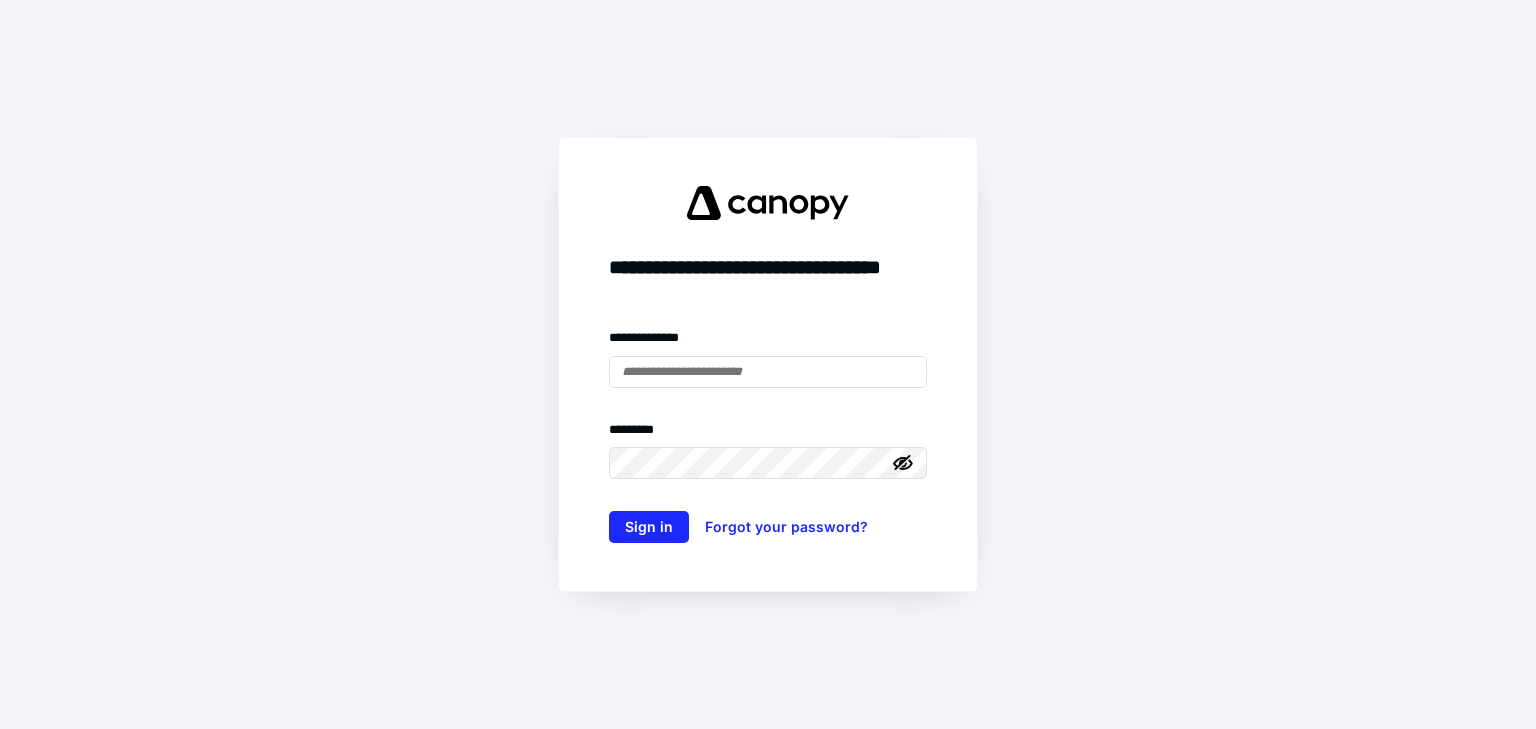 scroll, scrollTop: 0, scrollLeft: 0, axis: both 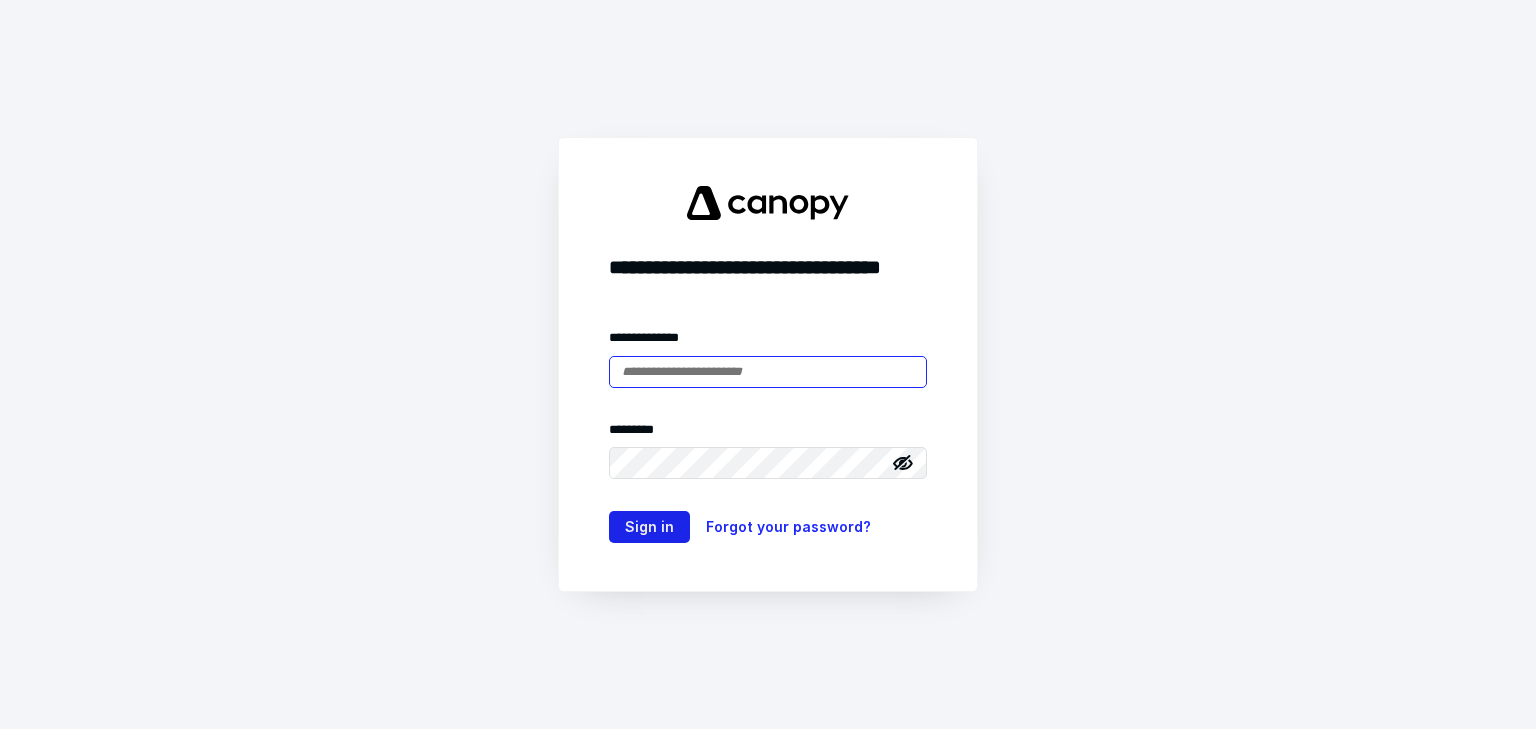 type on "**********" 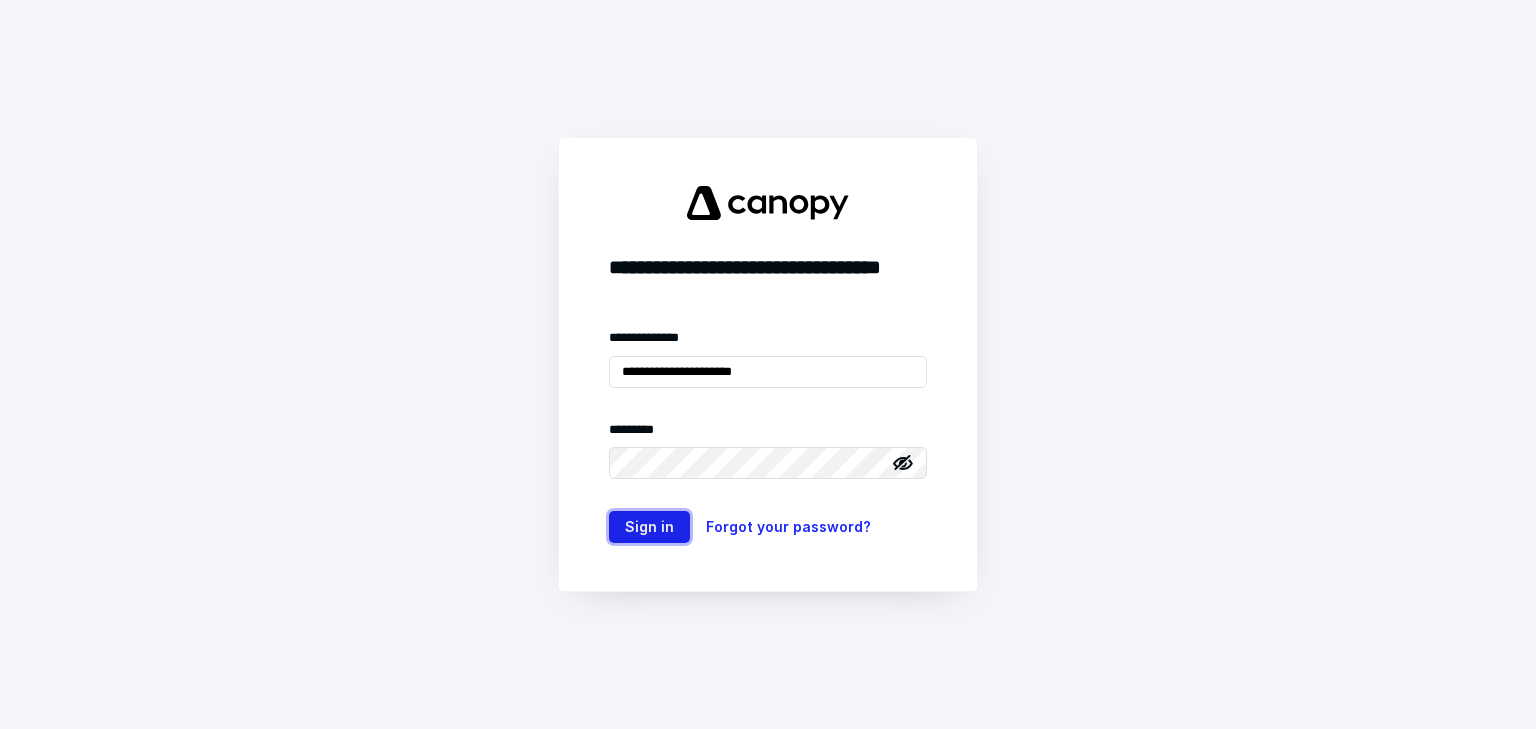 click on "Sign in" at bounding box center [649, 527] 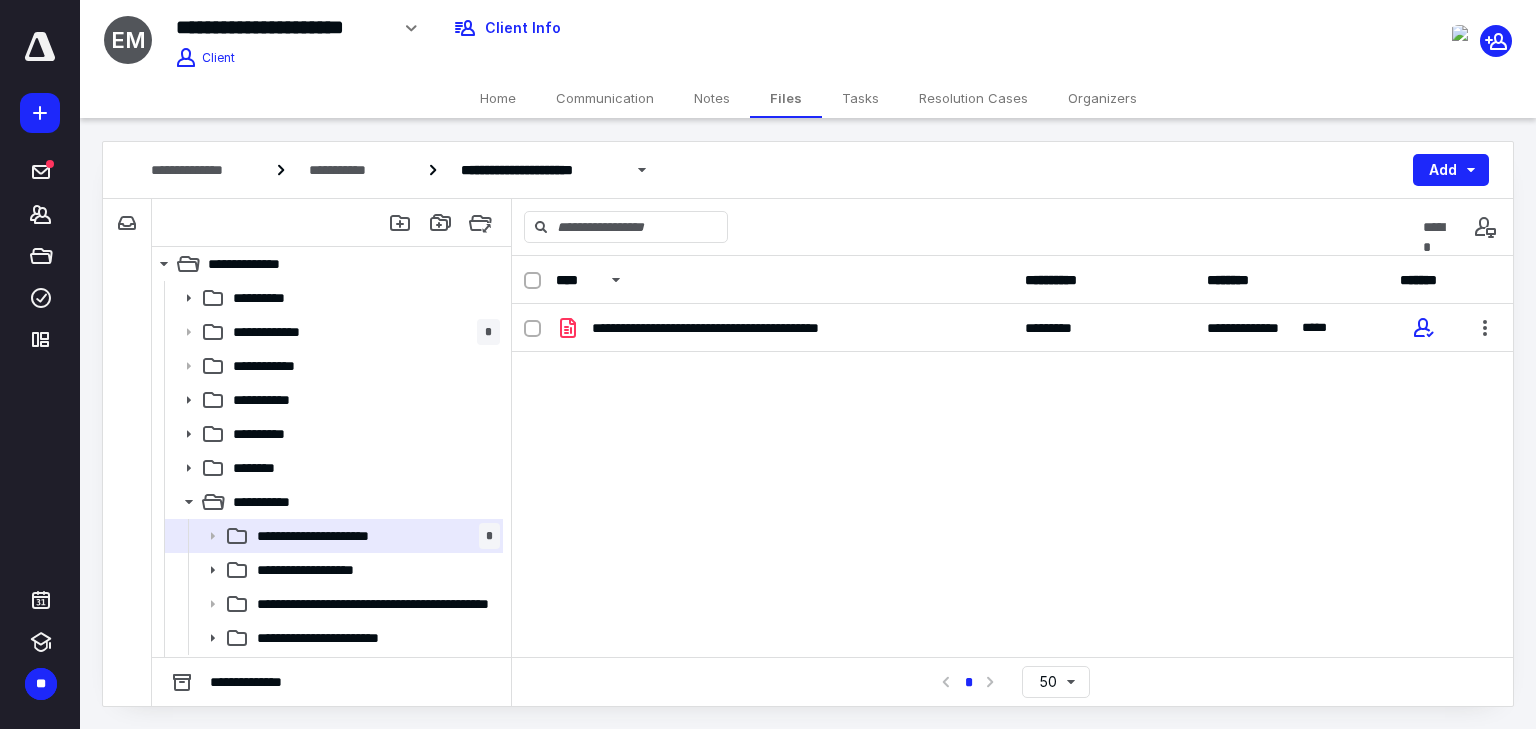 scroll, scrollTop: 0, scrollLeft: 0, axis: both 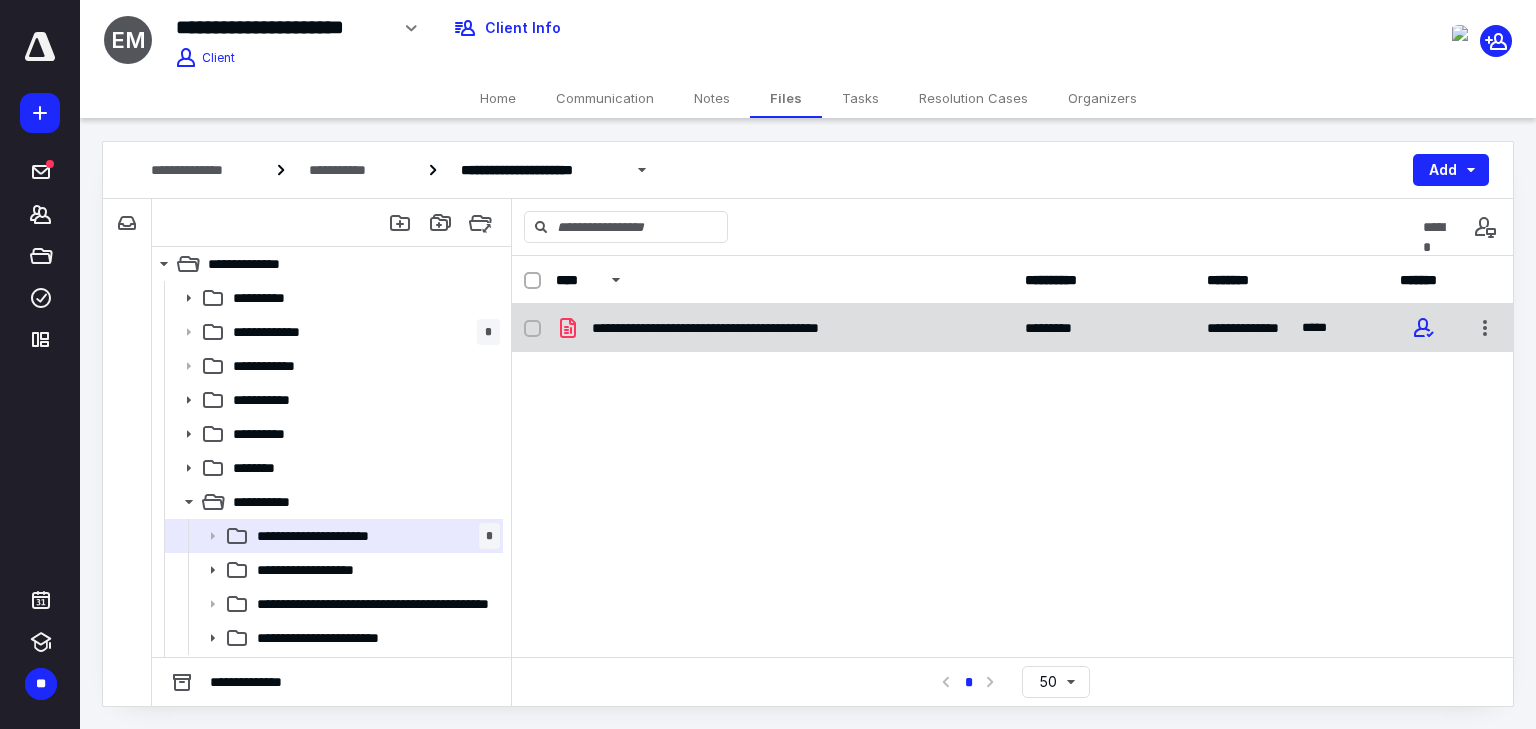click on "**********" at bounding box center (784, 328) 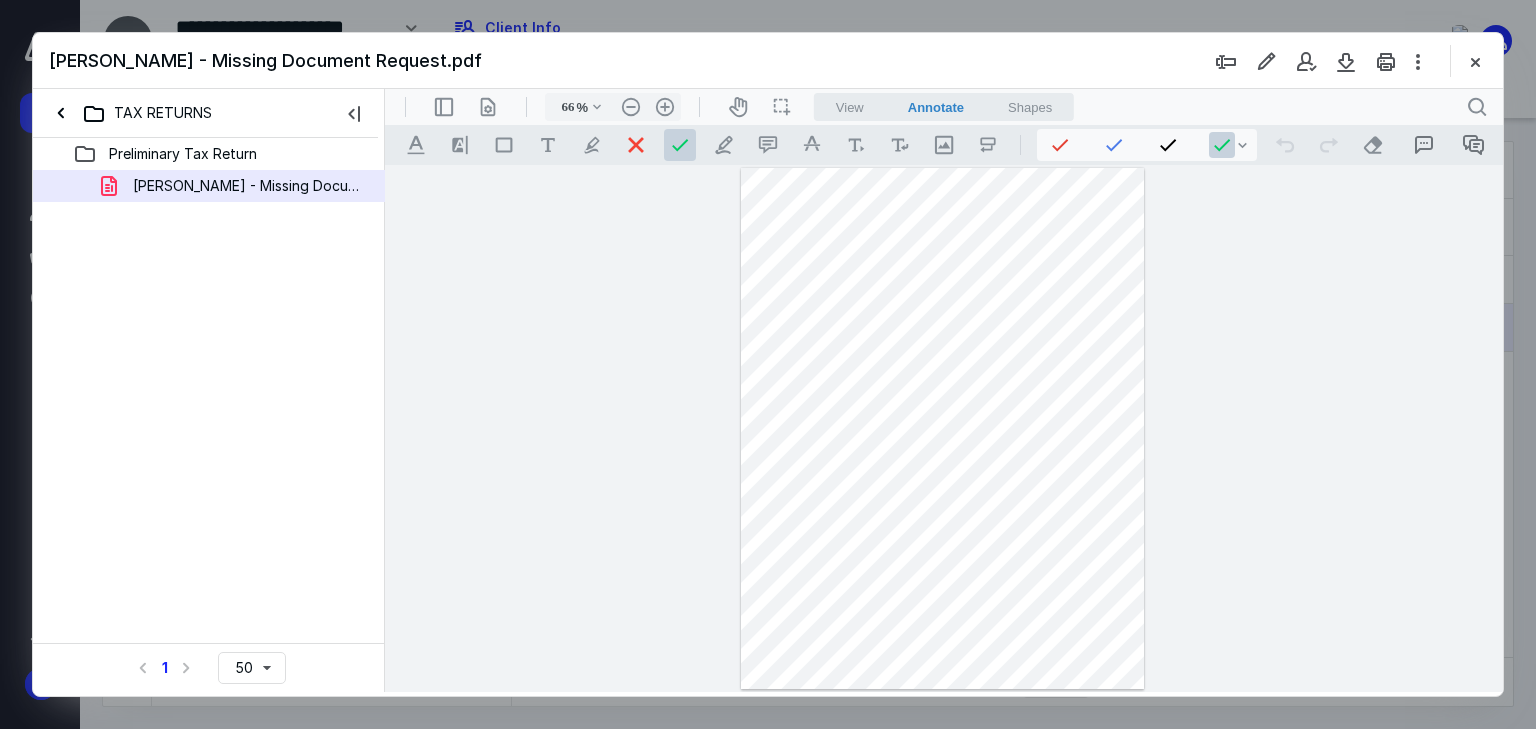 scroll, scrollTop: 0, scrollLeft: 0, axis: both 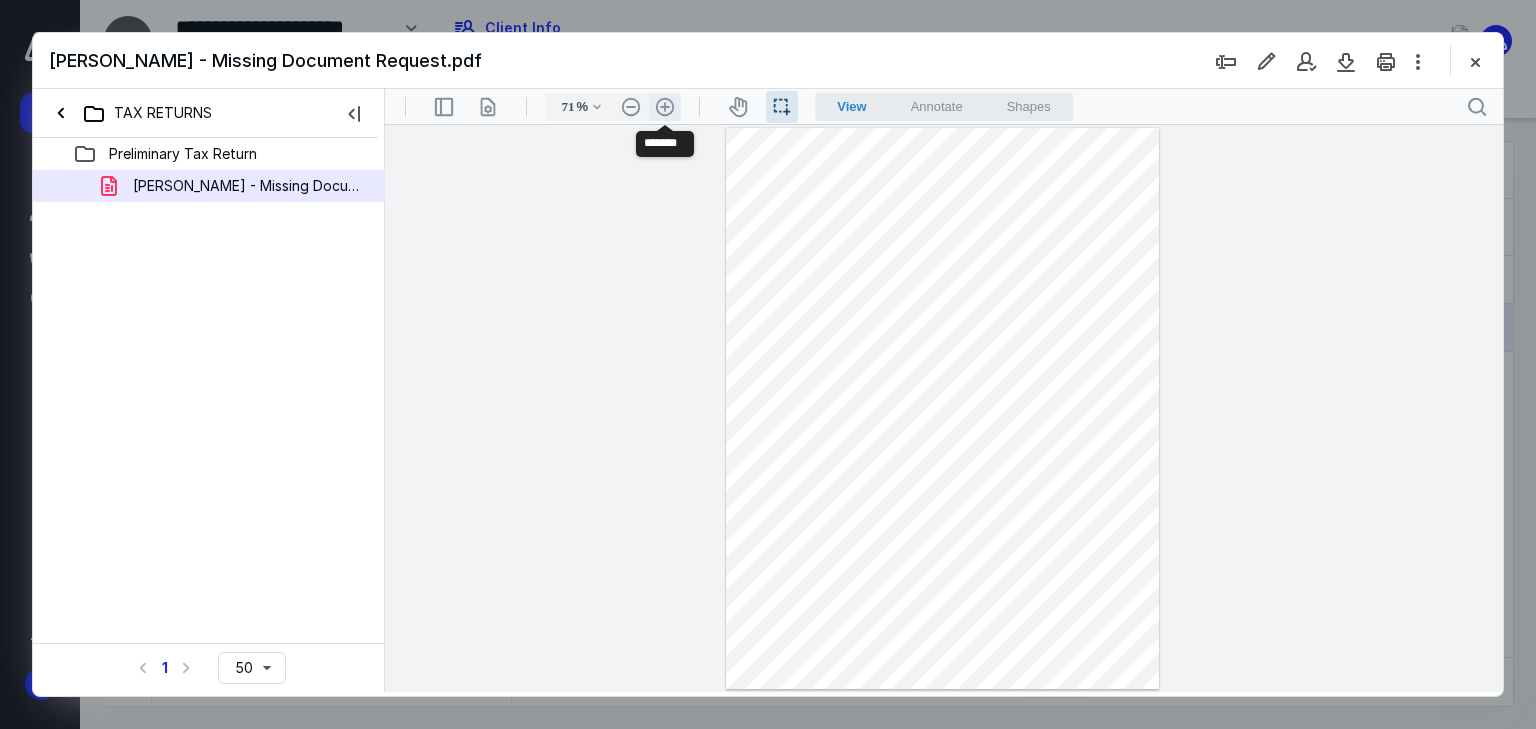 click on ".cls-1{fill:#abb0c4;} icon - header - zoom - in - line" at bounding box center [665, 107] 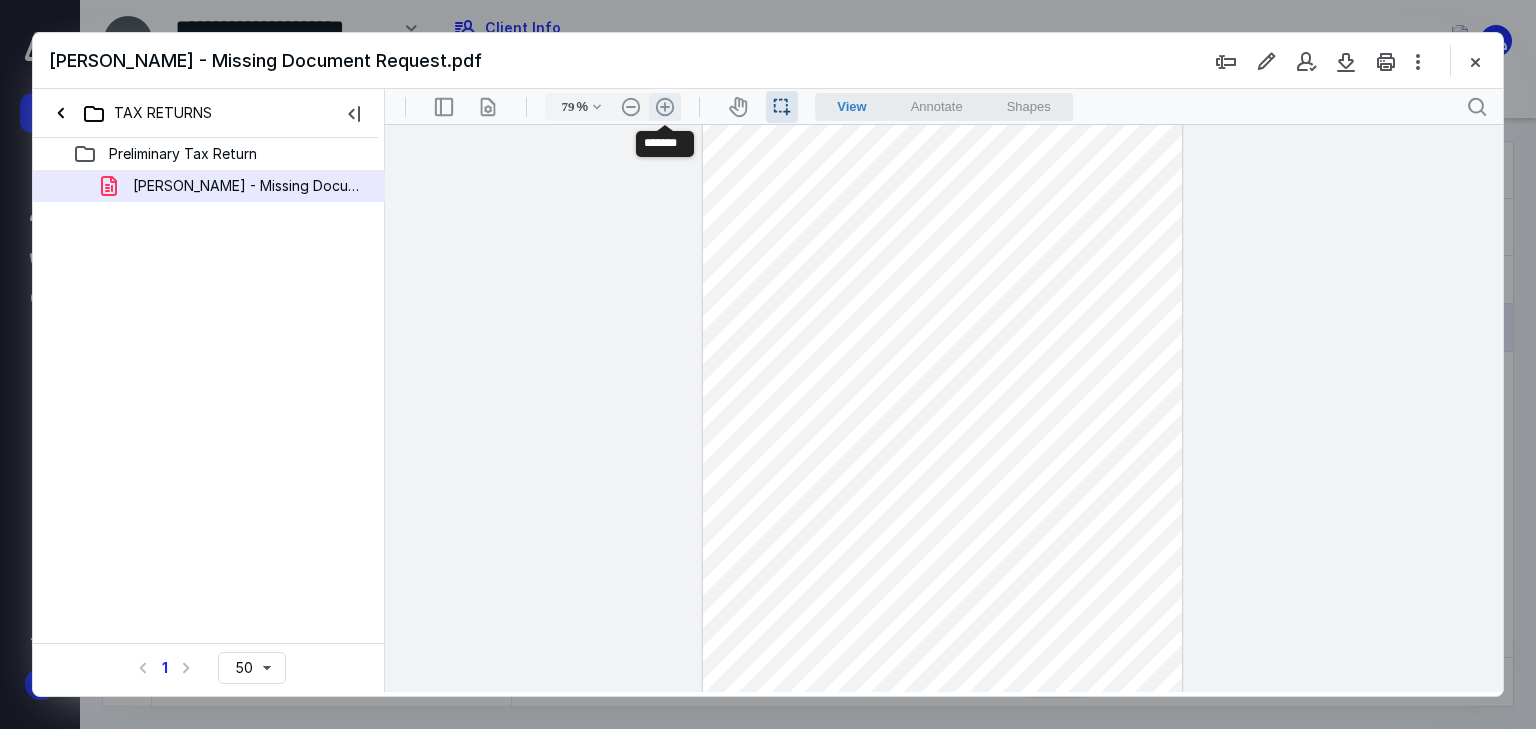click on ".cls-1{fill:#abb0c4;} icon - header - zoom - in - line" at bounding box center (665, 107) 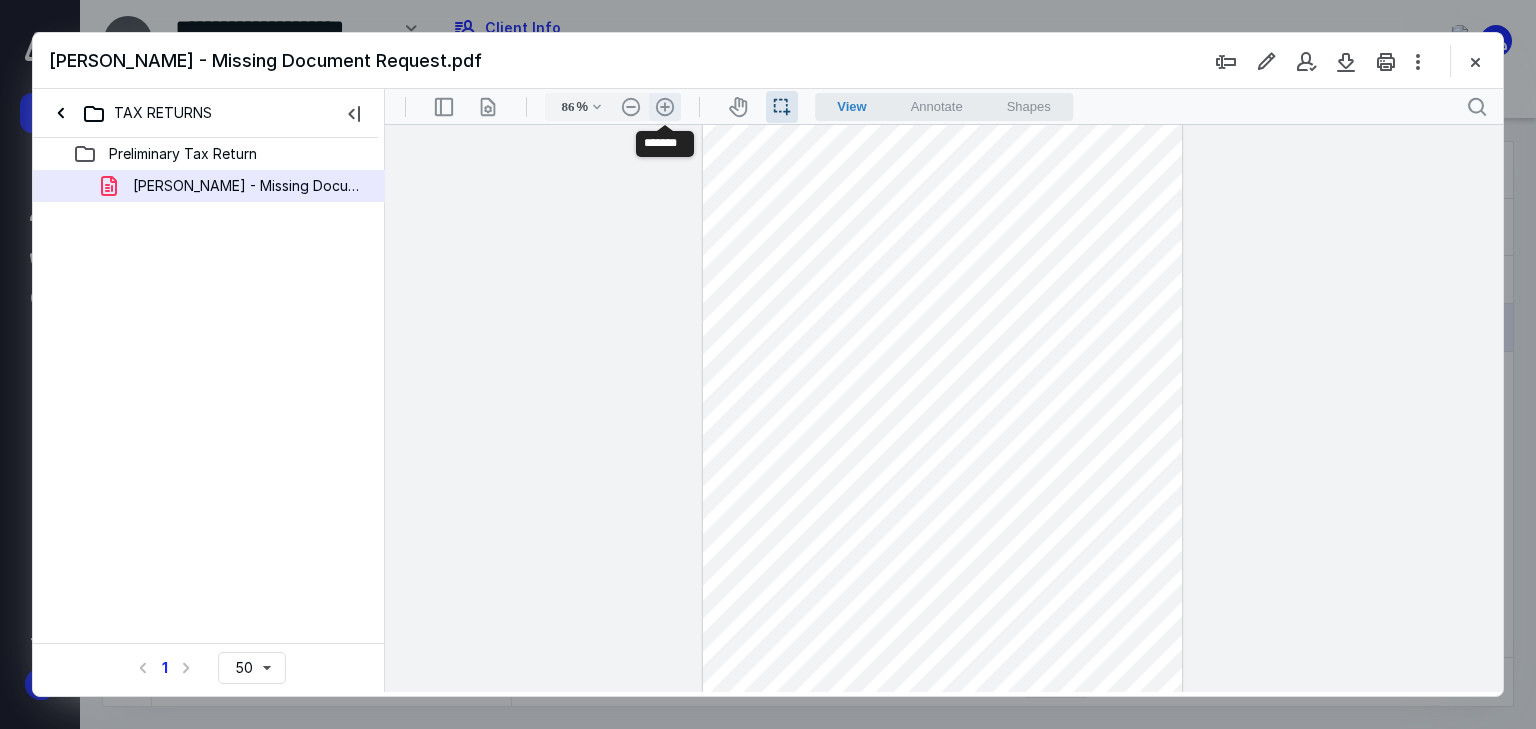 click on ".cls-1{fill:#abb0c4;} icon - header - zoom - in - line" at bounding box center [665, 107] 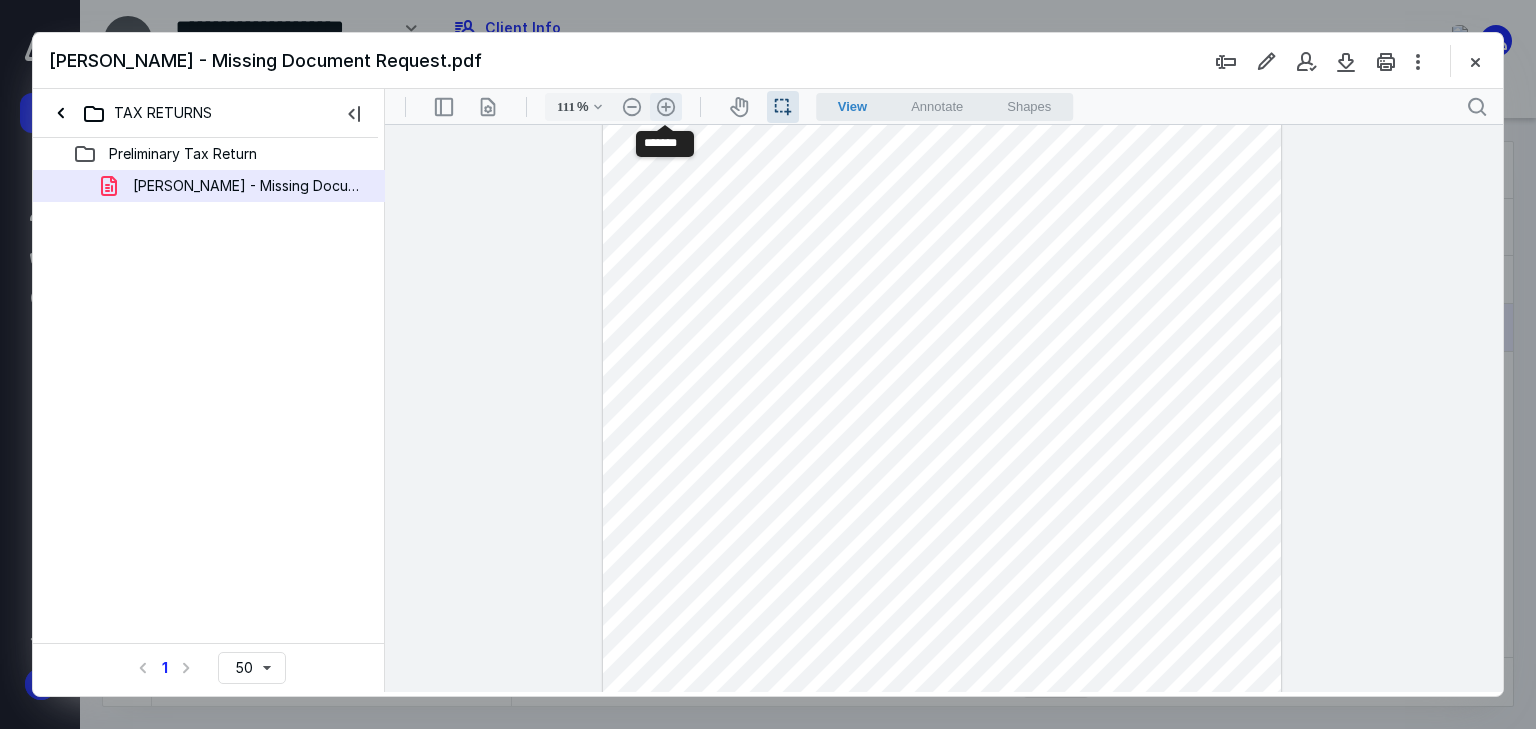 click on ".cls-1{fill:#abb0c4;} icon - header - zoom - in - line" at bounding box center (666, 107) 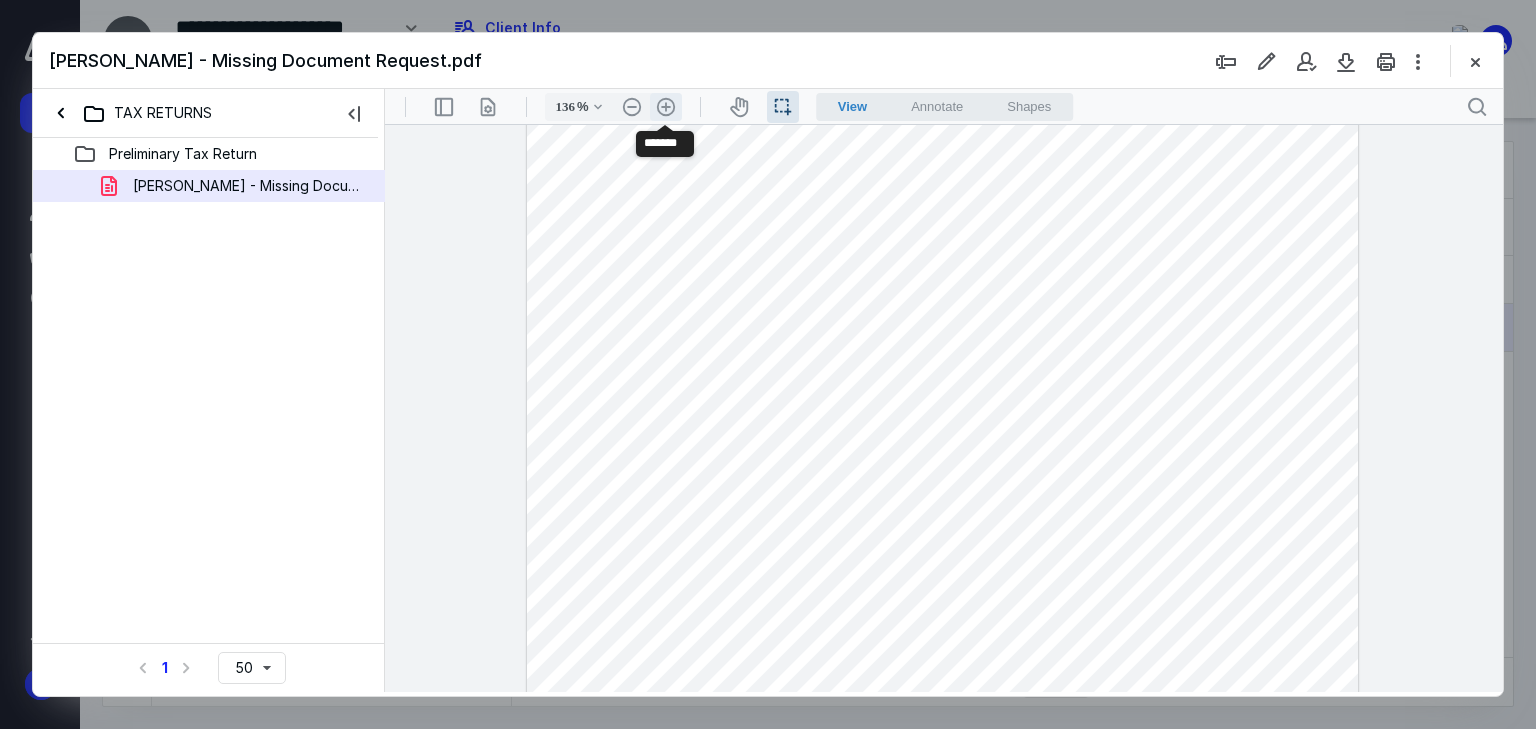 click on ".cls-1{fill:#abb0c4;} icon - header - zoom - in - line" at bounding box center (666, 107) 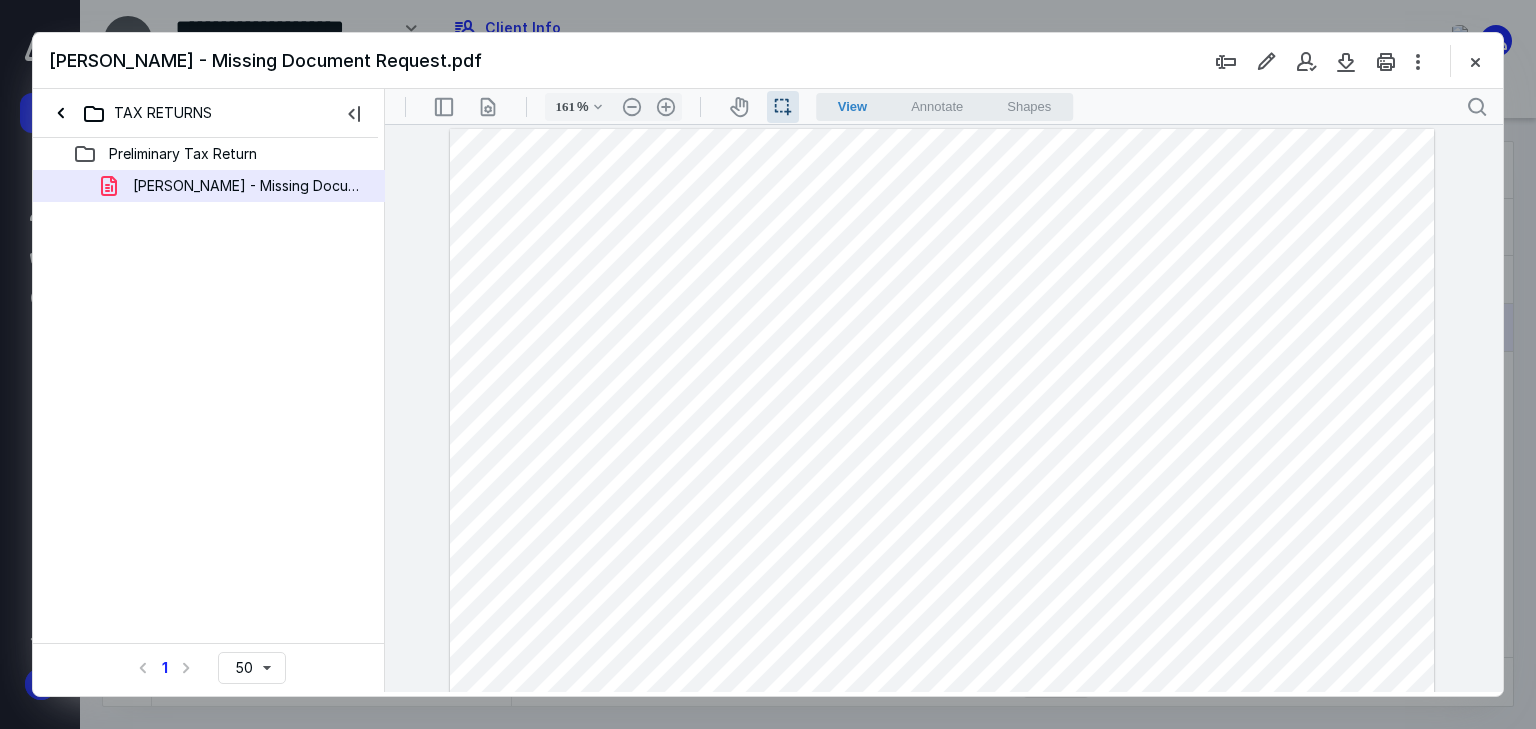 scroll, scrollTop: 0, scrollLeft: 0, axis: both 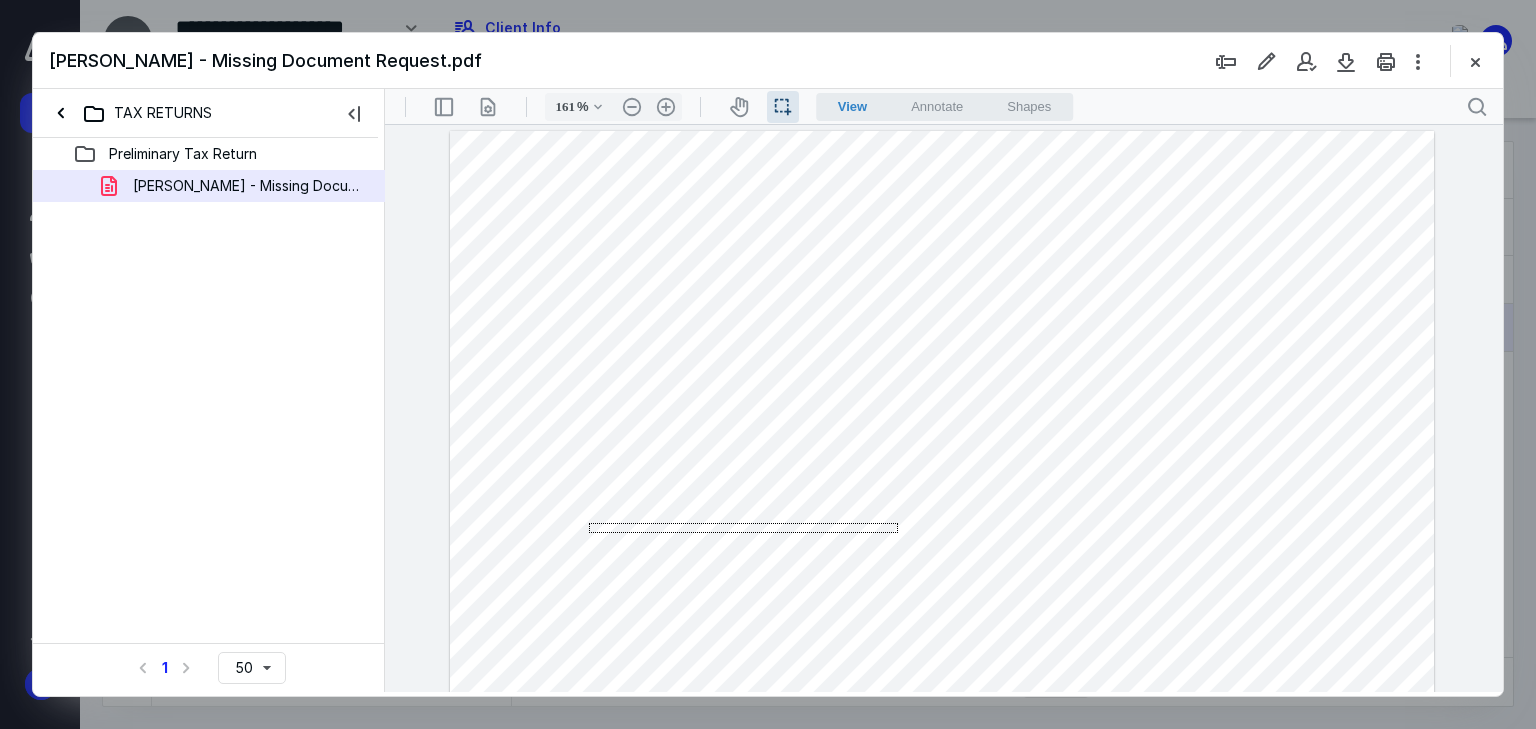 drag, startPoint x: 898, startPoint y: 523, endPoint x: 589, endPoint y: 533, distance: 309.16177 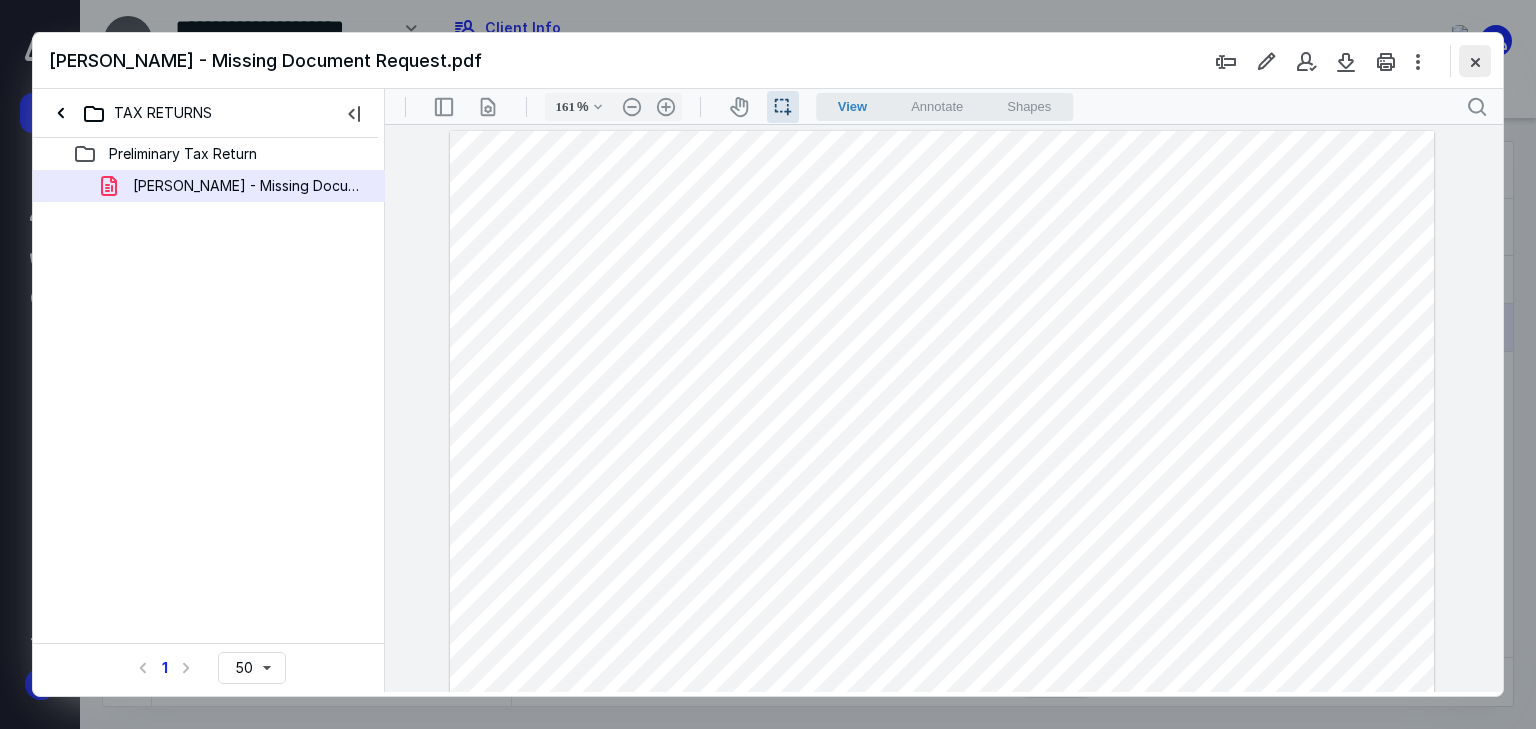 click at bounding box center (1475, 61) 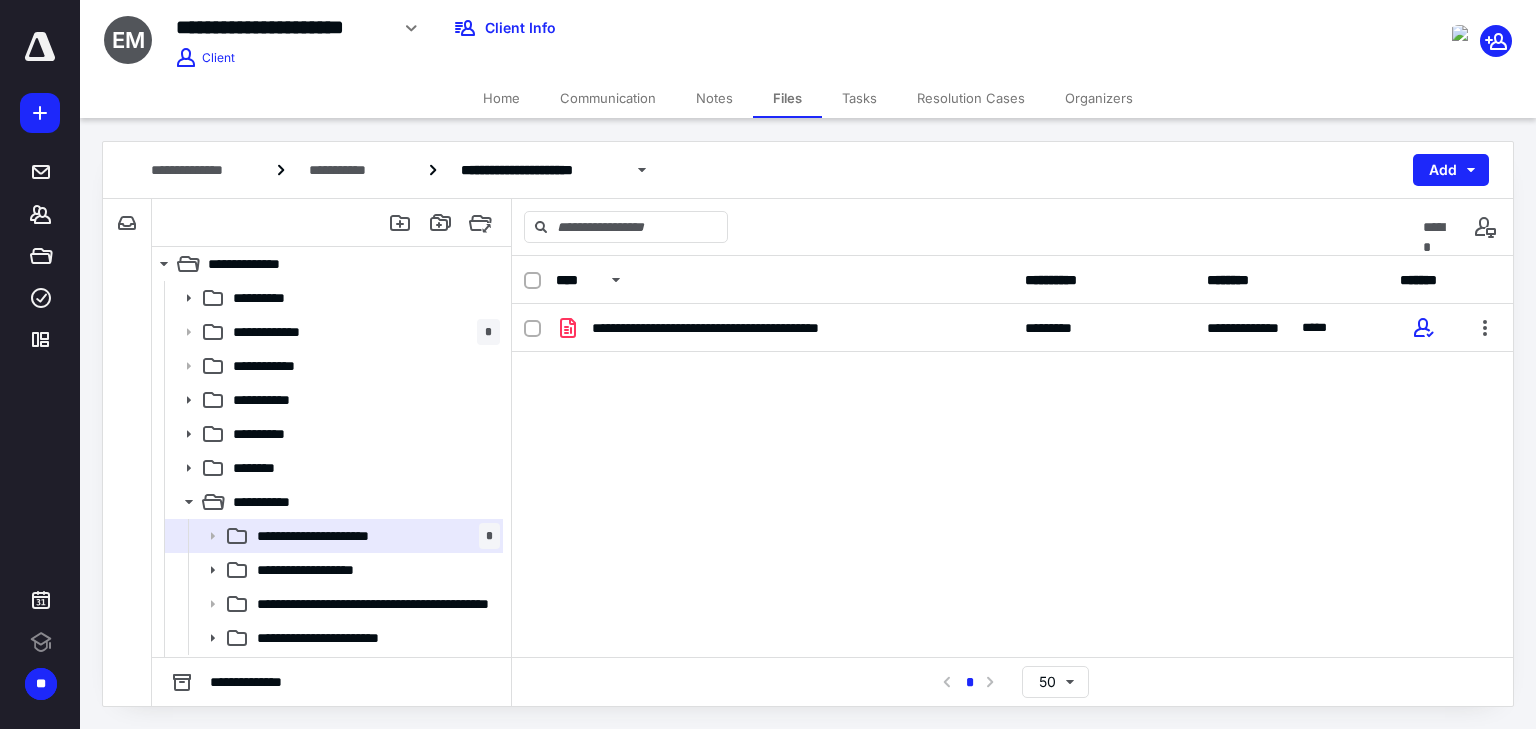 scroll, scrollTop: 0, scrollLeft: 0, axis: both 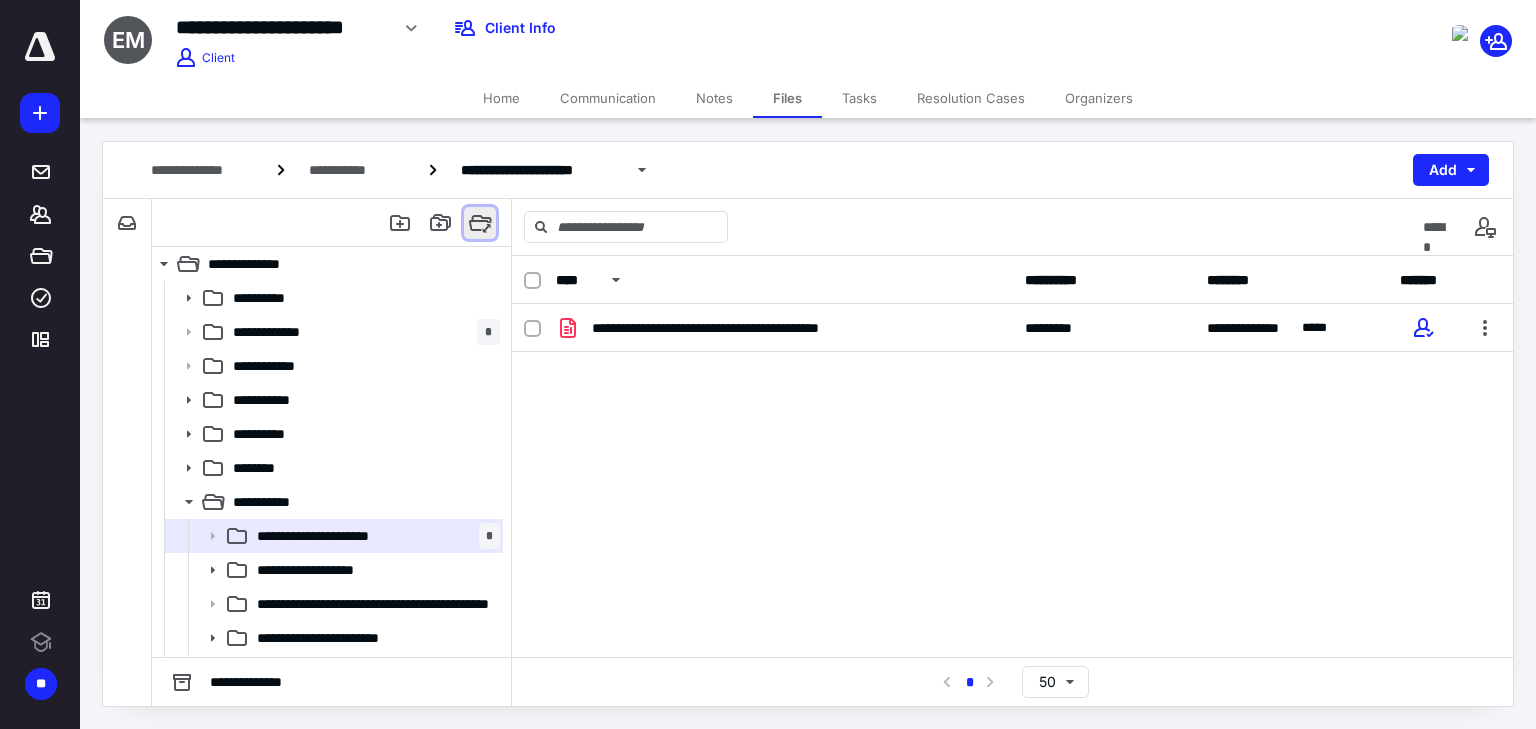 click at bounding box center (480, 223) 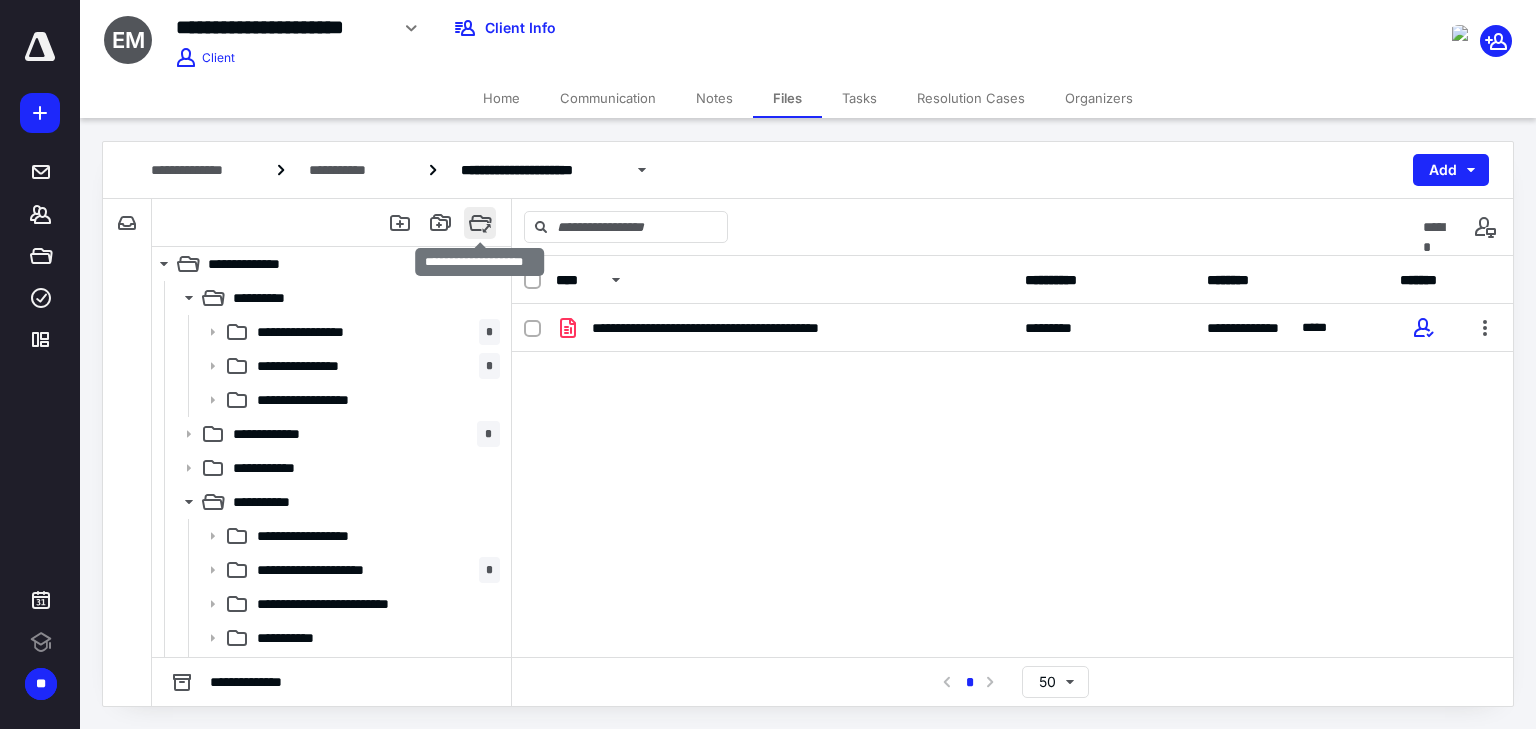 scroll, scrollTop: 0, scrollLeft: 0, axis: both 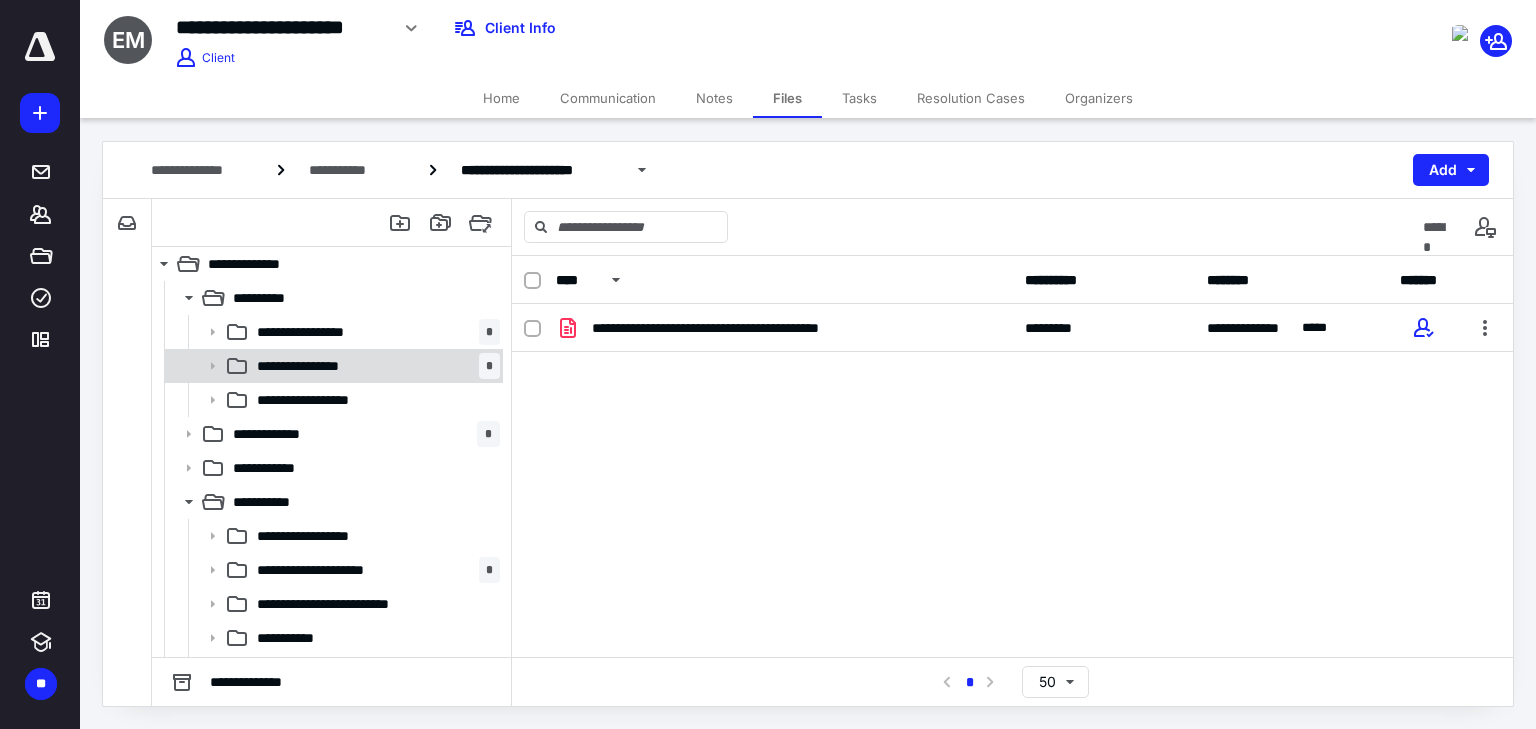 click on "**********" at bounding box center [318, 366] 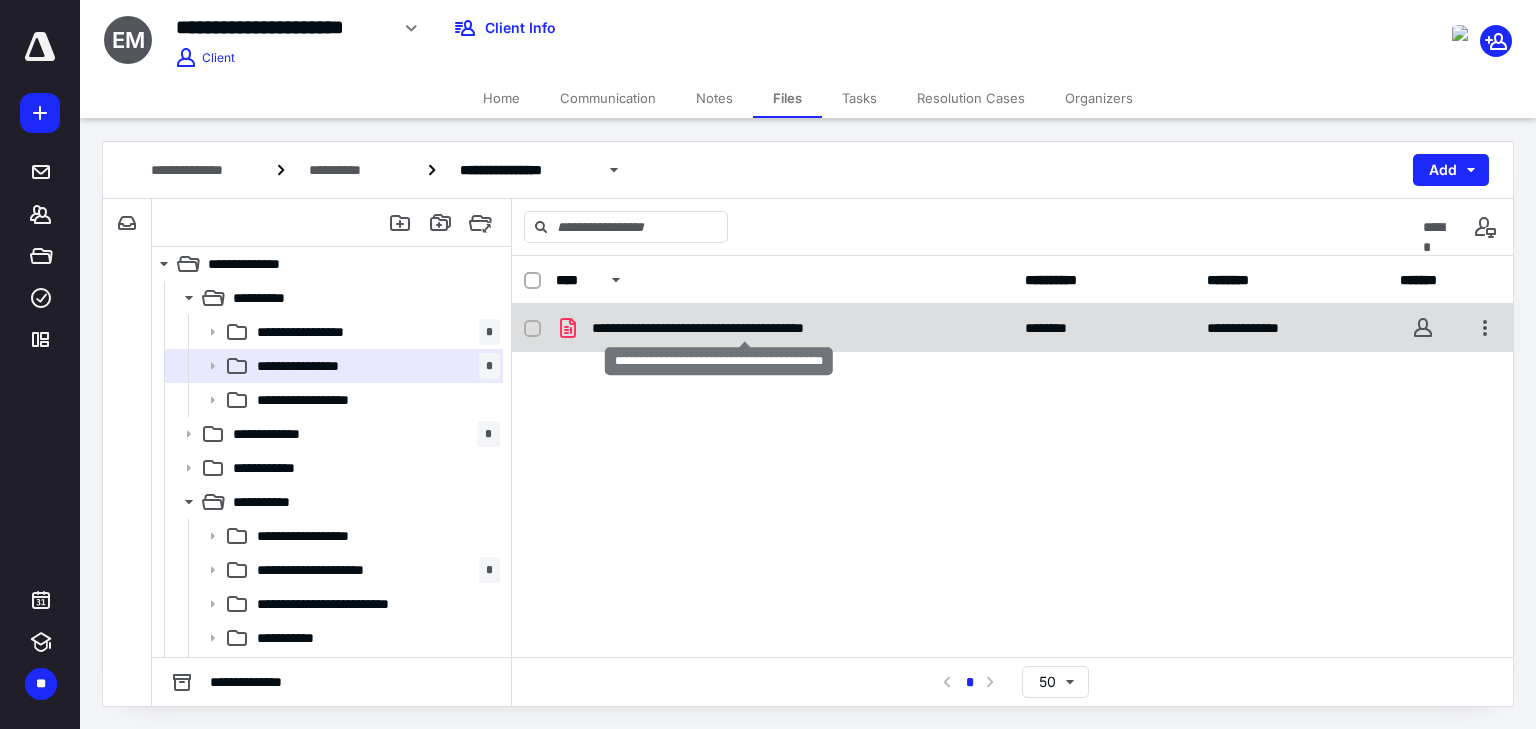click on "**********" at bounding box center [745, 328] 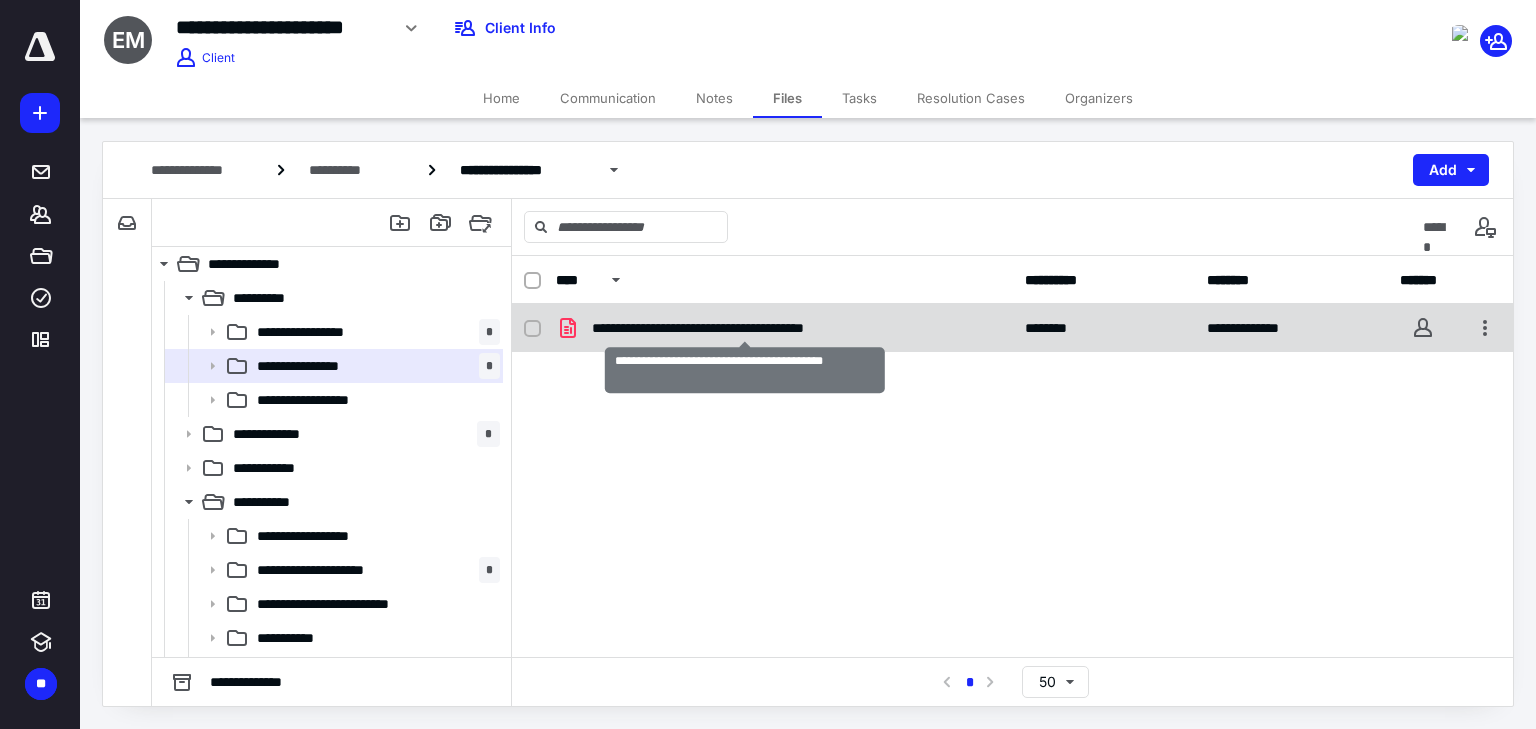 click on "**********" at bounding box center (745, 328) 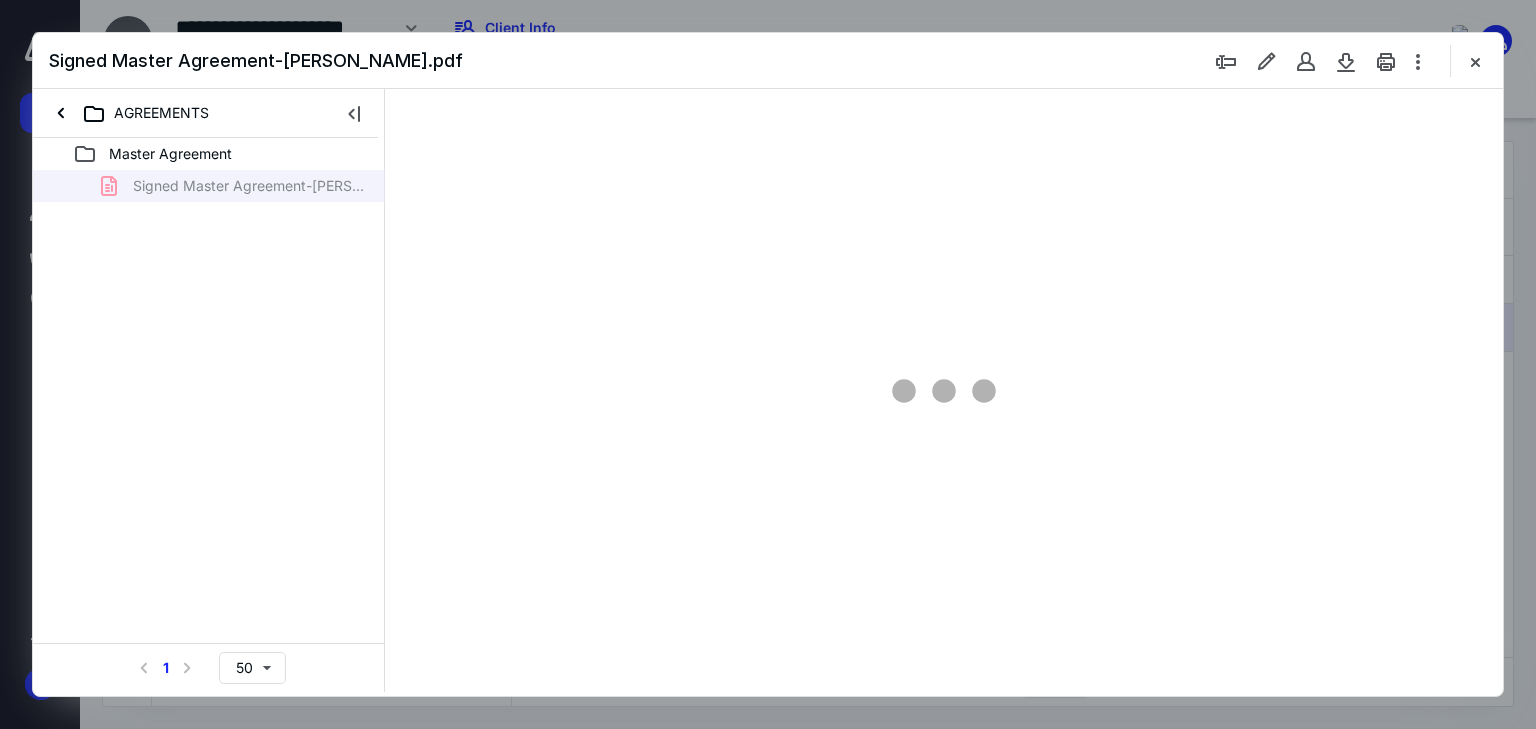 scroll, scrollTop: 0, scrollLeft: 0, axis: both 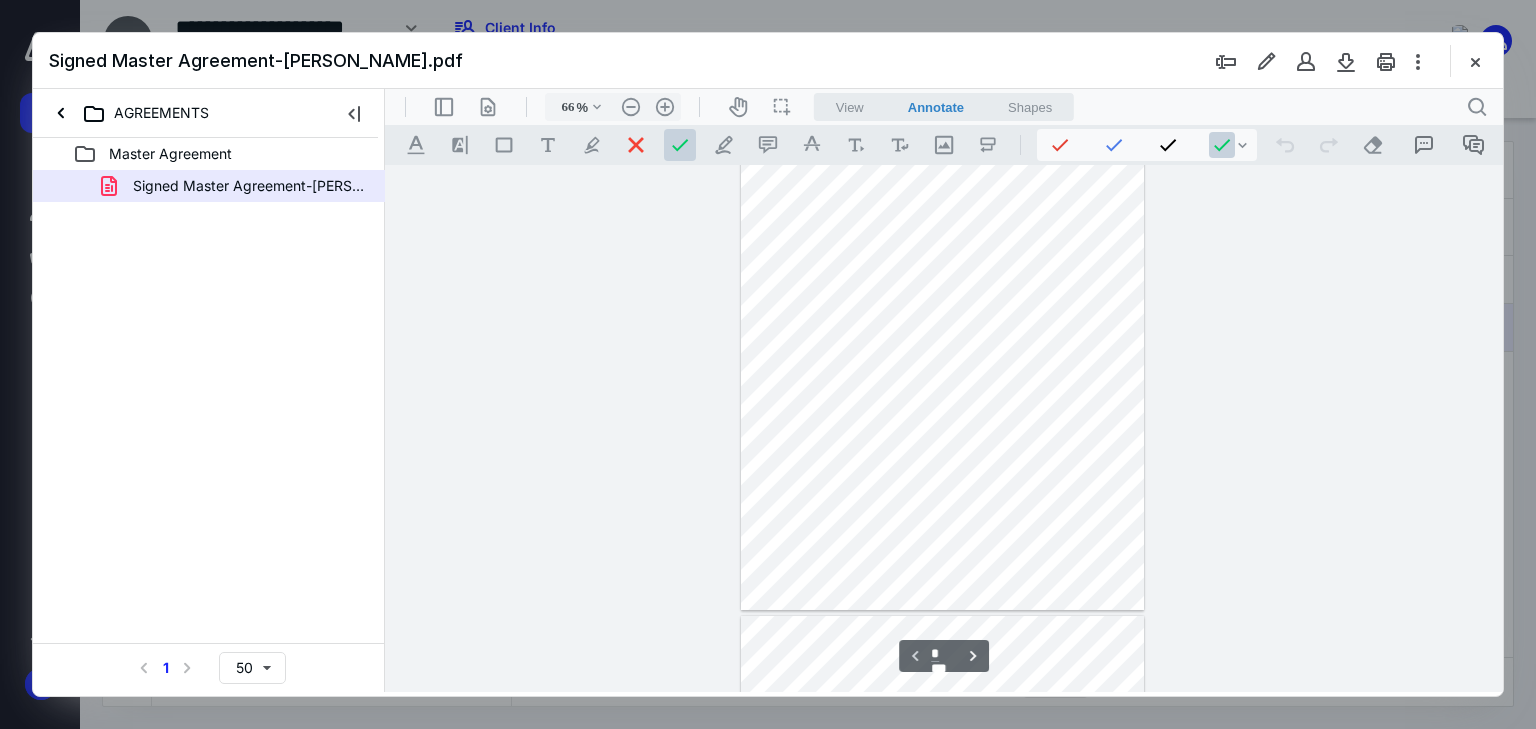 click on "View" at bounding box center [850, 107] 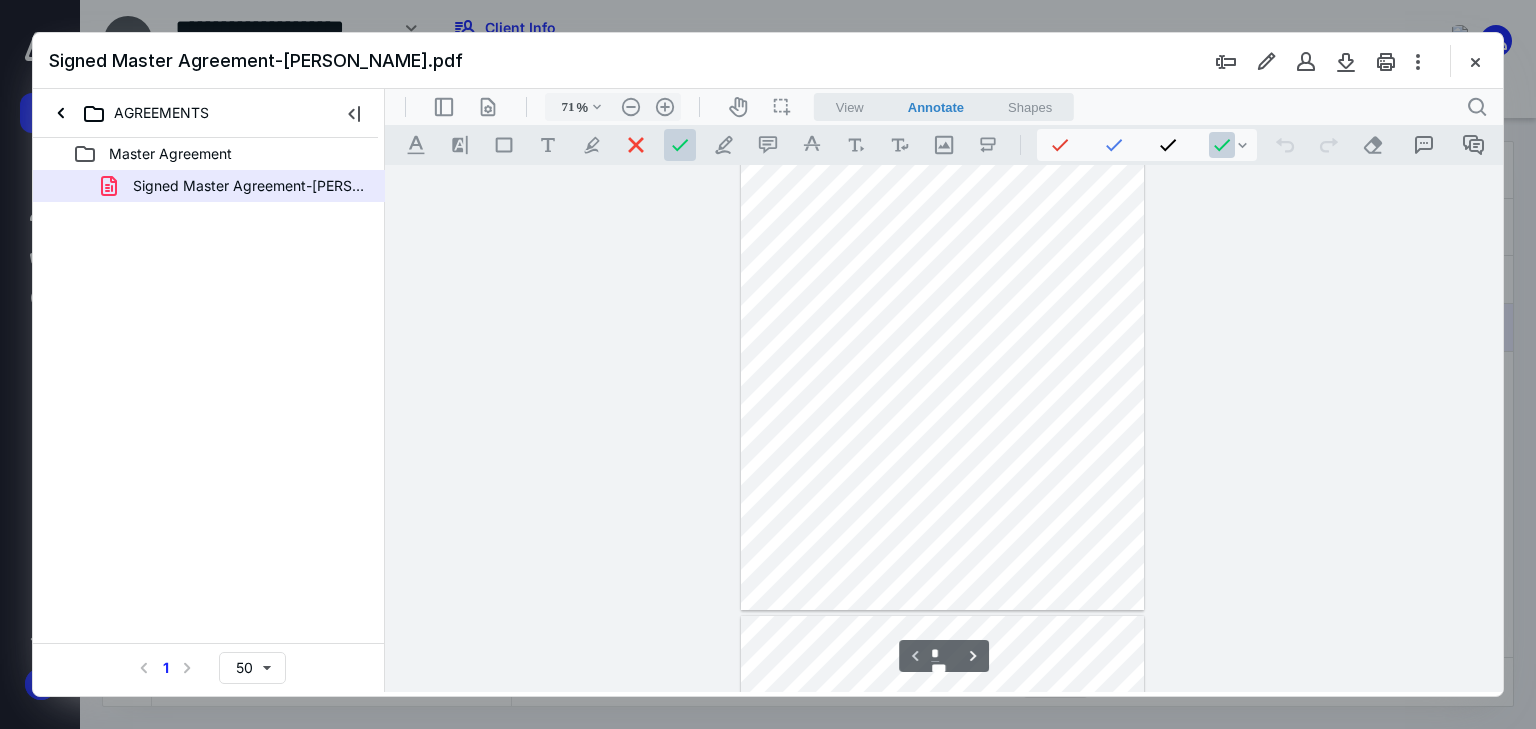 scroll, scrollTop: 39, scrollLeft: 0, axis: vertical 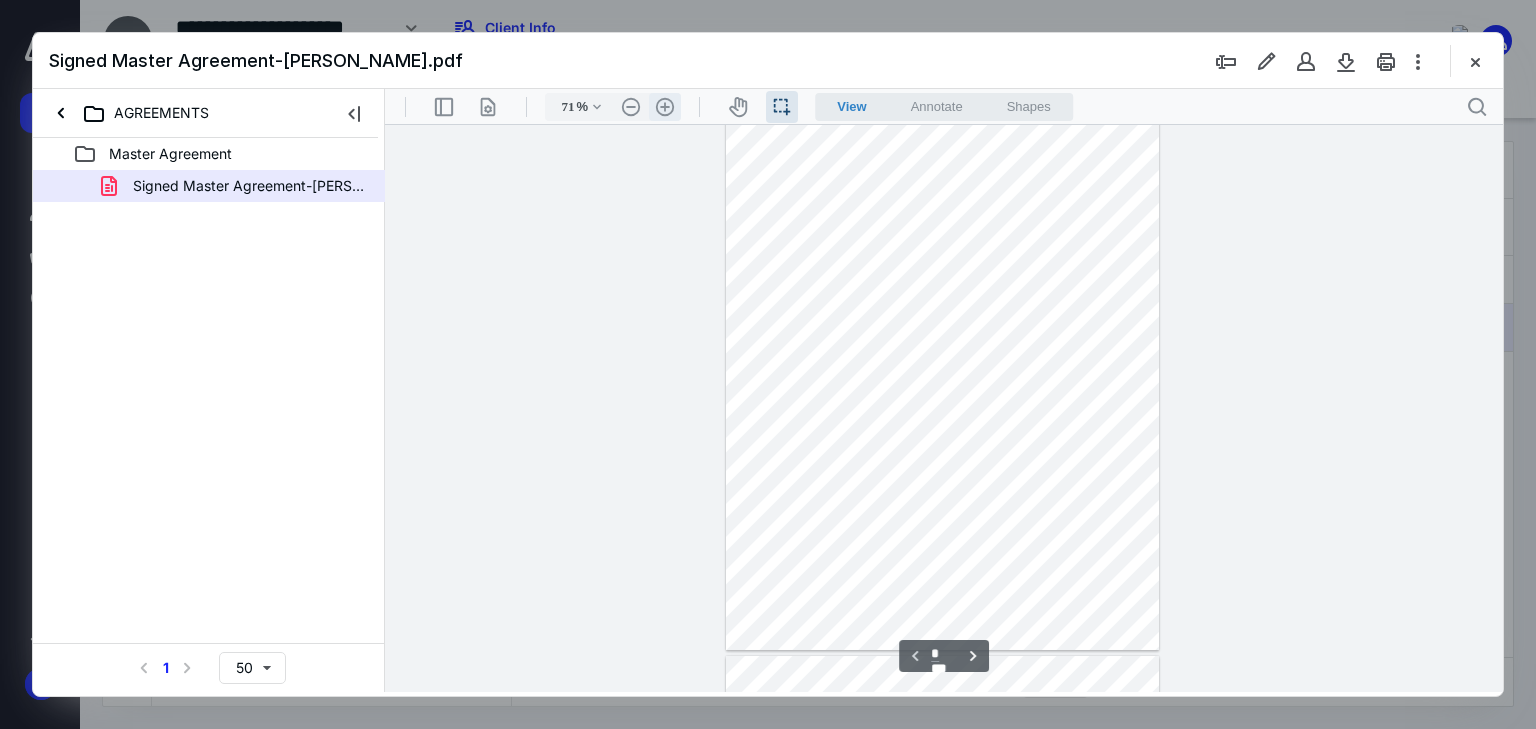 click on ".cls-1{fill:#abb0c4;} icon - header - zoom - in - line" at bounding box center [665, 107] 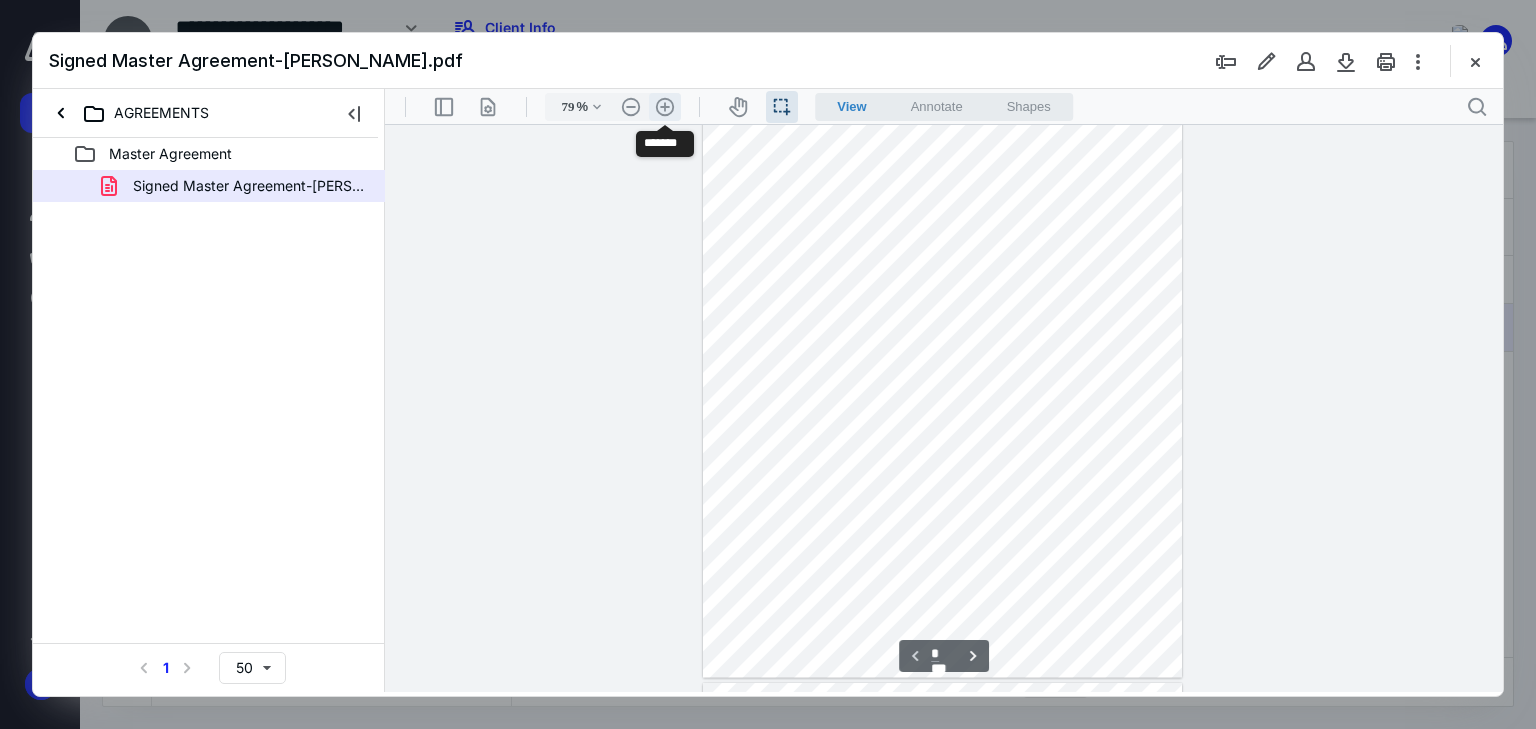 click on ".cls-1{fill:#abb0c4;} icon - header - zoom - in - line" at bounding box center (665, 107) 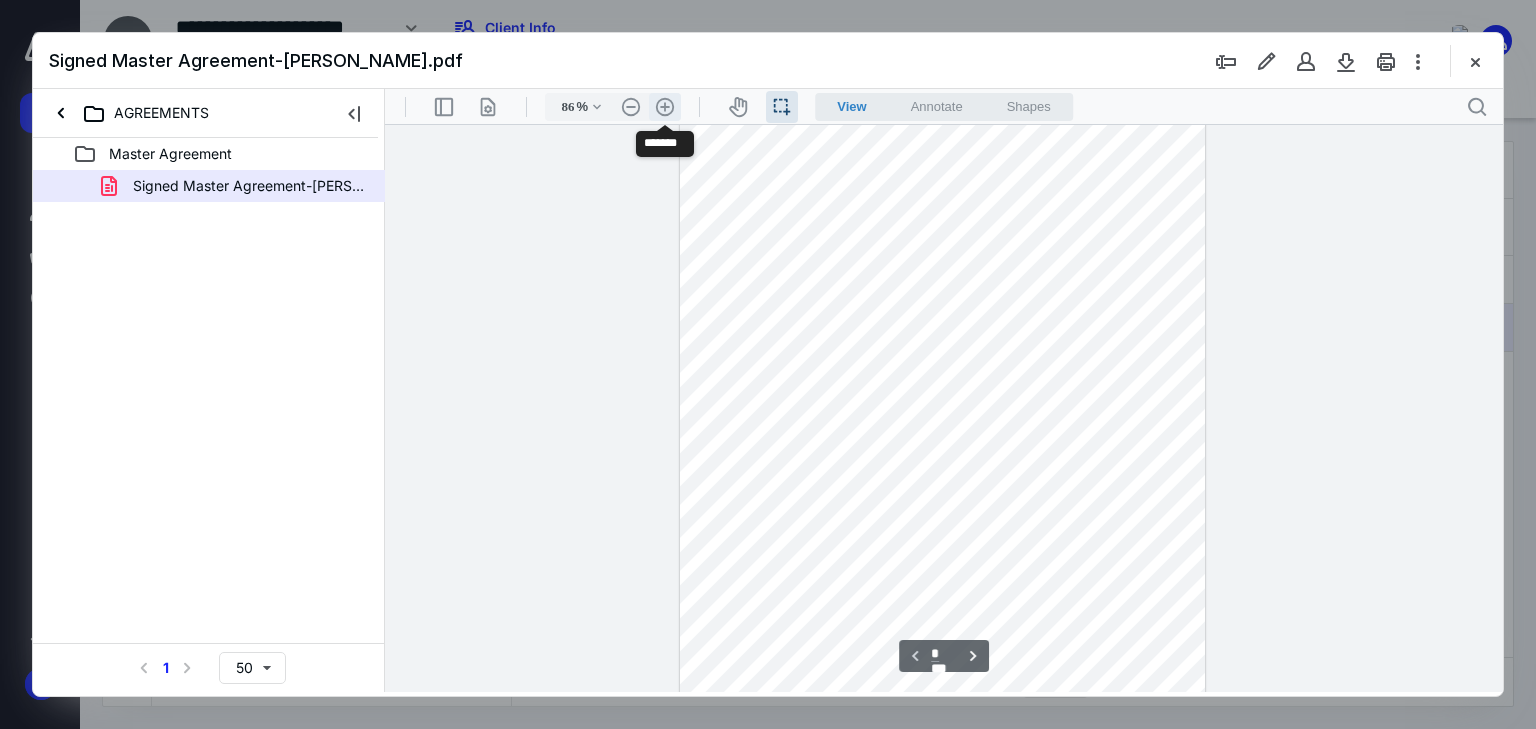 click on ".cls-1{fill:#abb0c4;} icon - header - zoom - in - line" at bounding box center [665, 107] 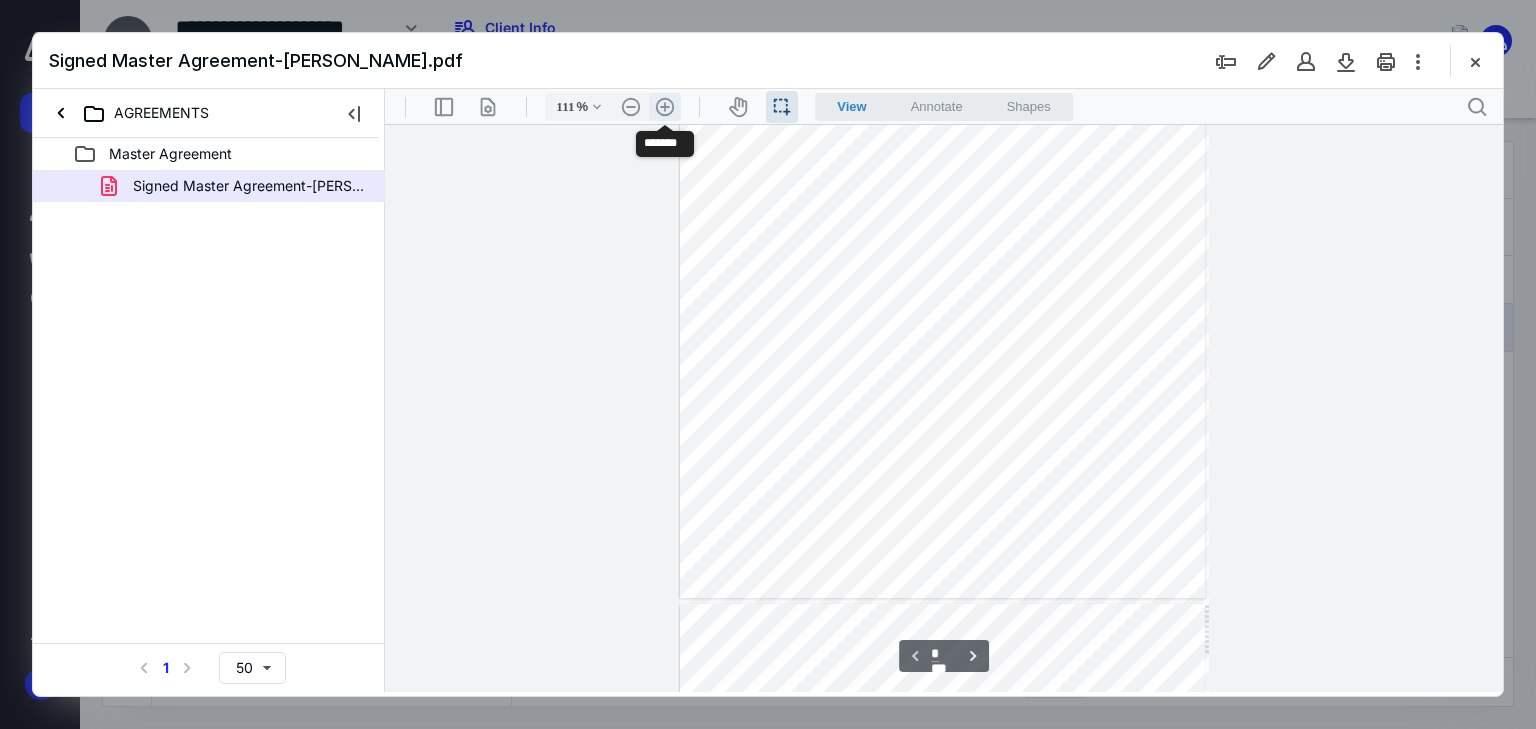 click on ".cls-1{fill:#abb0c4;} icon - header - zoom - in - line" at bounding box center (665, 107) 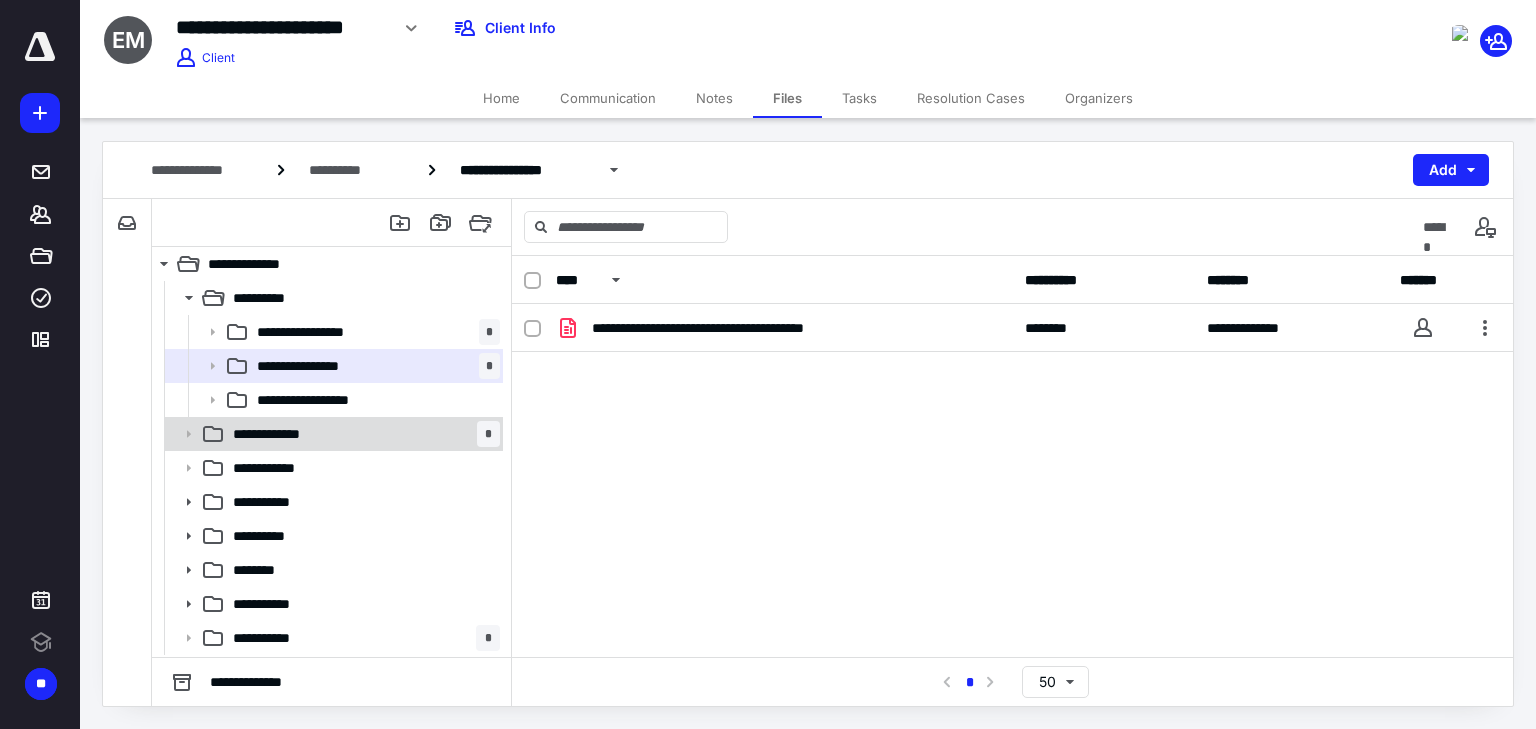 scroll, scrollTop: 0, scrollLeft: 0, axis: both 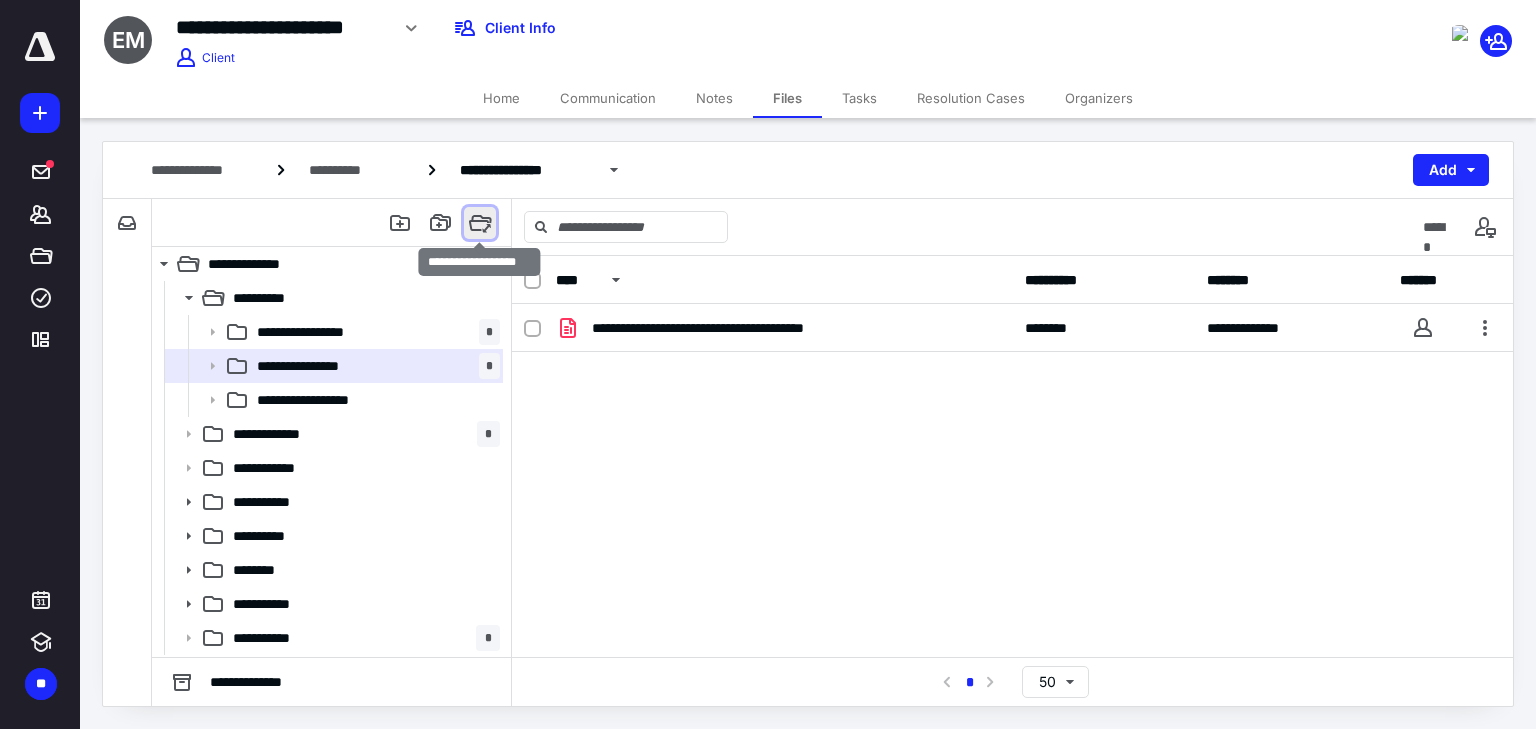 click at bounding box center [480, 223] 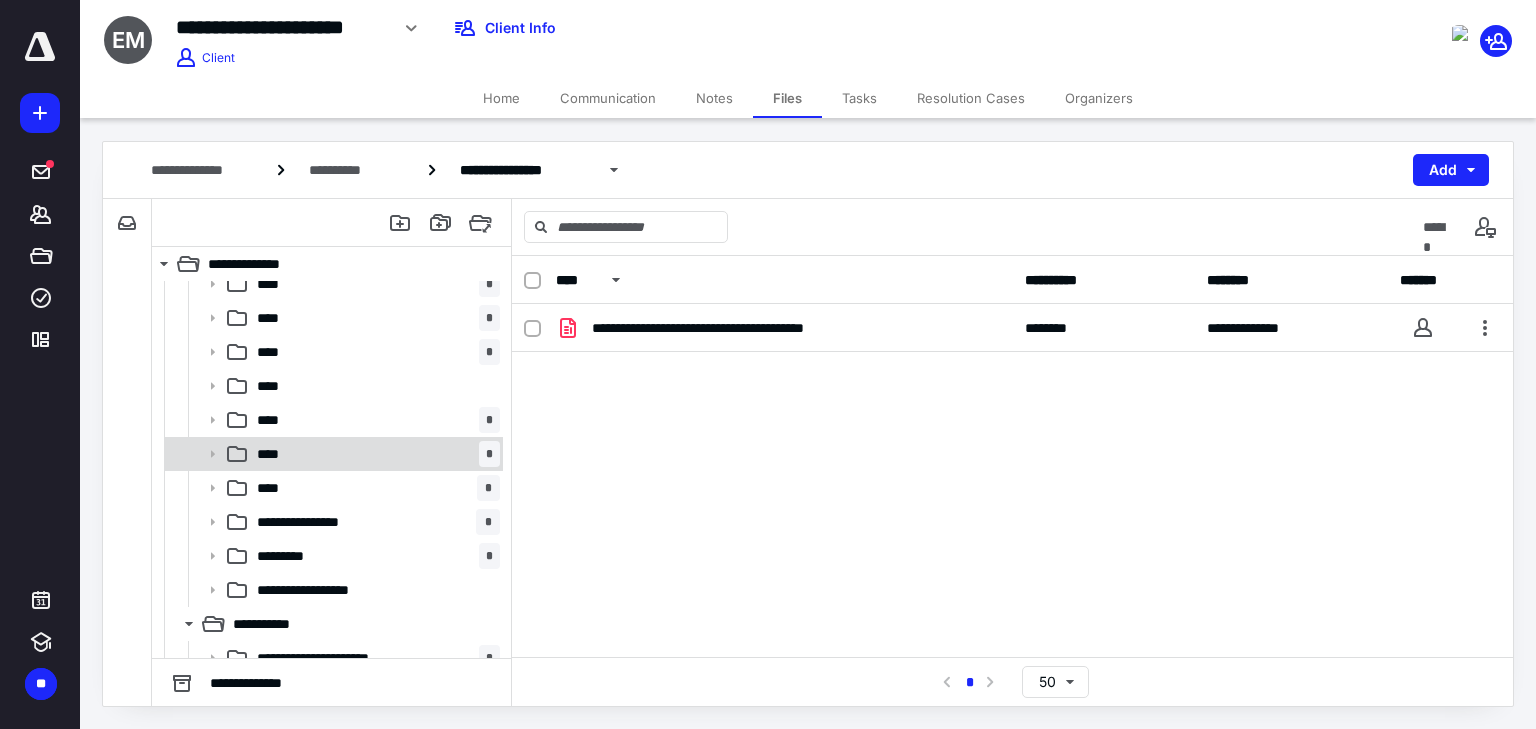 scroll, scrollTop: 960, scrollLeft: 0, axis: vertical 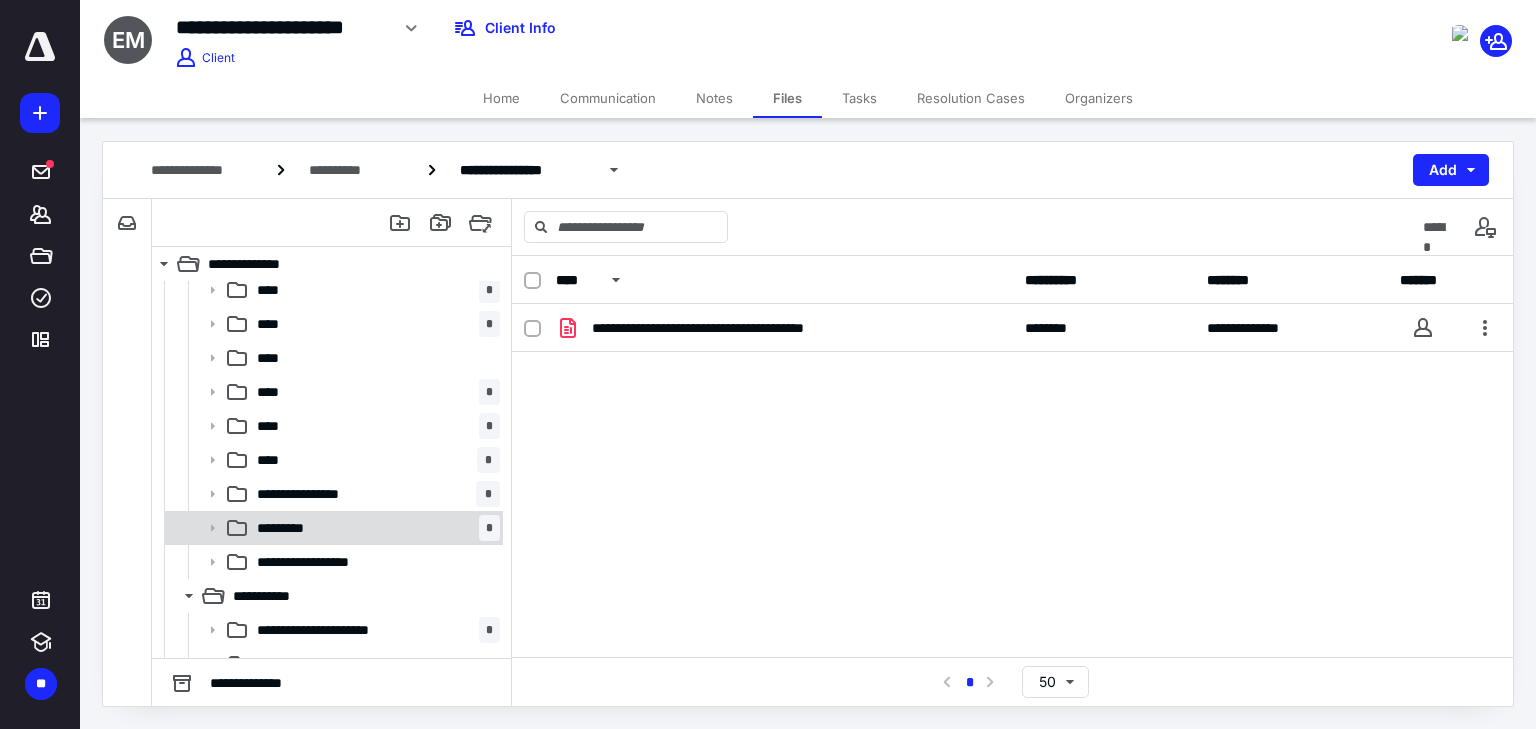 click on "********* *" at bounding box center (374, 528) 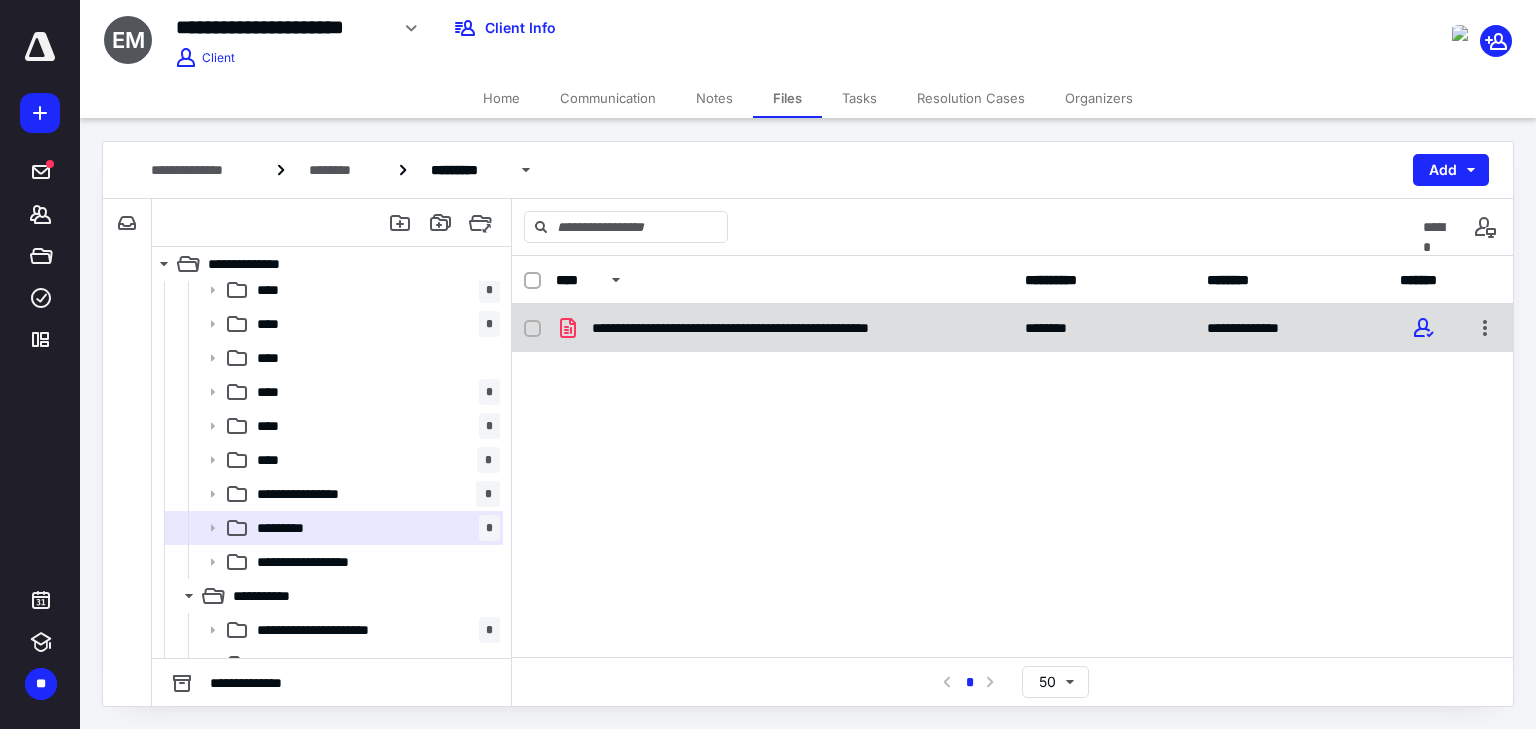 click on "**********" at bounding box center [779, 328] 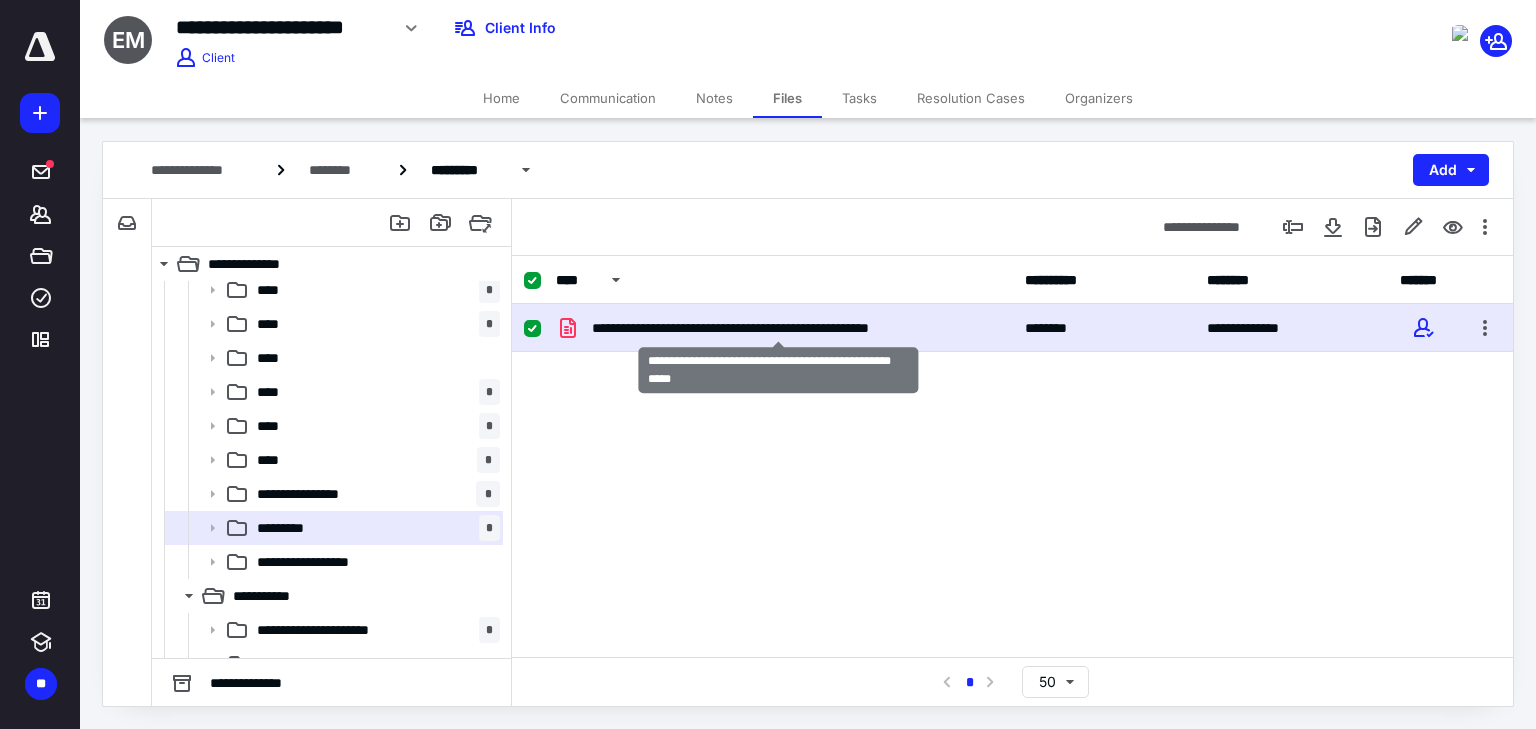 click on "**********" at bounding box center (779, 328) 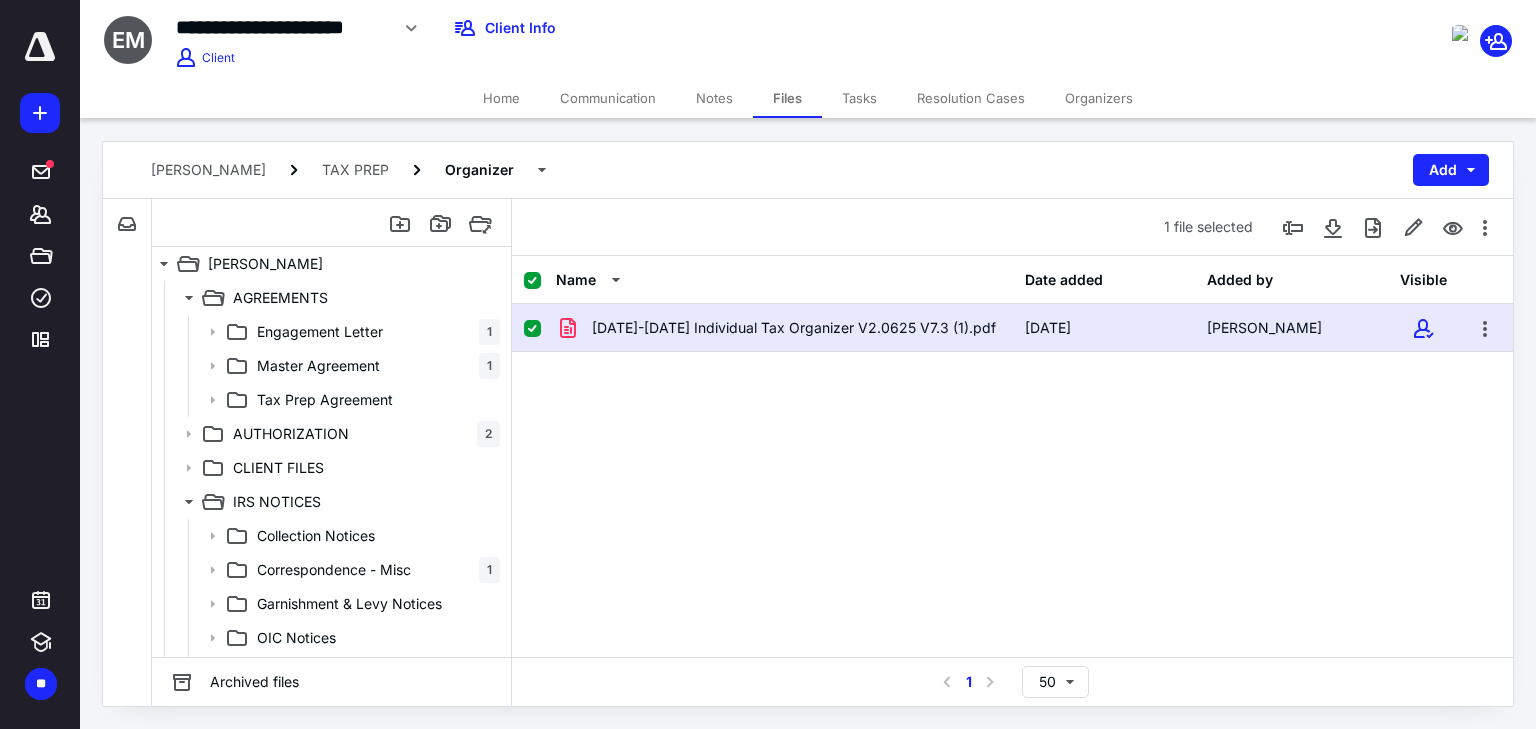 scroll, scrollTop: 960, scrollLeft: 0, axis: vertical 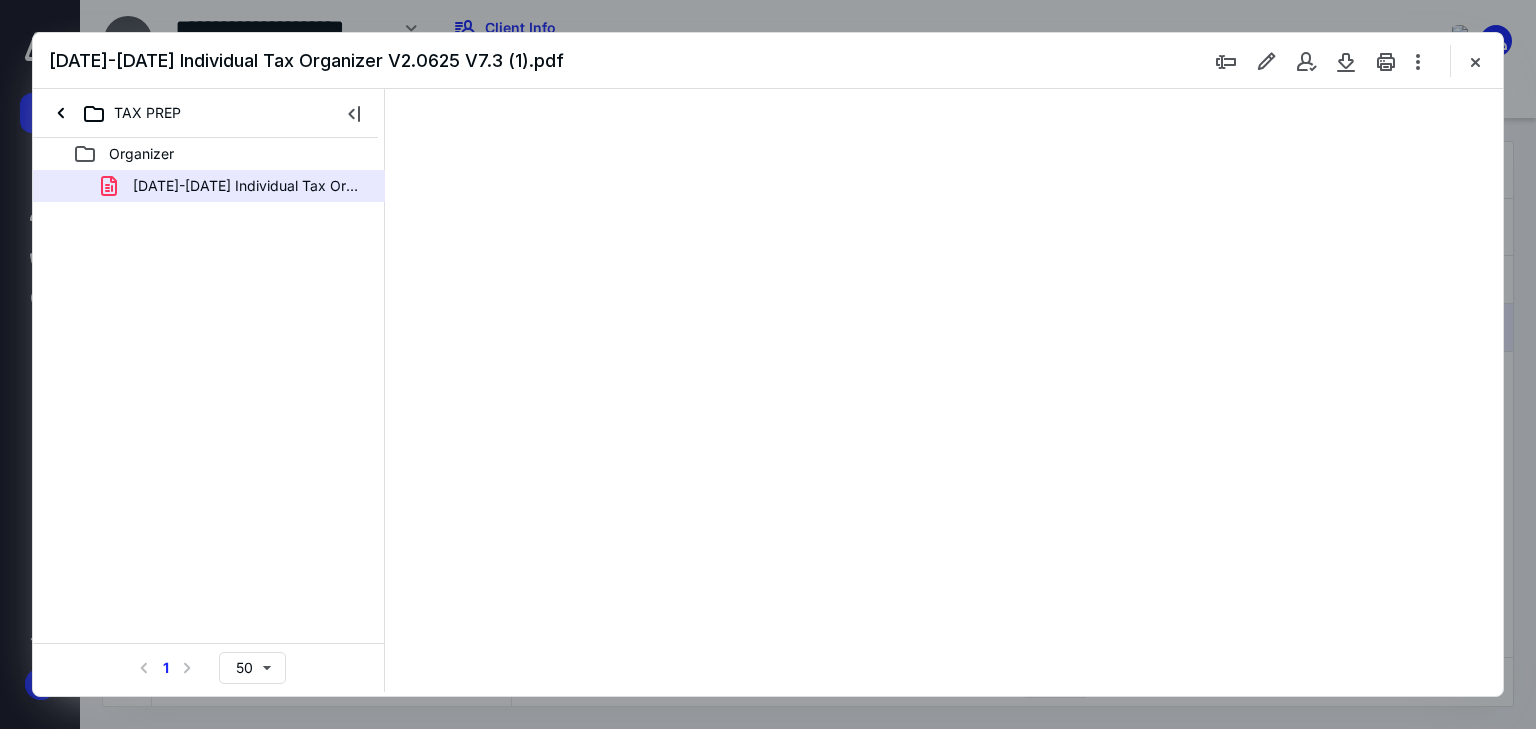 select on "*****" 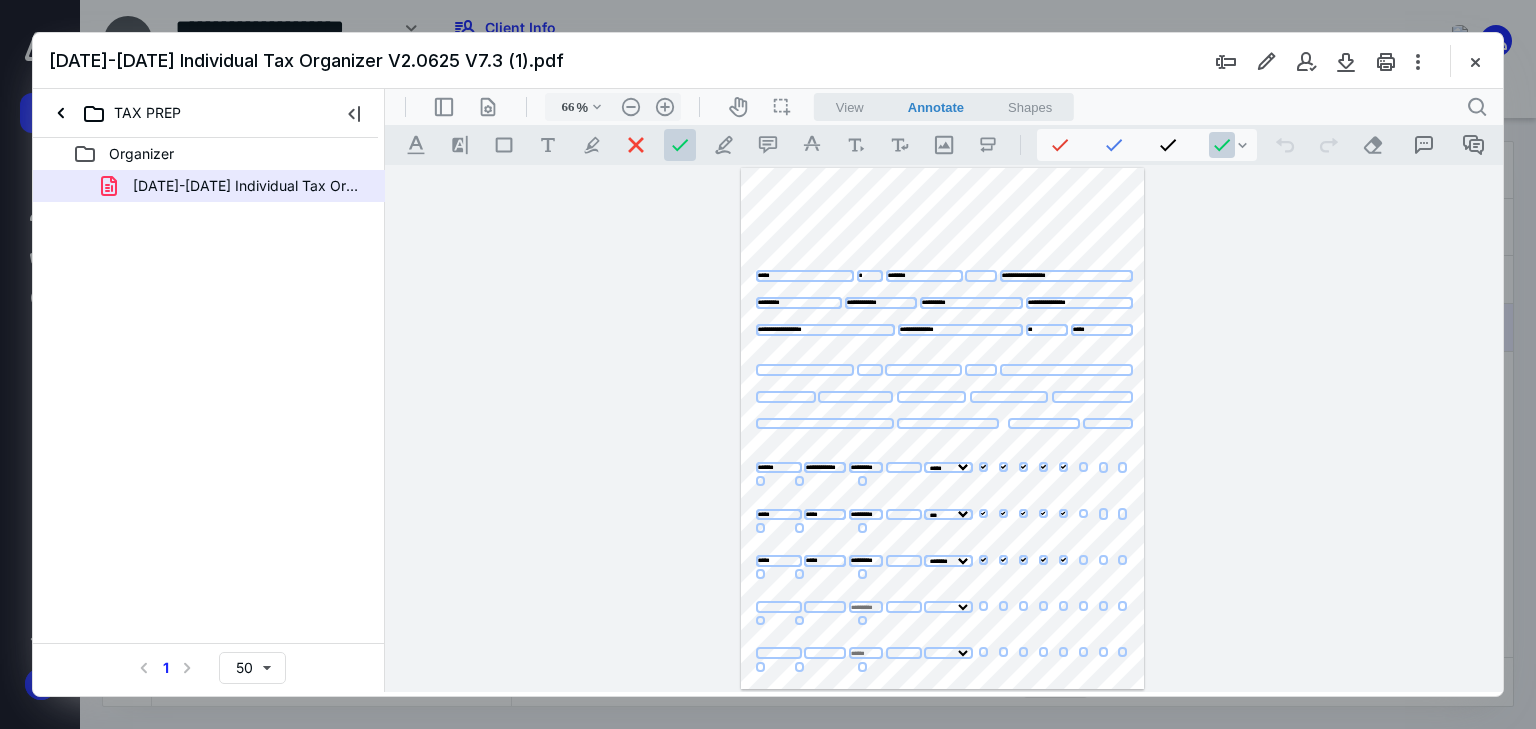 scroll, scrollTop: 0, scrollLeft: 0, axis: both 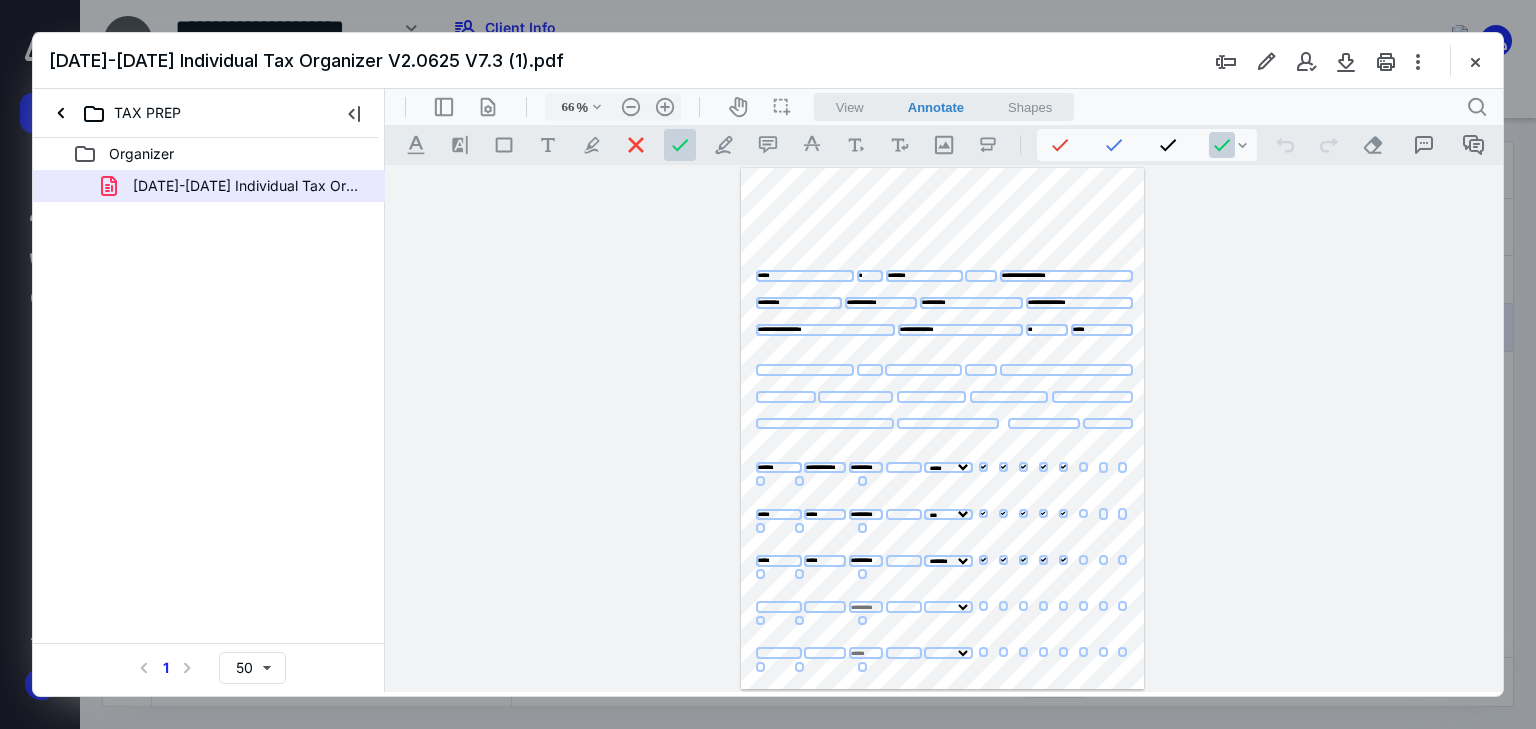 click on "View" at bounding box center [850, 107] 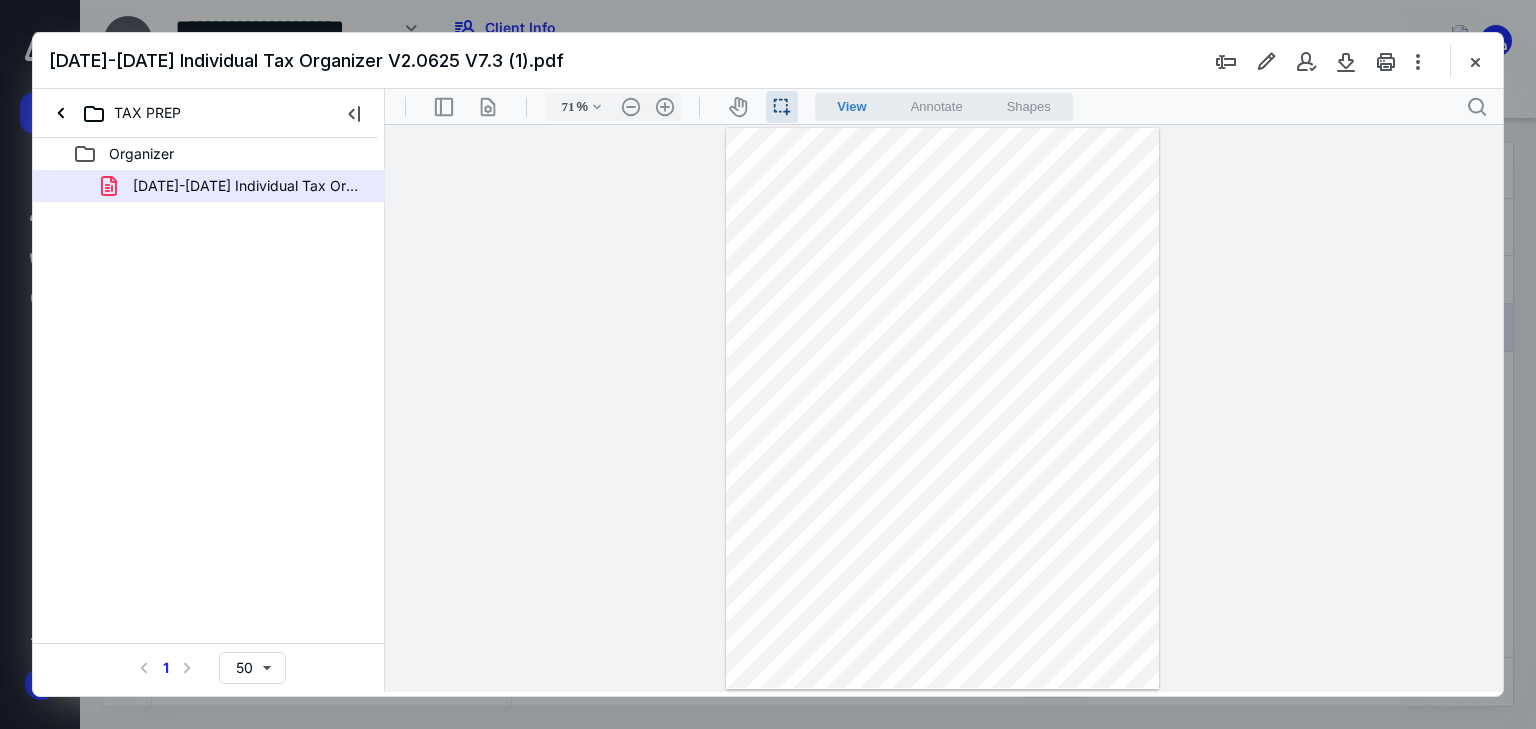 type on "71" 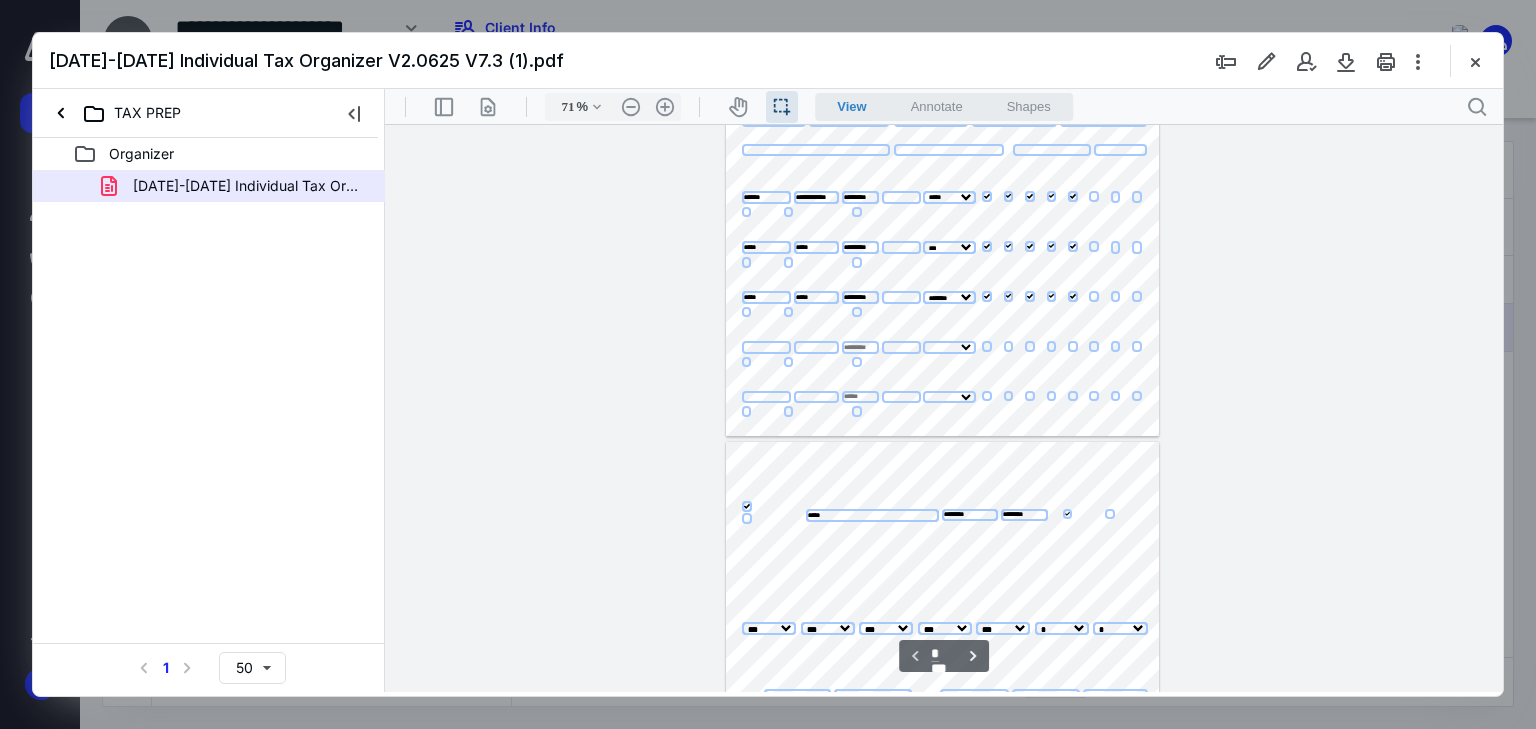 scroll, scrollTop: 0, scrollLeft: 0, axis: both 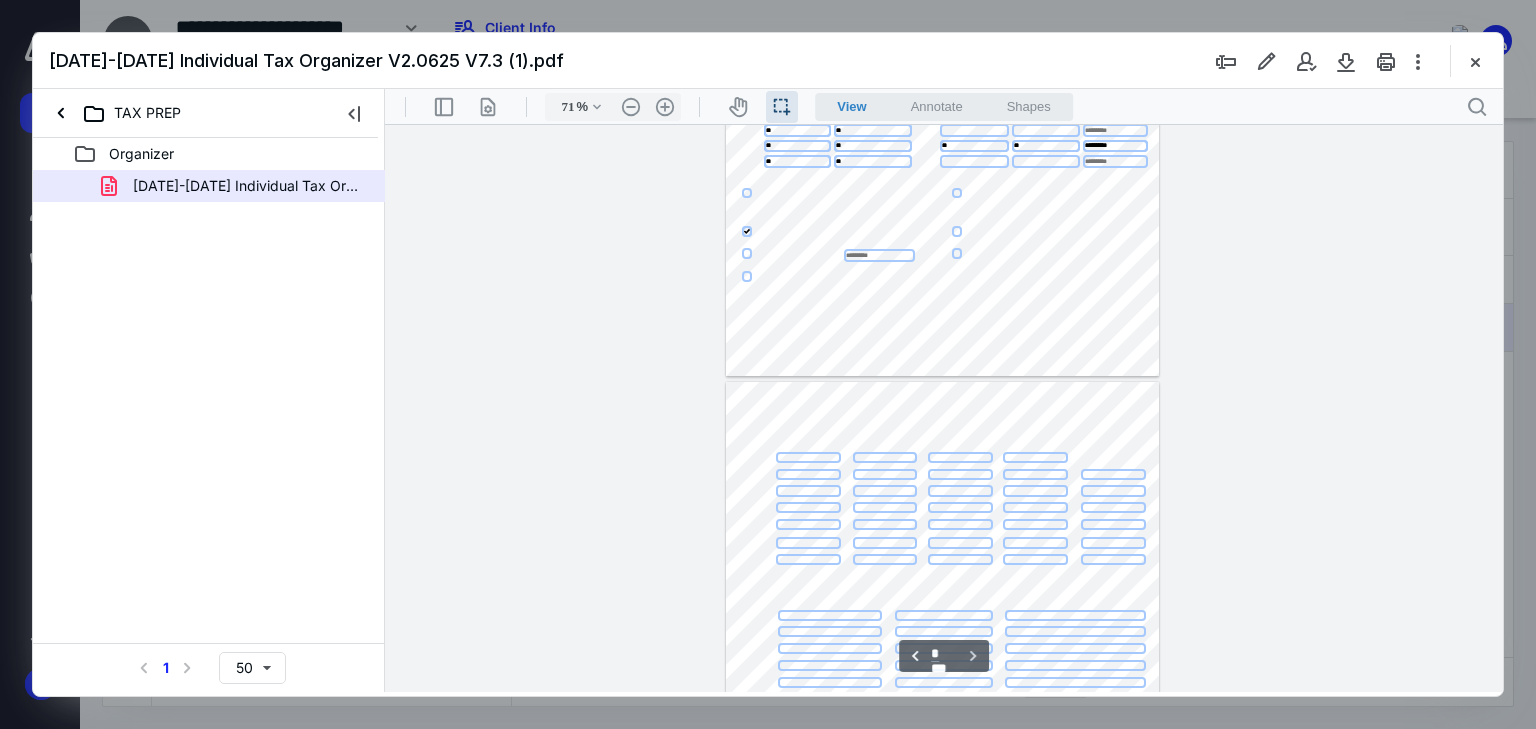 type on "*" 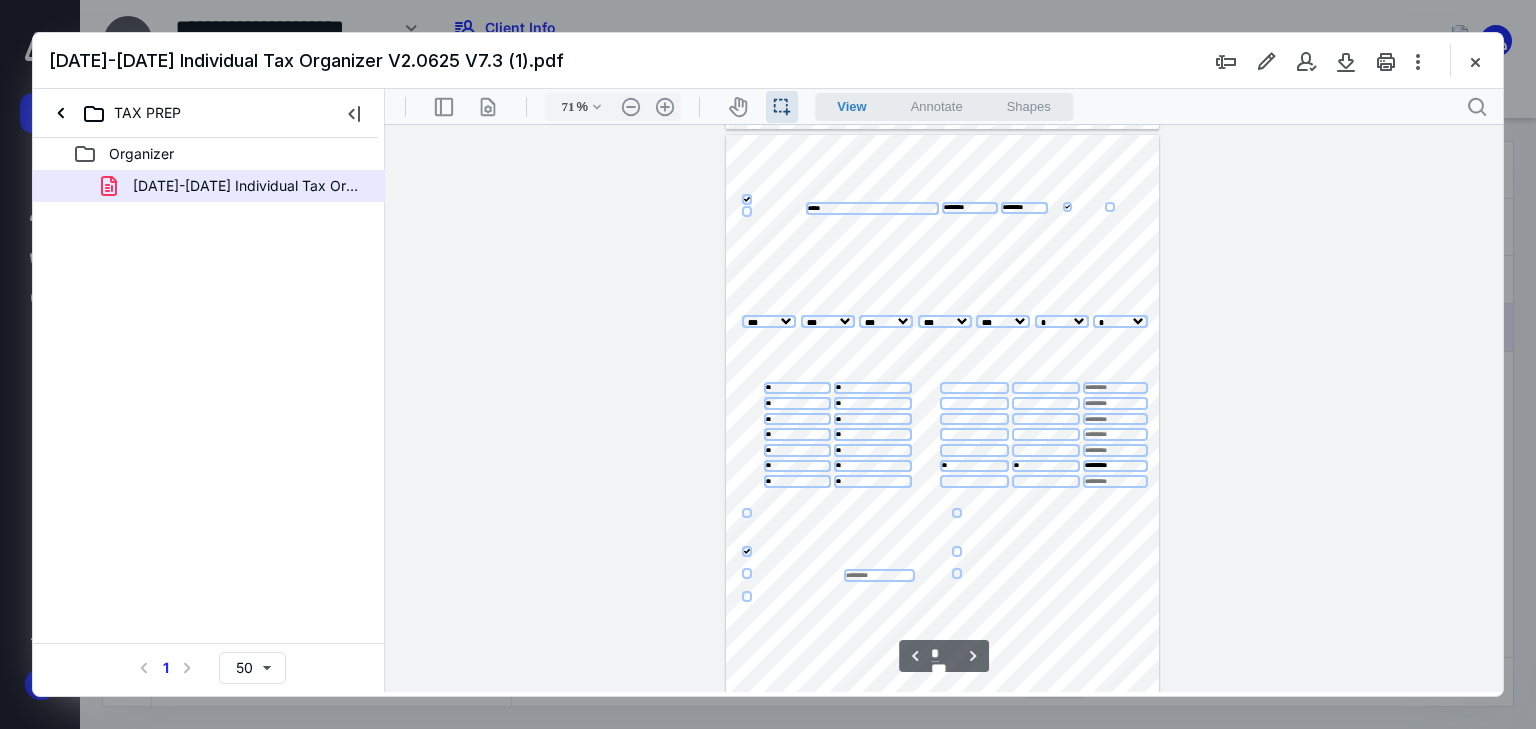 scroll, scrollTop: 480, scrollLeft: 0, axis: vertical 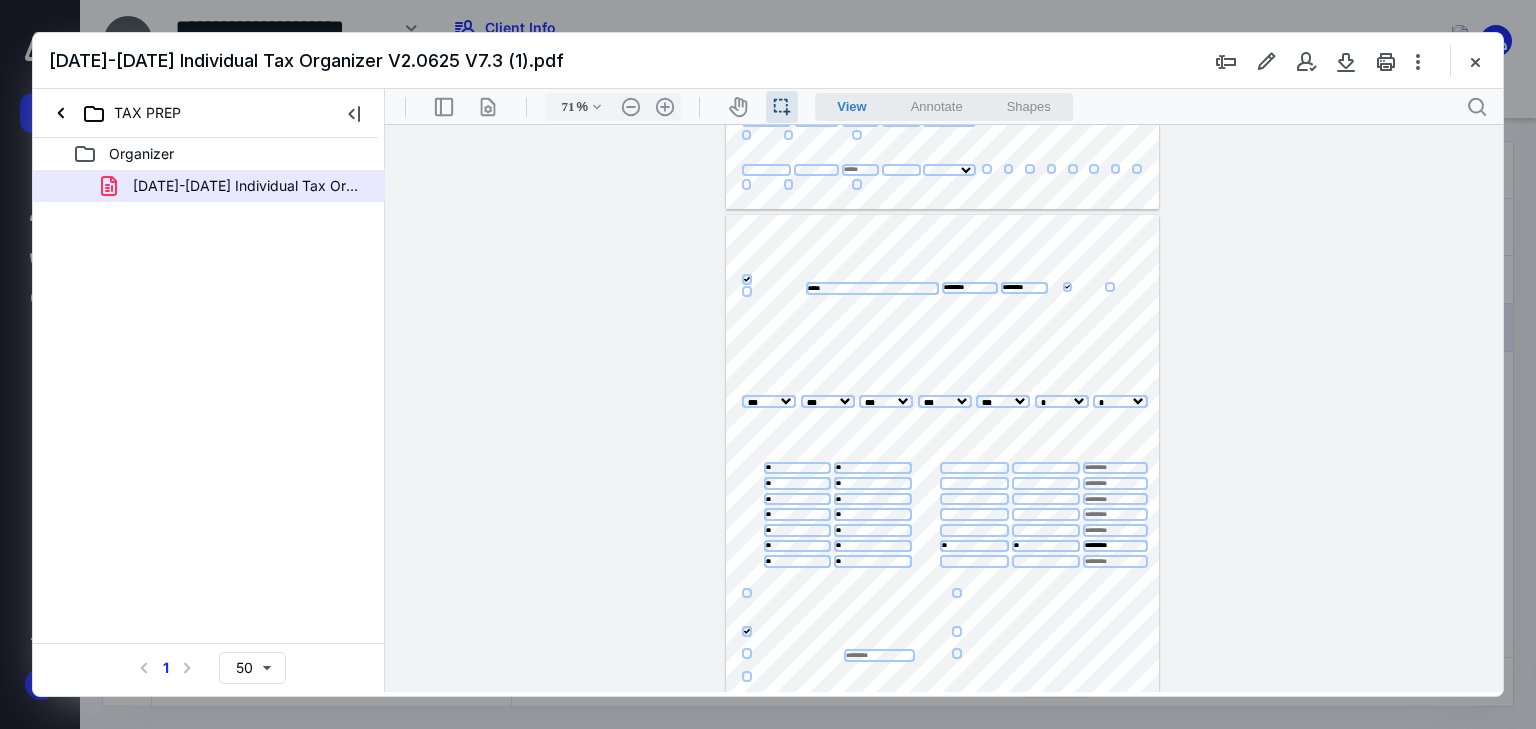 click on "*********" at bounding box center (970, 288) 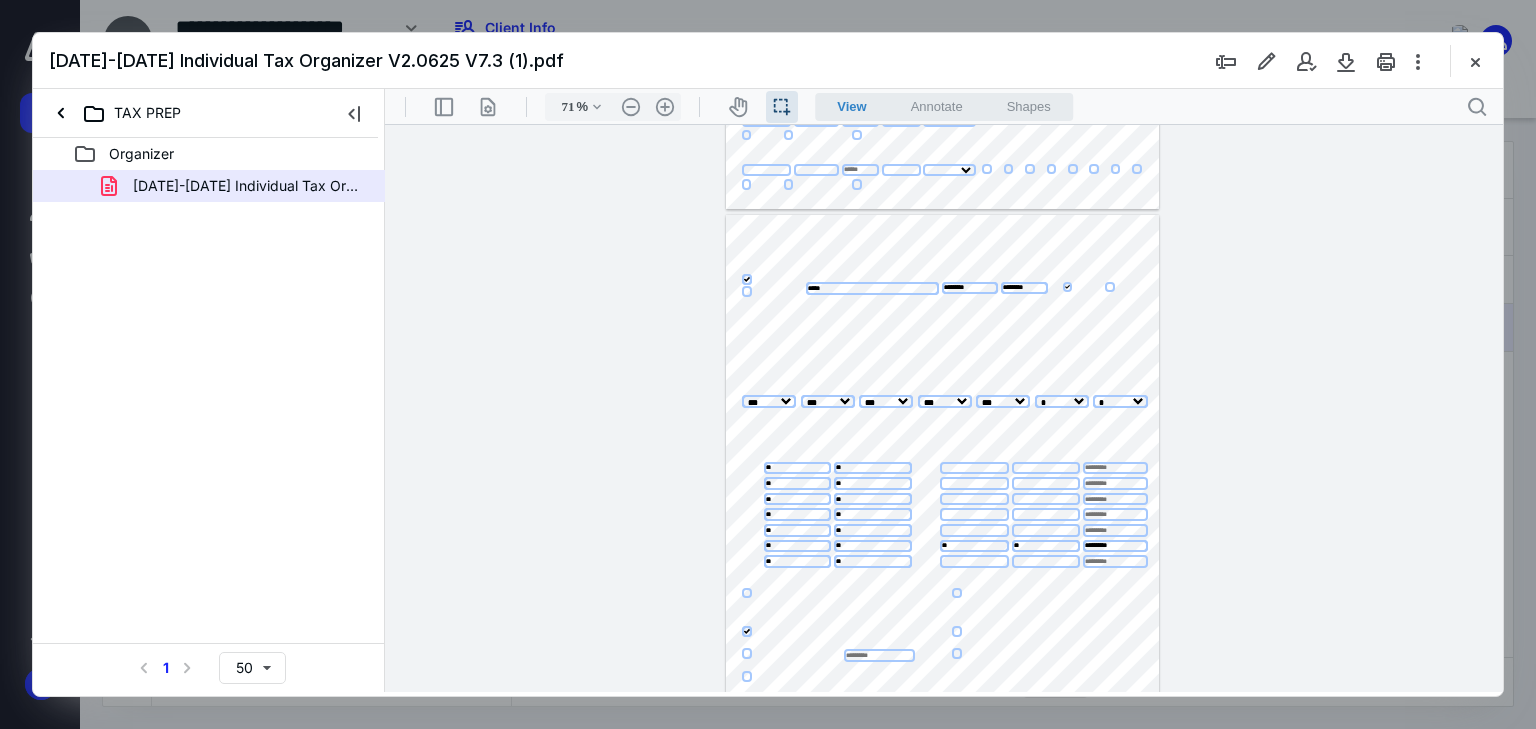 click on "*********" at bounding box center [1025, 288] 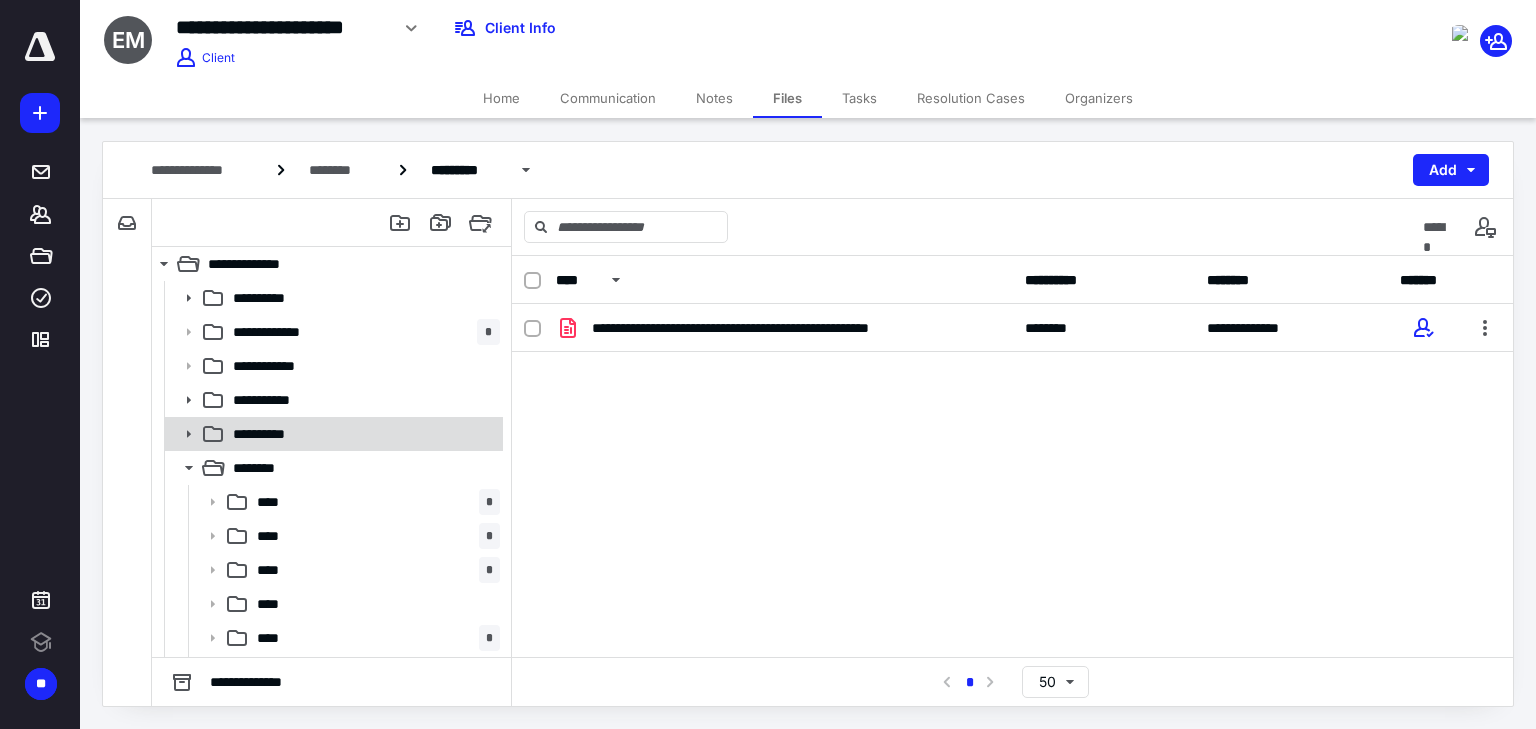 scroll, scrollTop: 0, scrollLeft: 0, axis: both 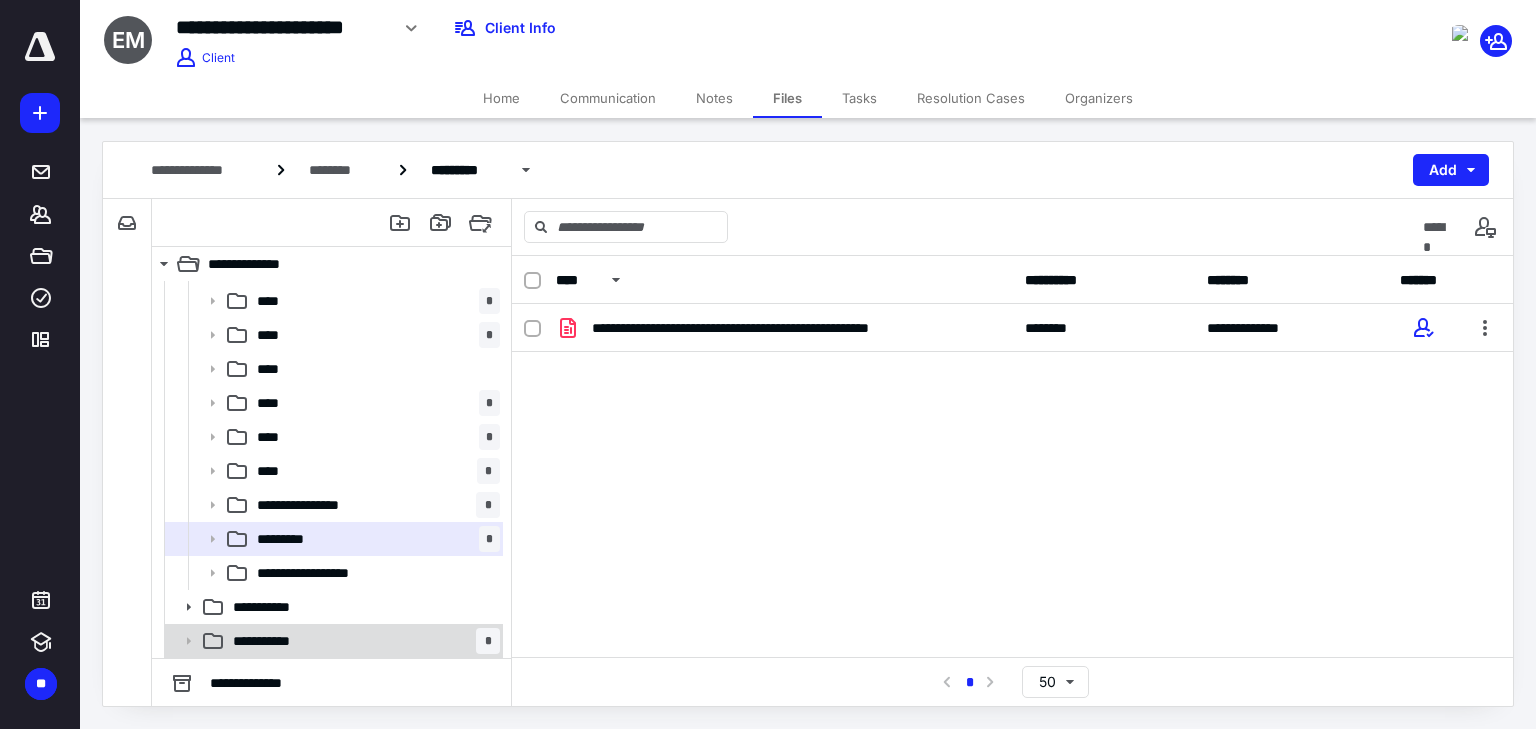 click on "**********" at bounding box center [362, 641] 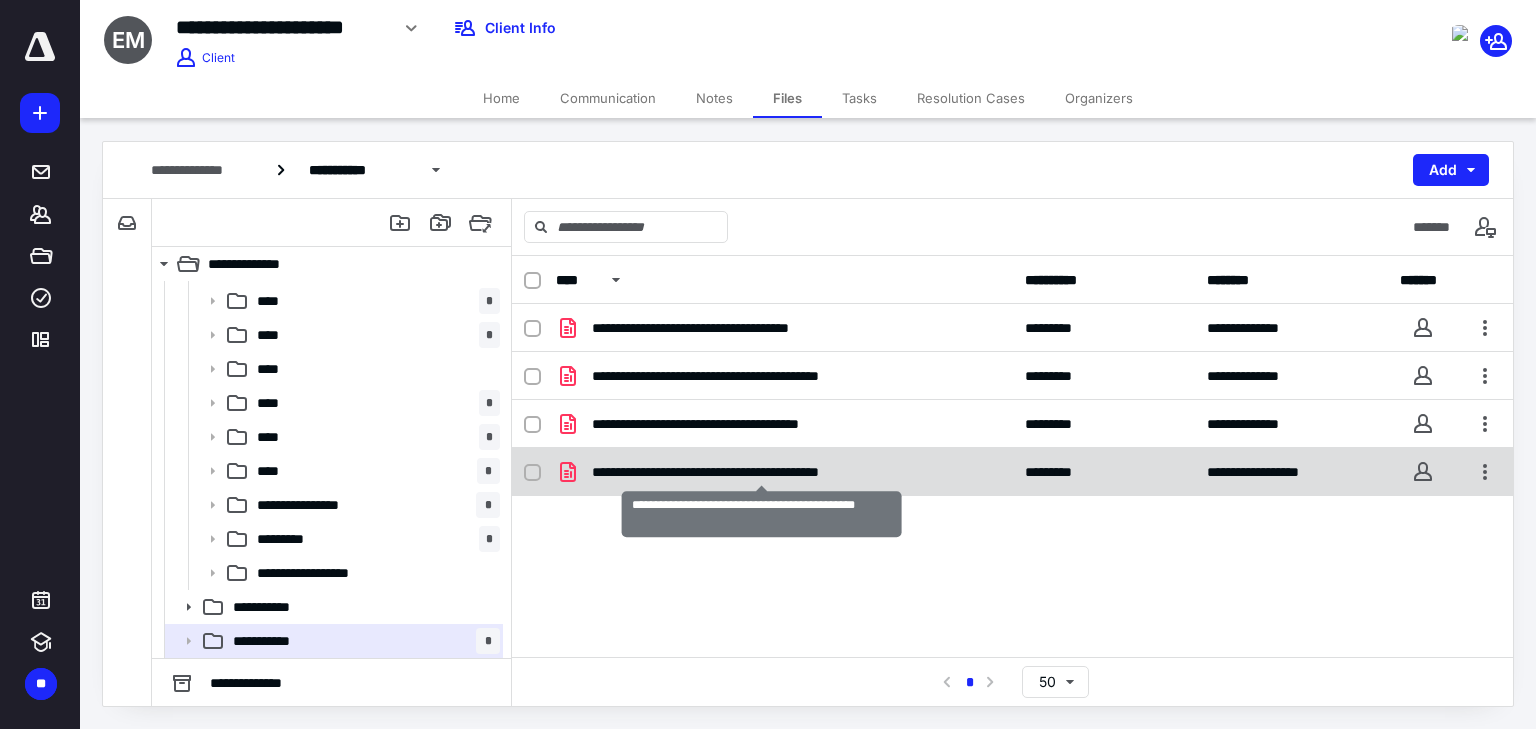 click on "**********" at bounding box center (762, 472) 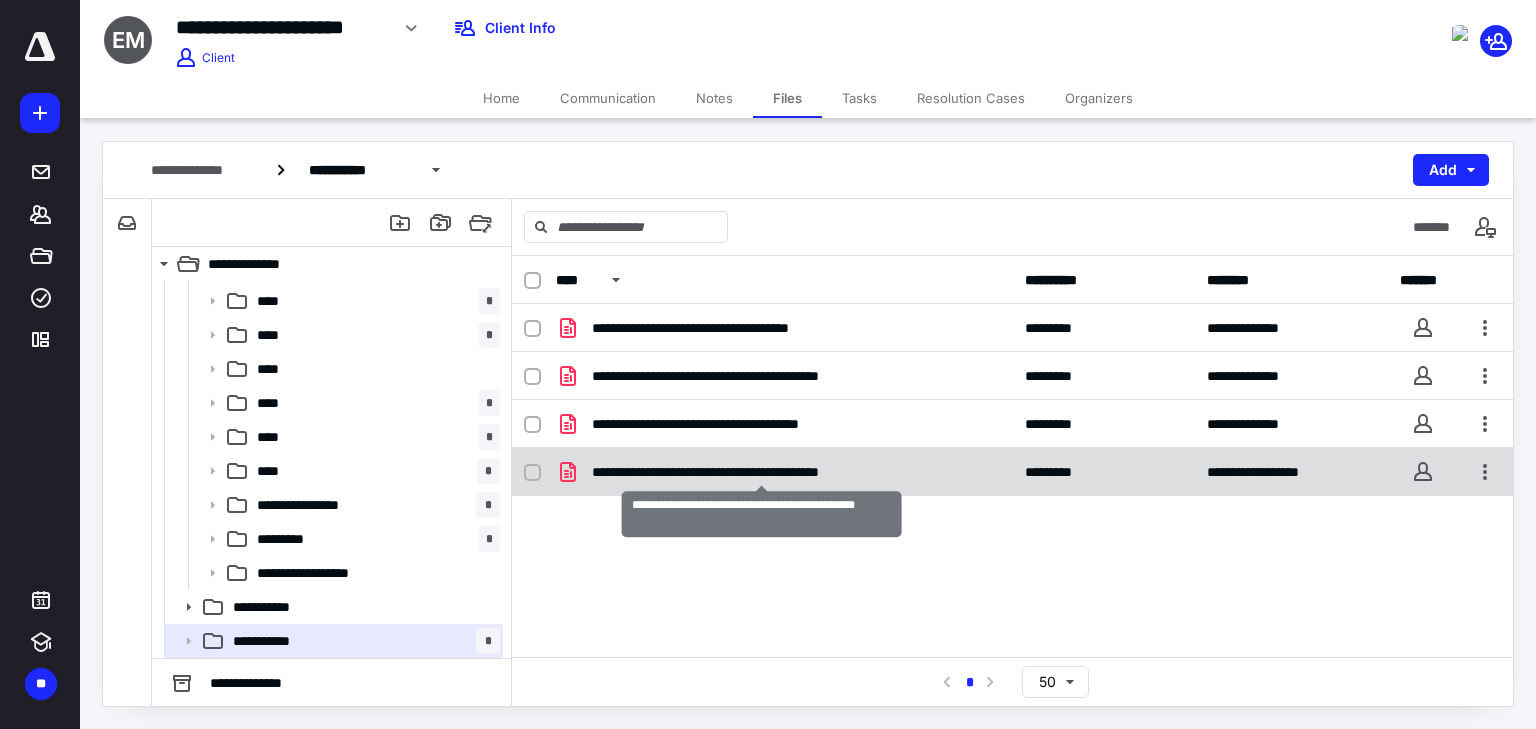 checkbox on "true" 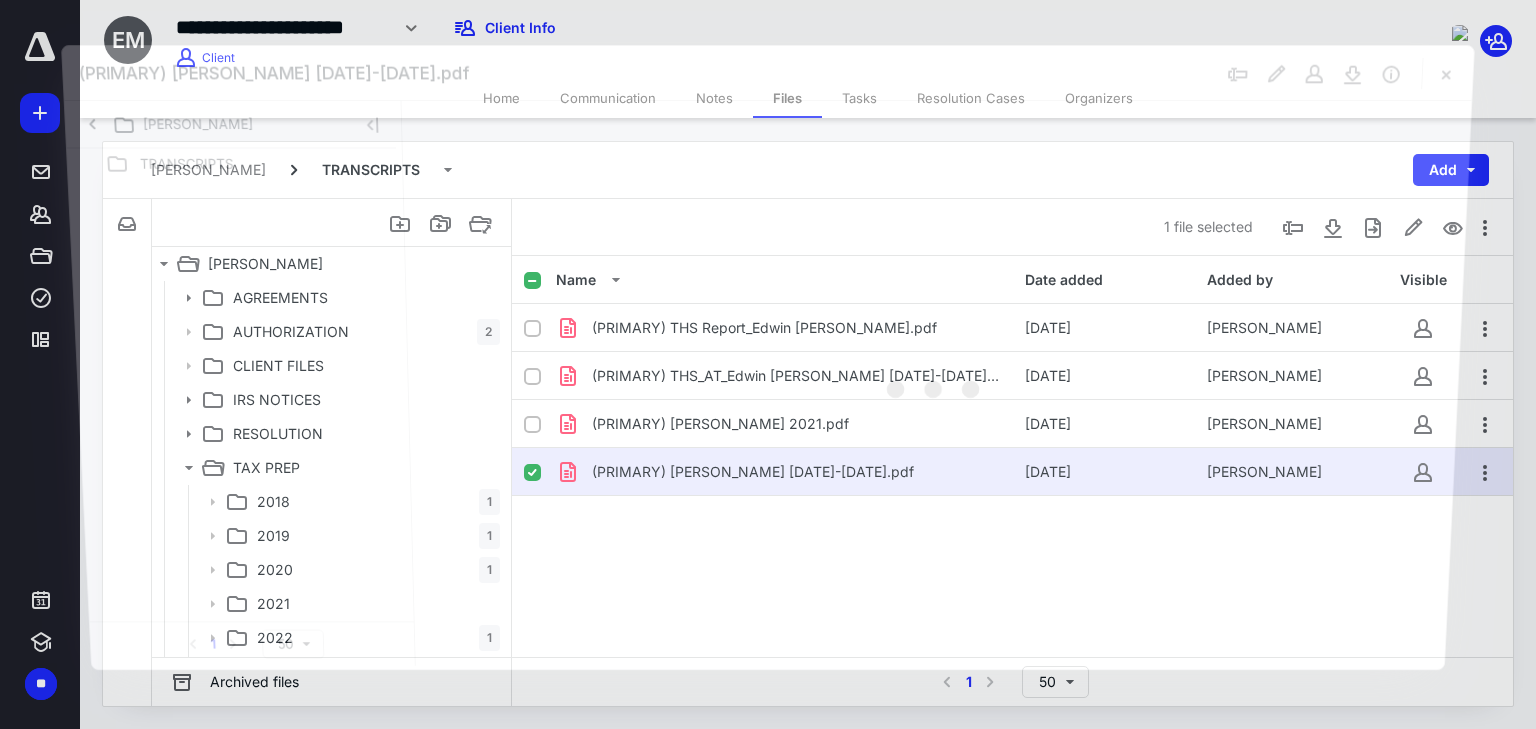 scroll, scrollTop: 235, scrollLeft: 0, axis: vertical 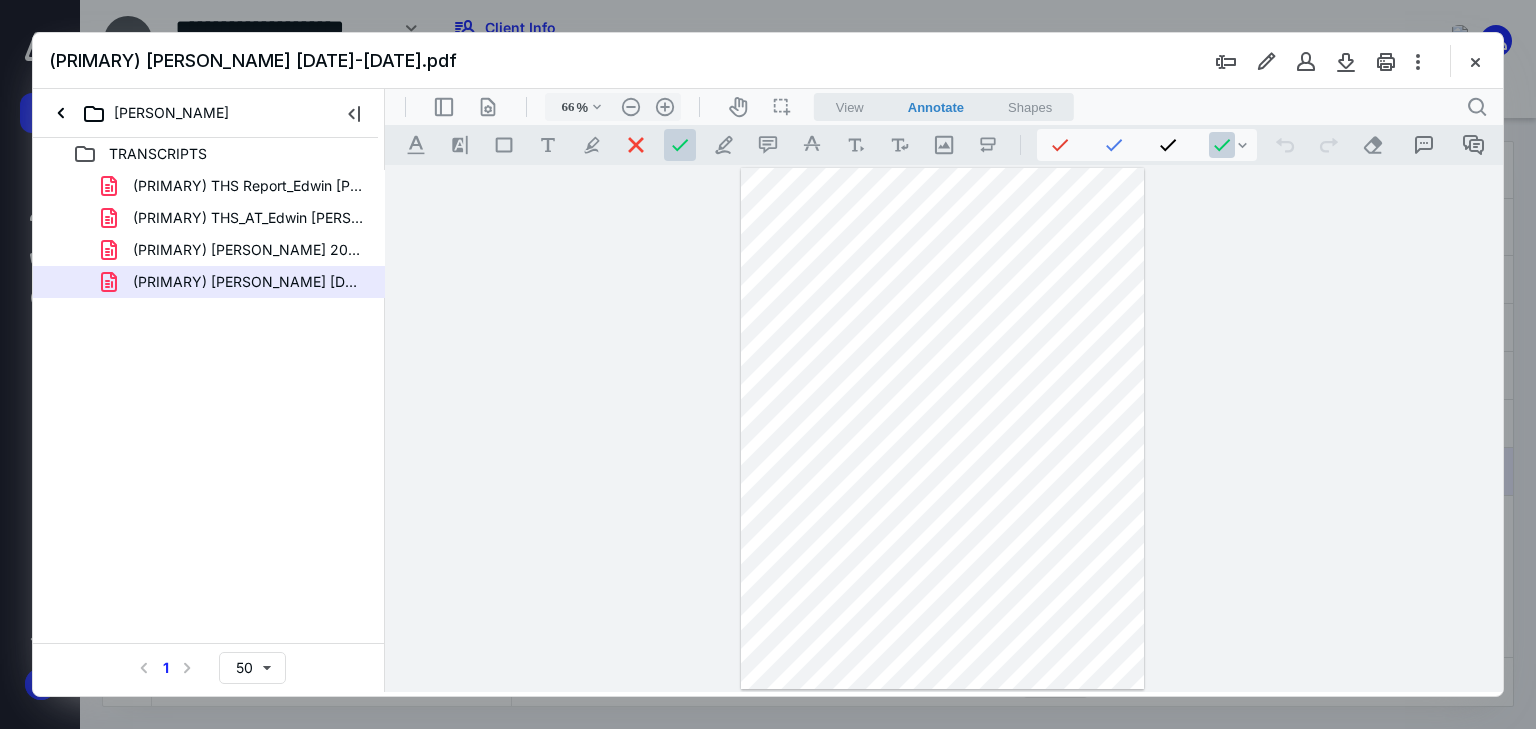 click on "View" at bounding box center (850, 107) 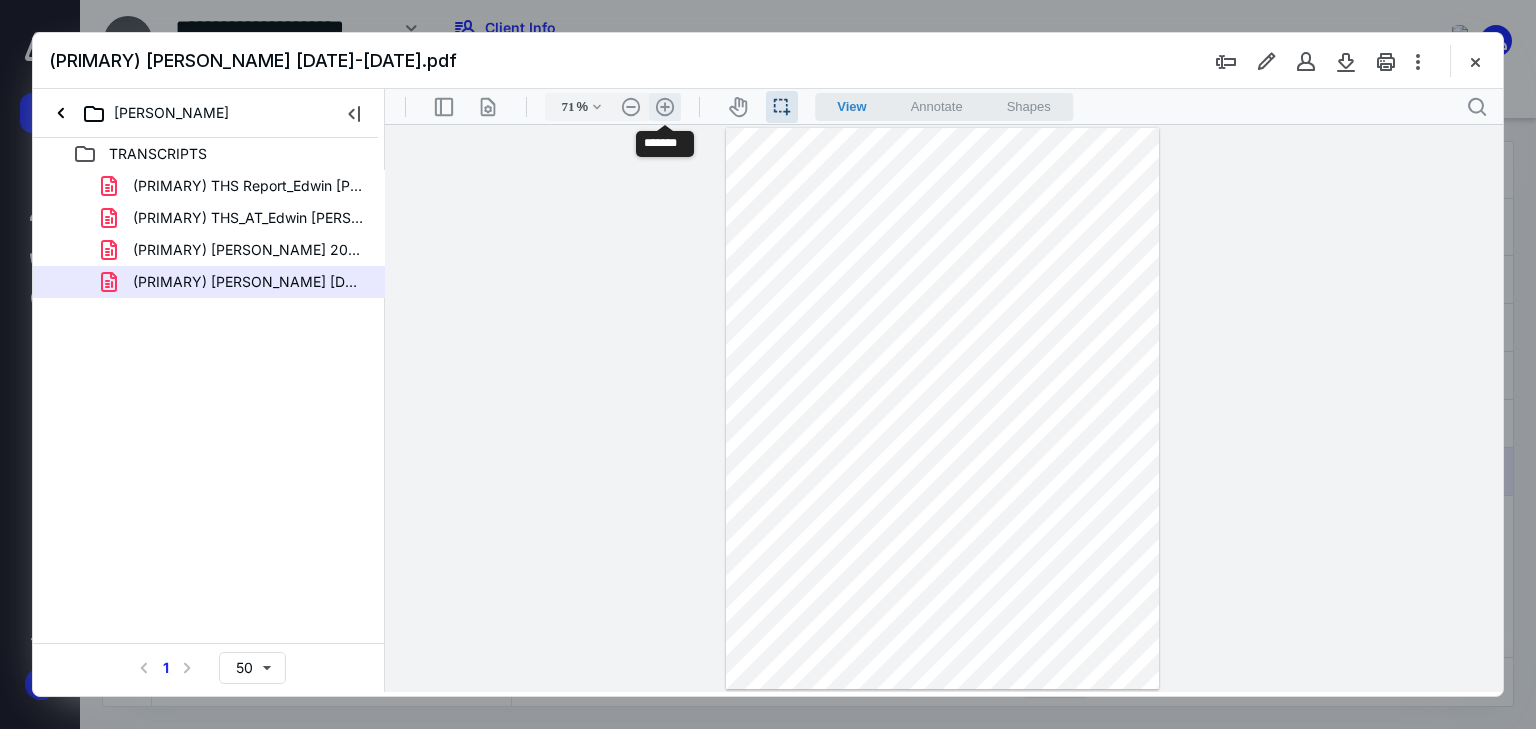 click on ".cls-1{fill:#abb0c4;} icon - header - zoom - in - line" at bounding box center [665, 107] 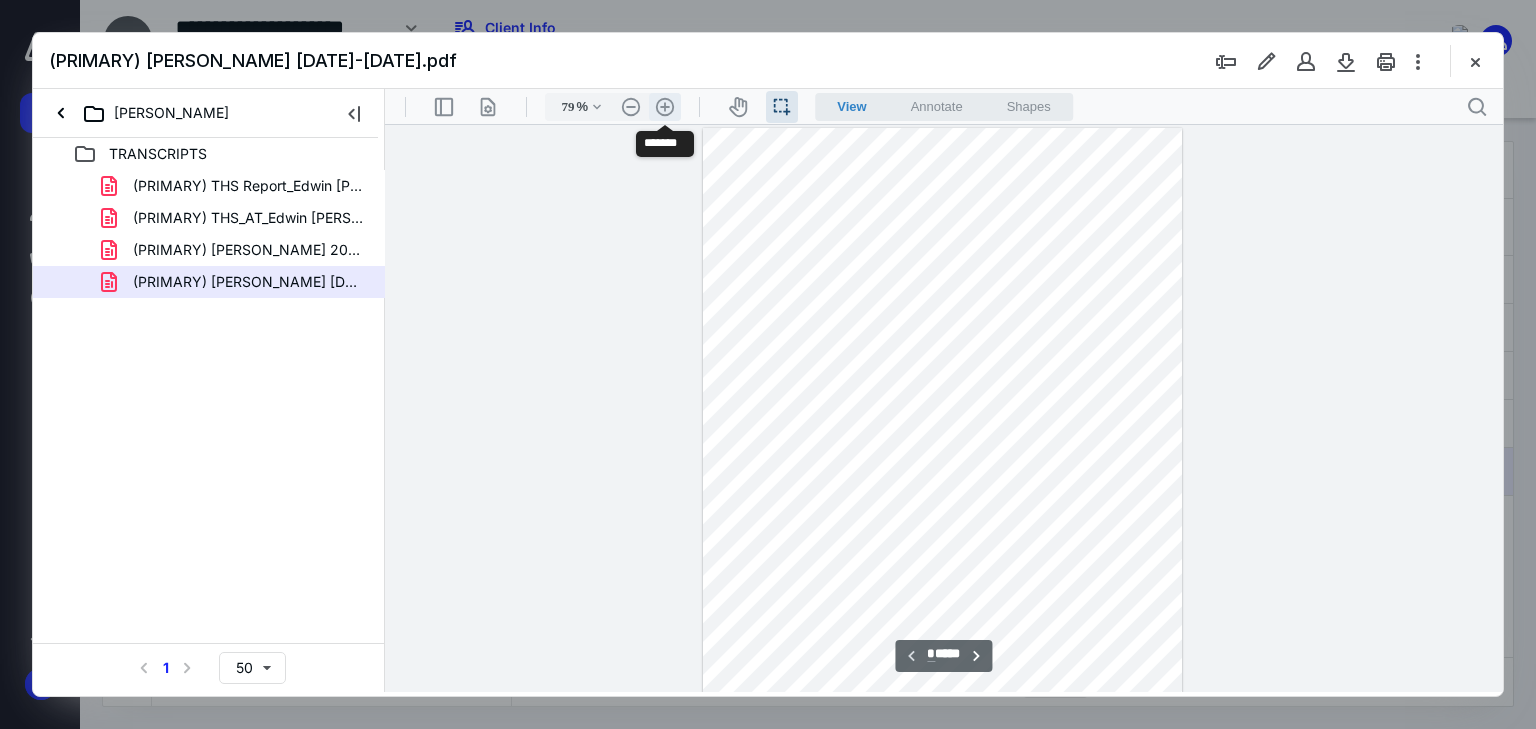 click on ".cls-1{fill:#abb0c4;} icon - header - zoom - in - line" at bounding box center [665, 107] 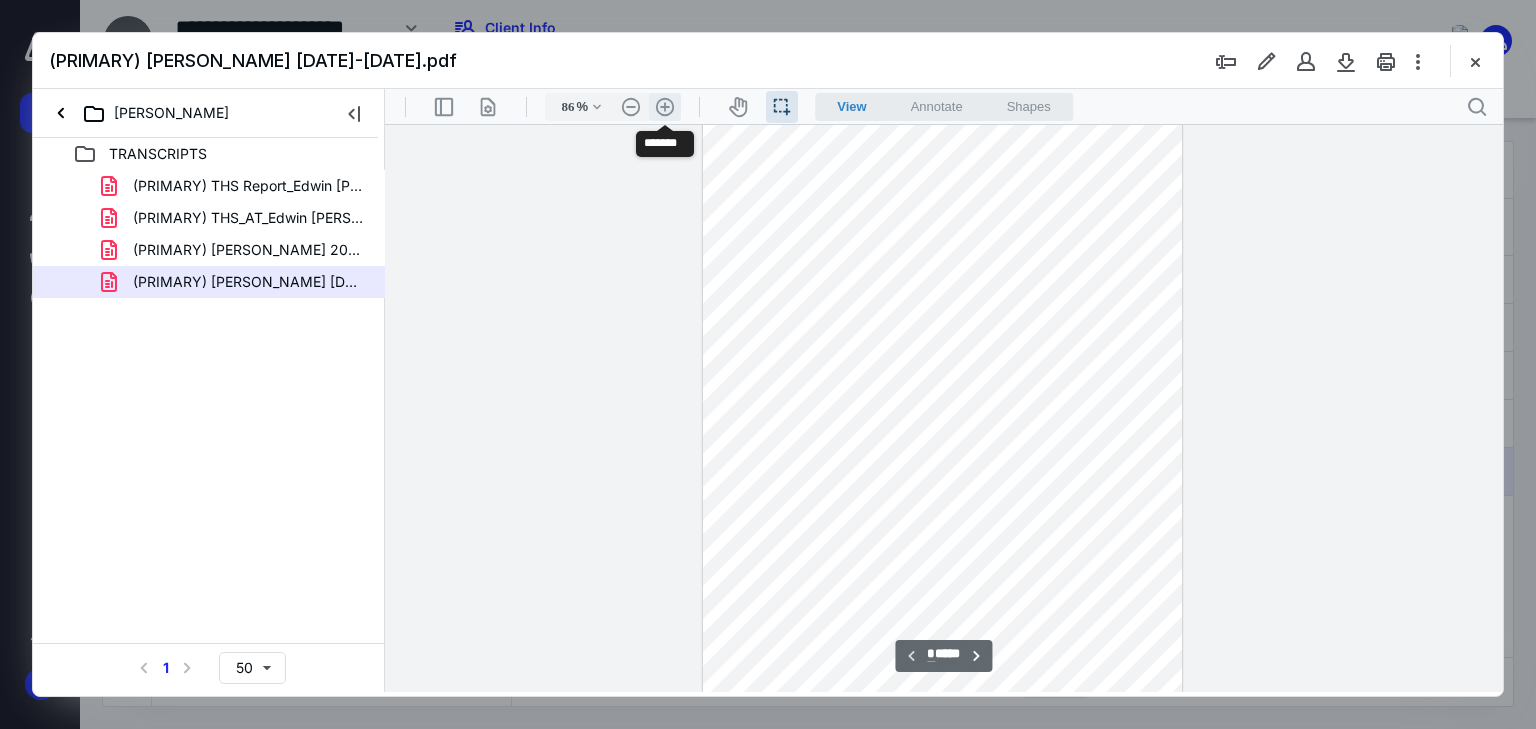 click on ".cls-1{fill:#abb0c4;} icon - header - zoom - in - line" at bounding box center (665, 107) 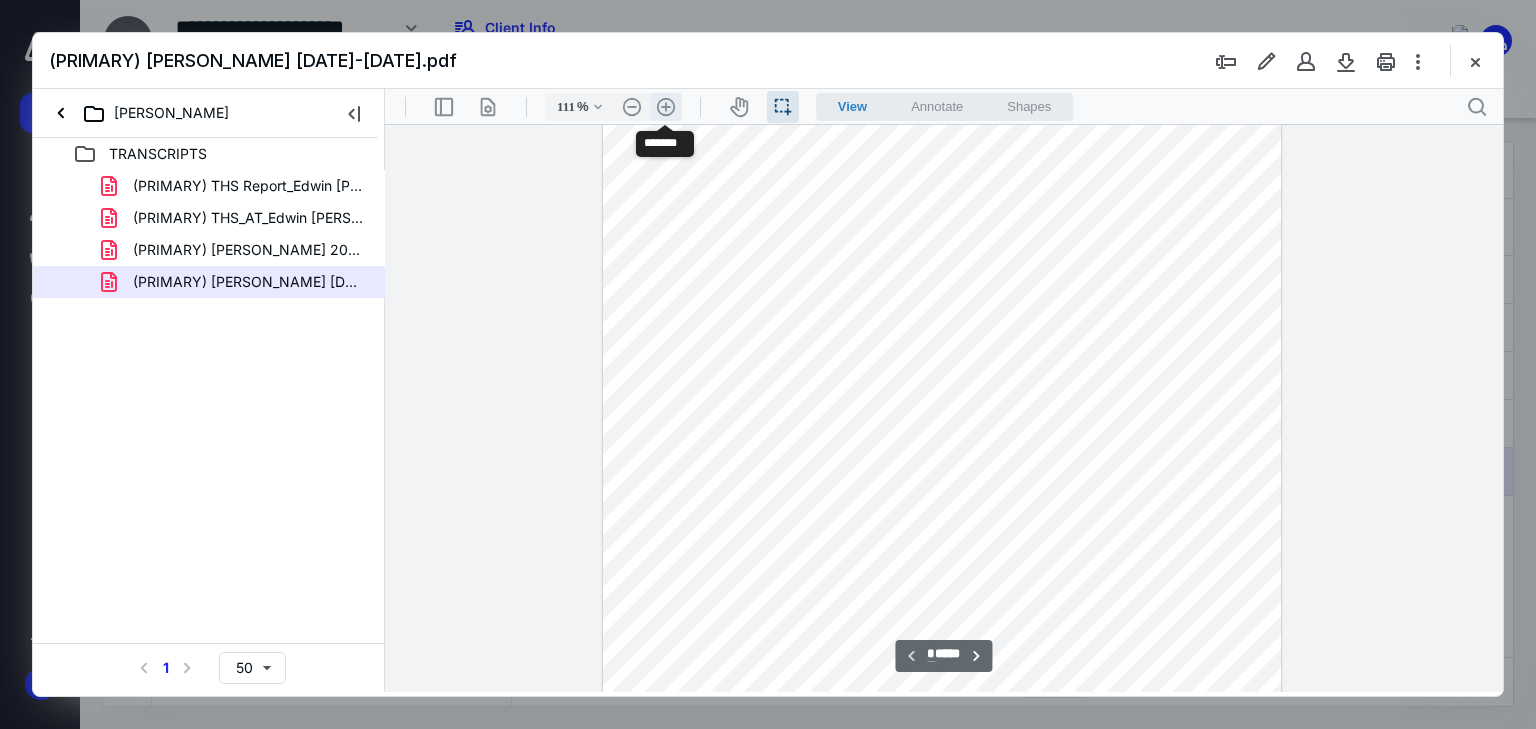click on ".cls-1{fill:#abb0c4;} icon - header - zoom - in - line" at bounding box center [666, 107] 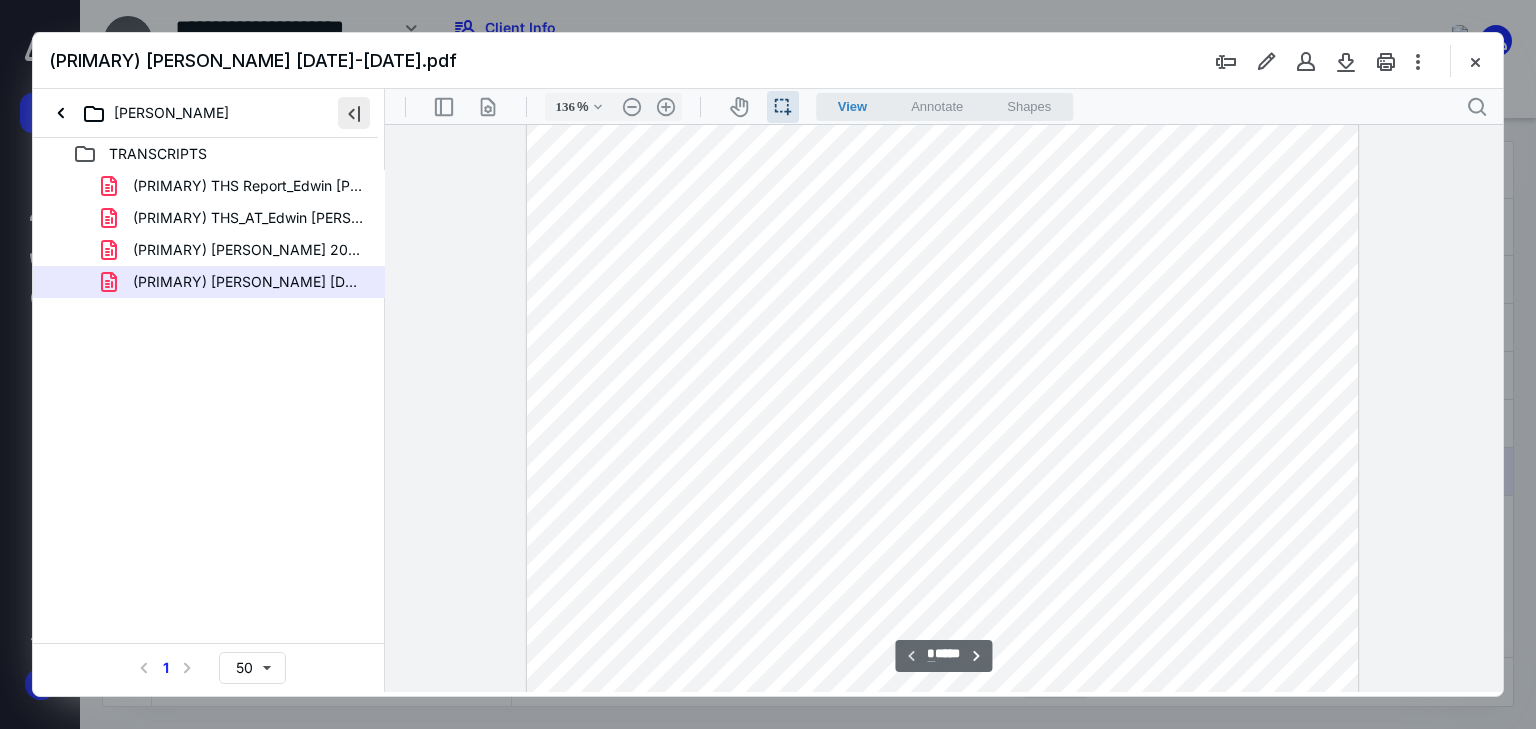 click at bounding box center (354, 113) 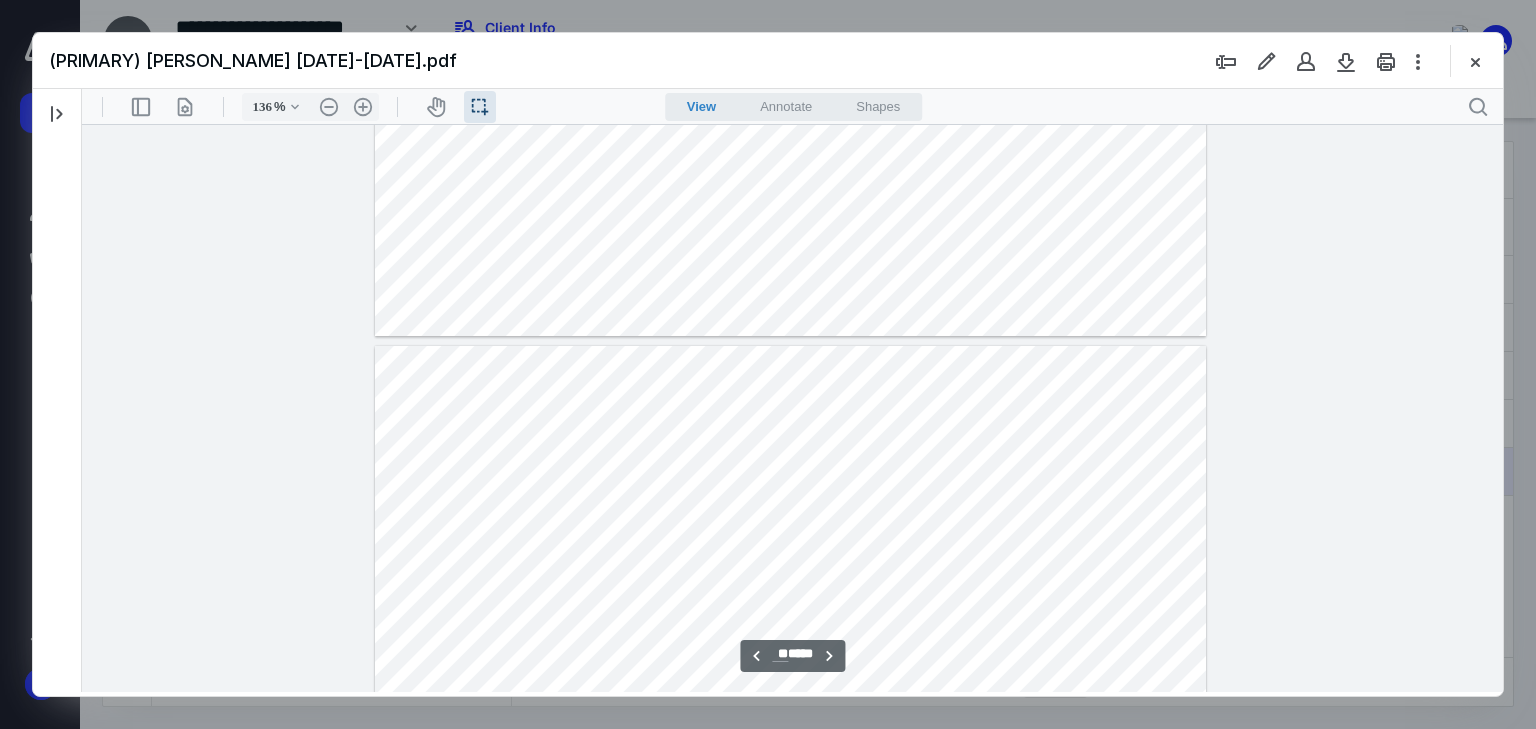 scroll, scrollTop: 12223, scrollLeft: 0, axis: vertical 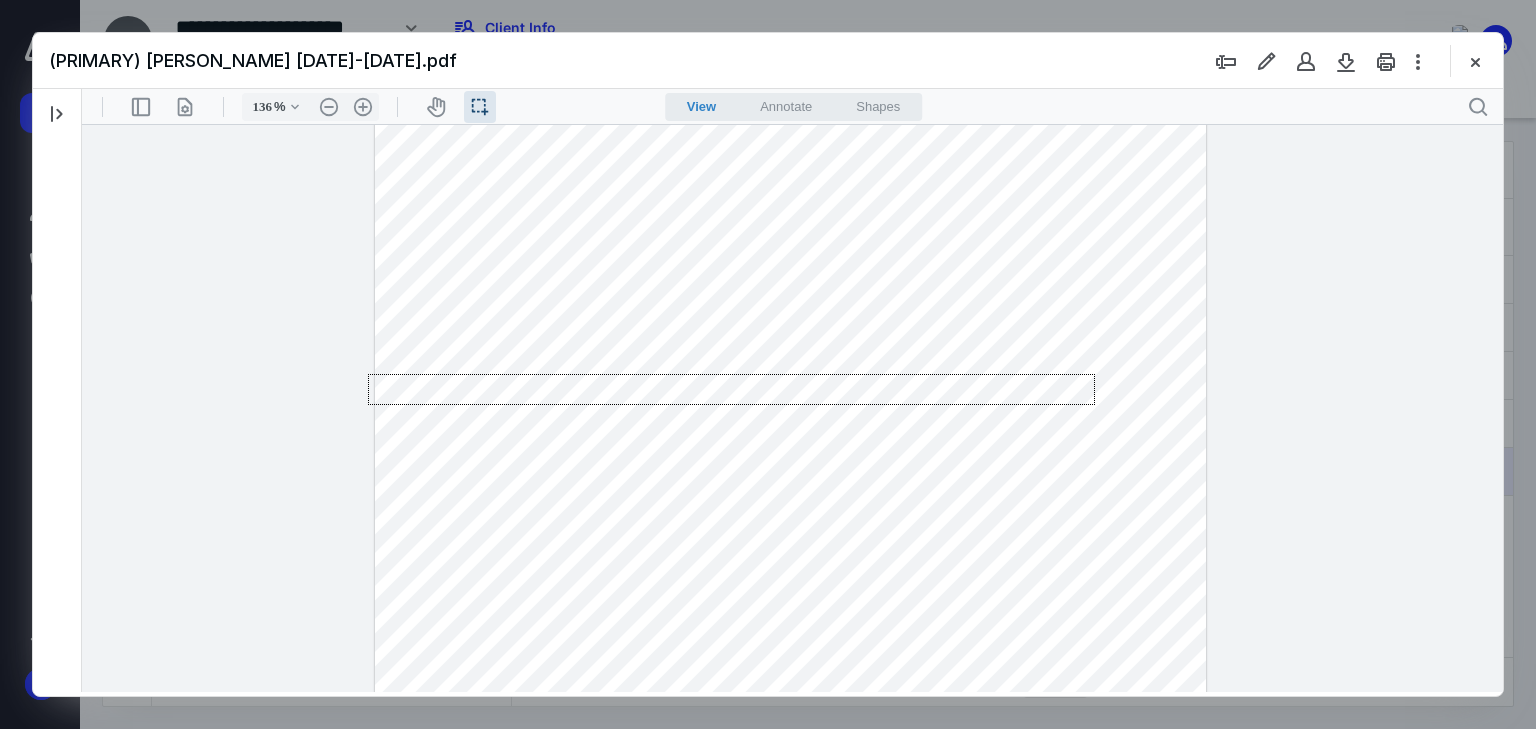 drag, startPoint x: 1064, startPoint y: 381, endPoint x: 333, endPoint y: 405, distance: 731.39386 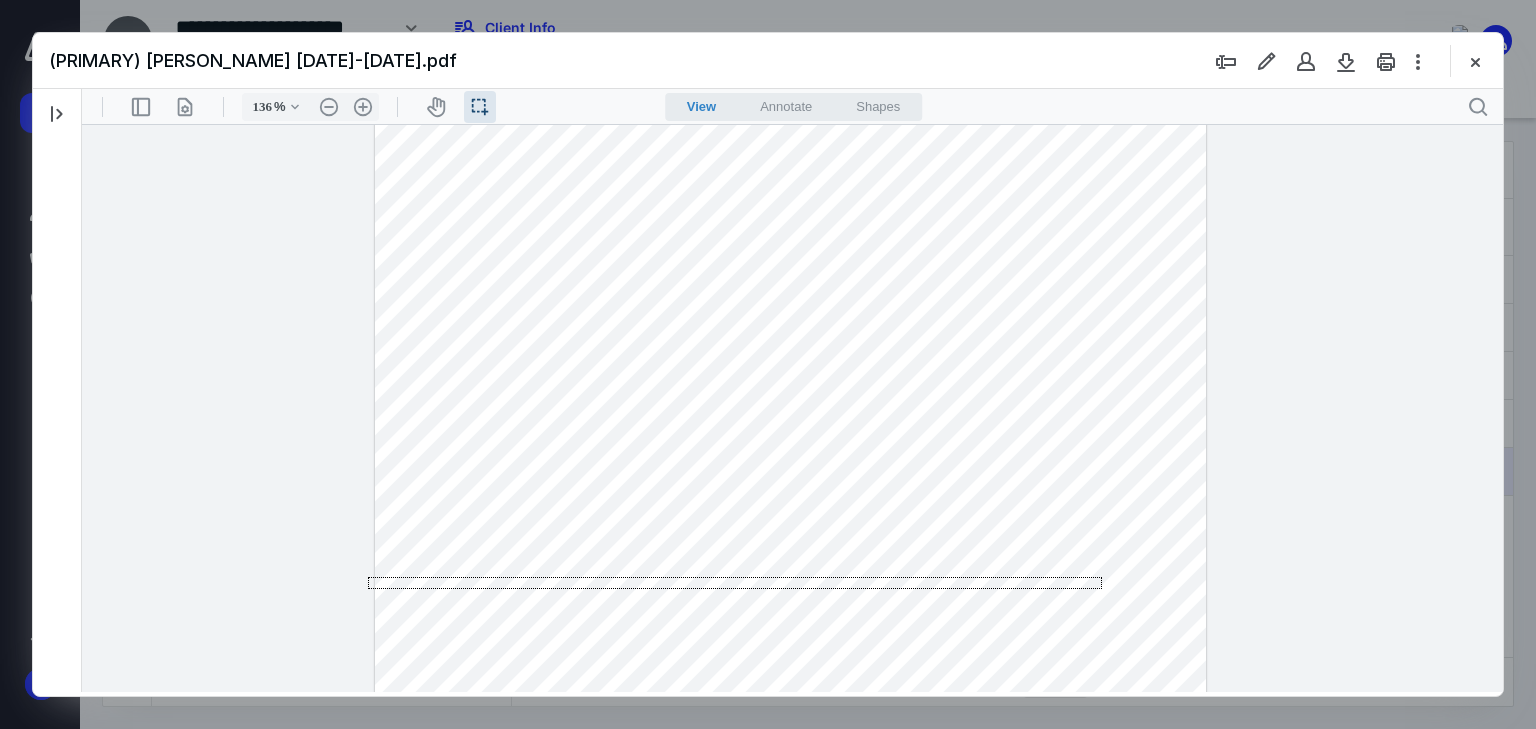 drag, startPoint x: 1102, startPoint y: 577, endPoint x: 82, endPoint y: 660, distance: 1023.3714 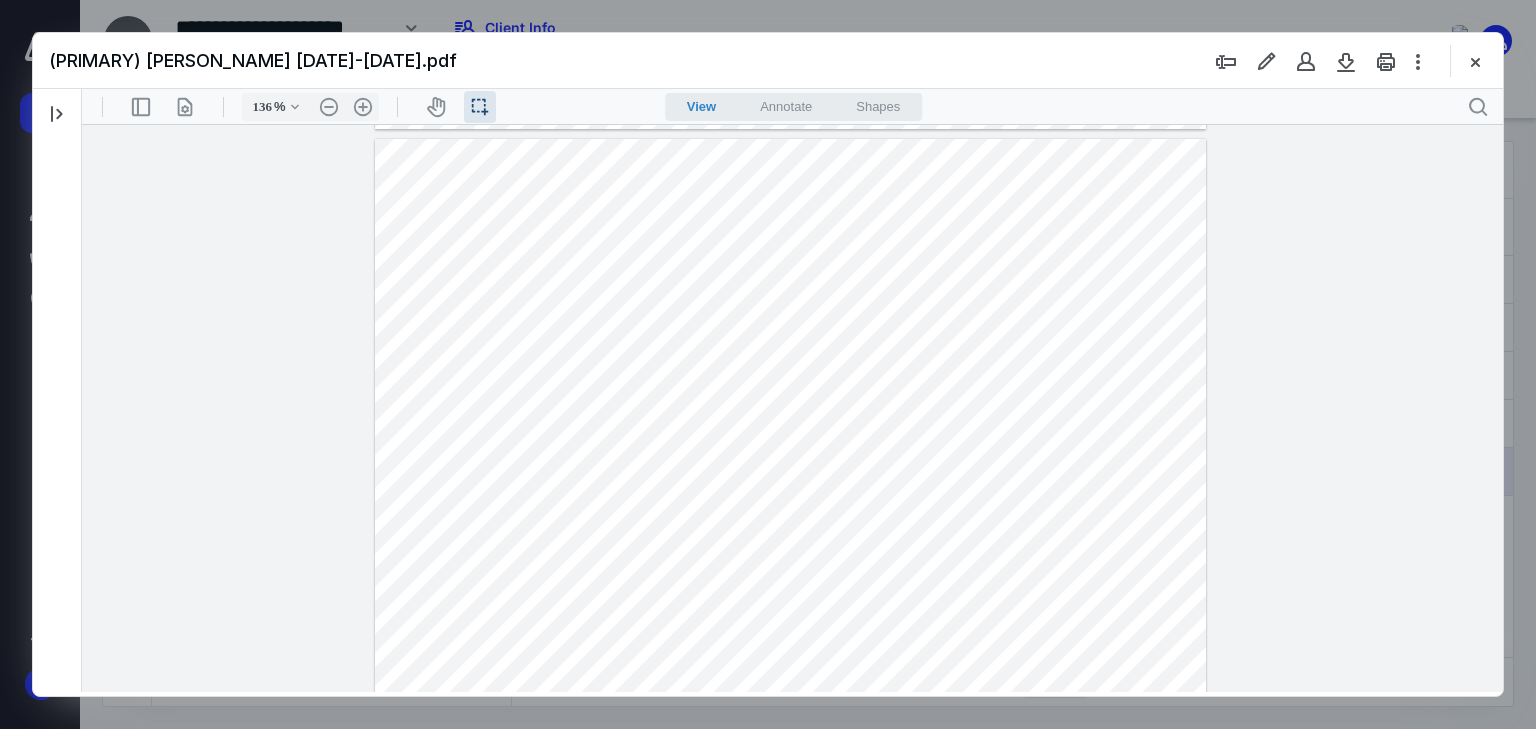 scroll, scrollTop: 22877, scrollLeft: 0, axis: vertical 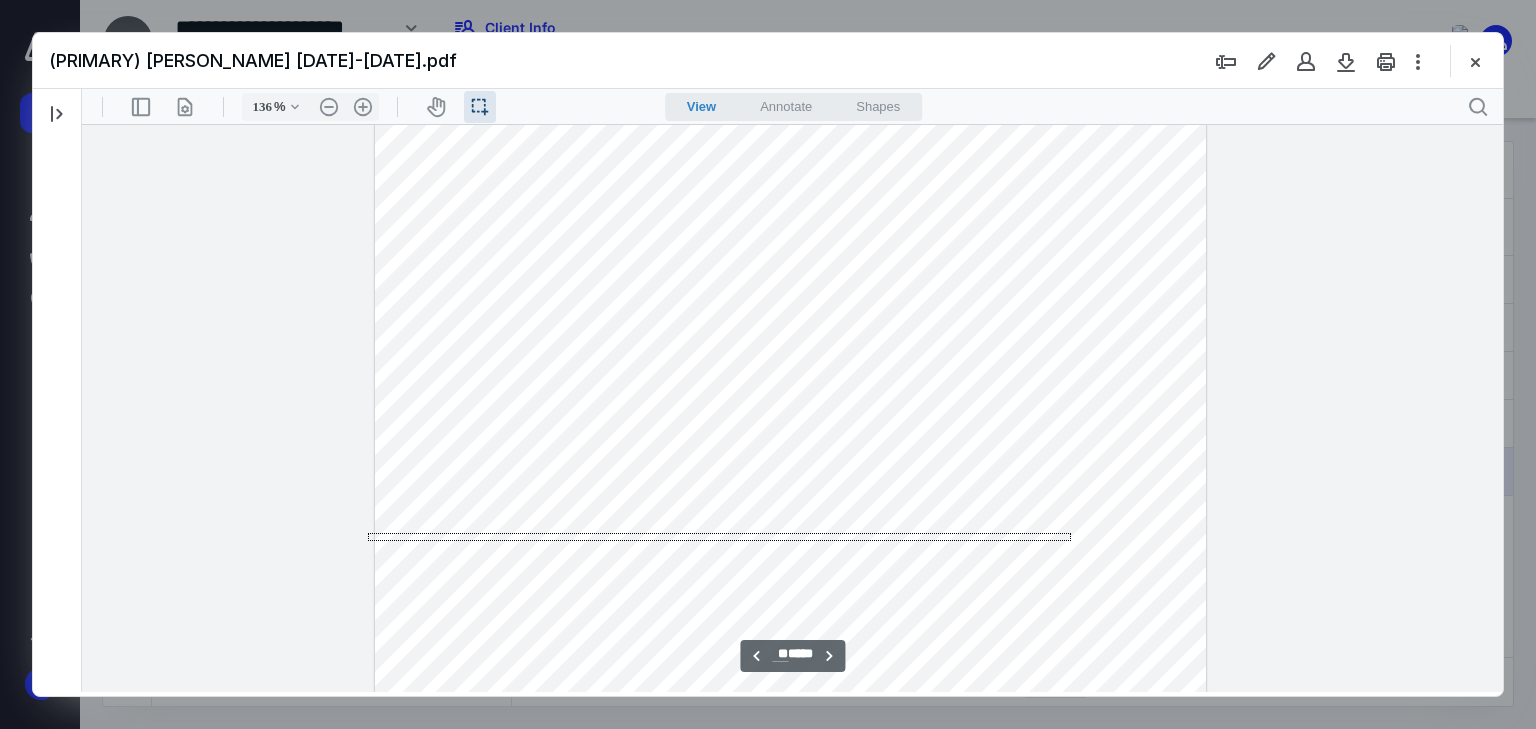 drag, startPoint x: 1071, startPoint y: 533, endPoint x: 242, endPoint y: 541, distance: 829.0386 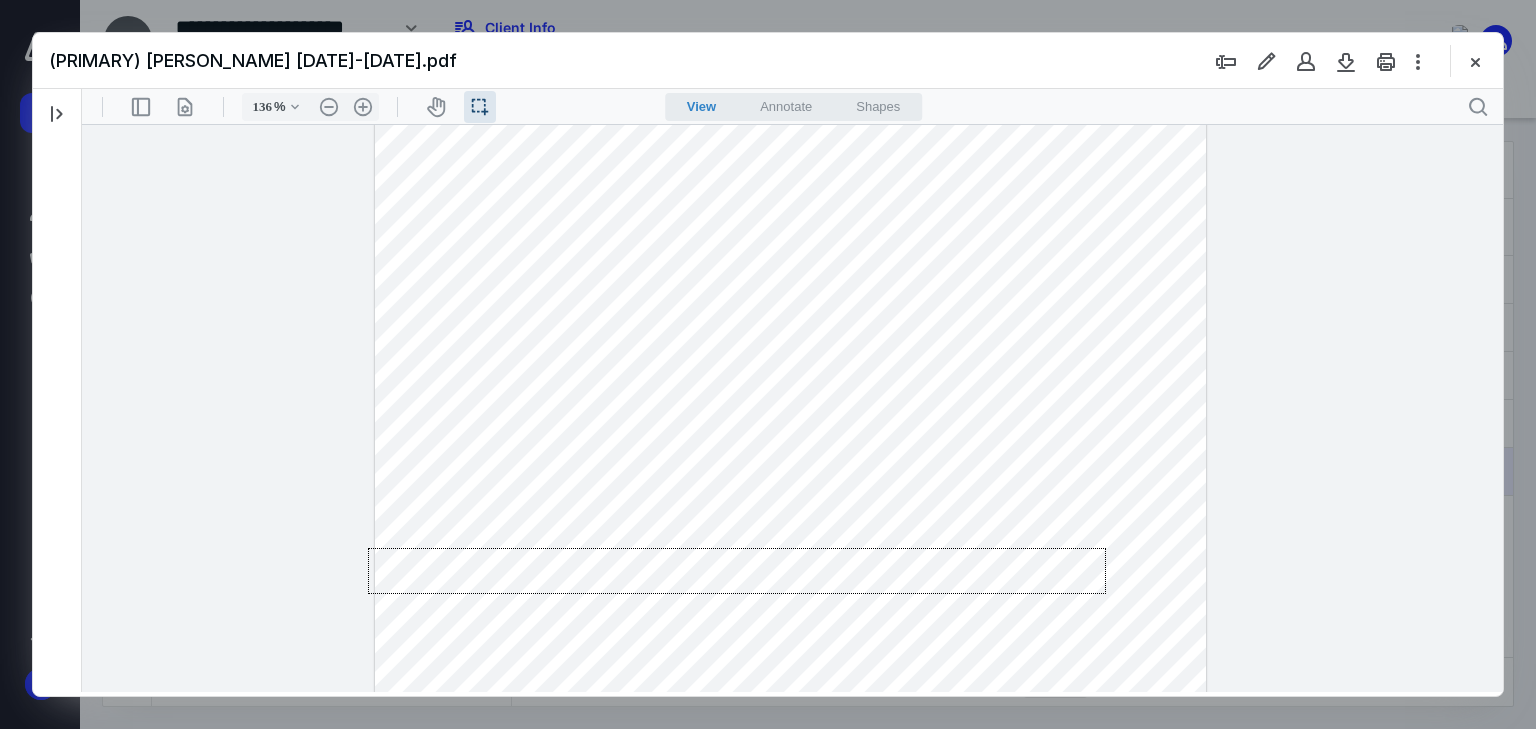 drag, startPoint x: 1106, startPoint y: 548, endPoint x: 70, endPoint y: 593, distance: 1036.9768 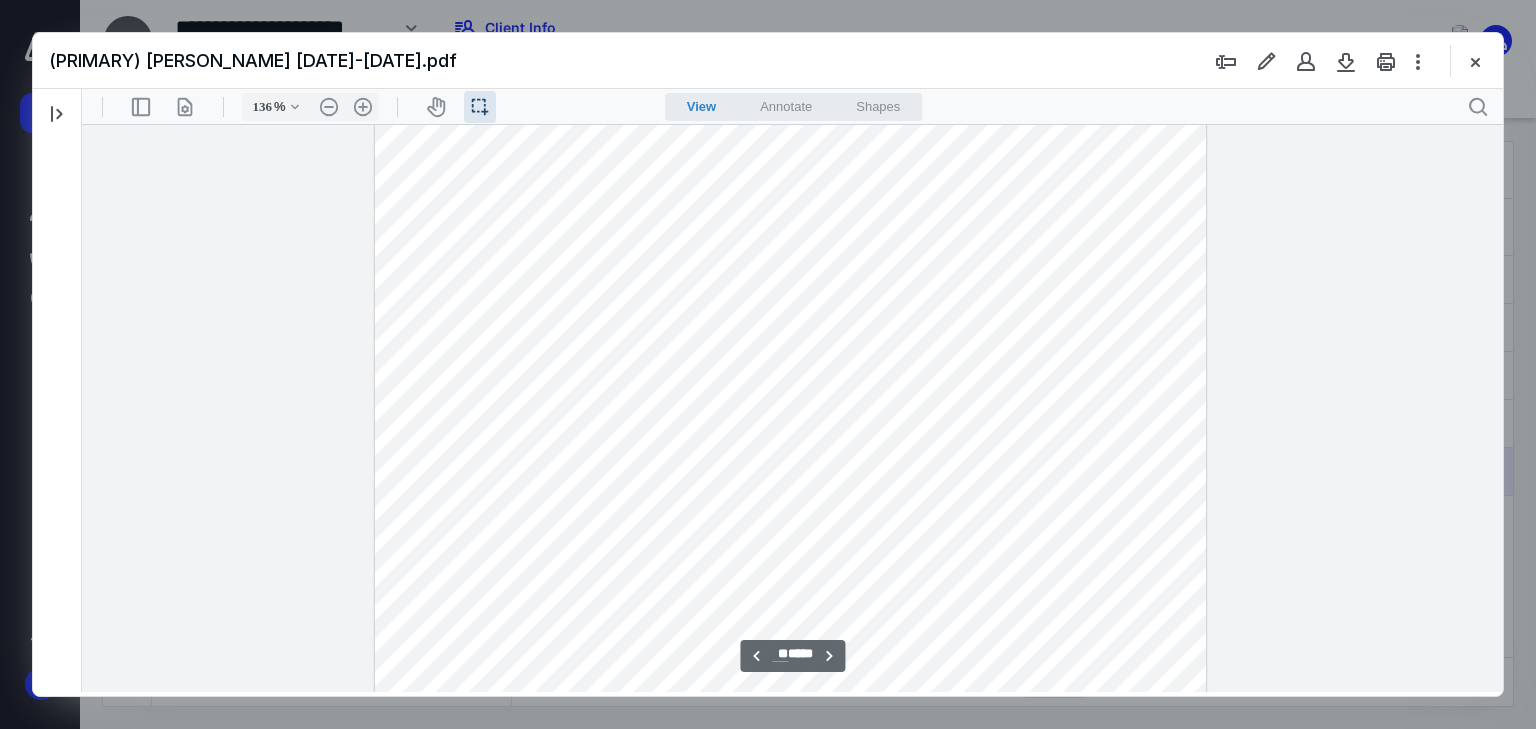 scroll, scrollTop: 21757, scrollLeft: 0, axis: vertical 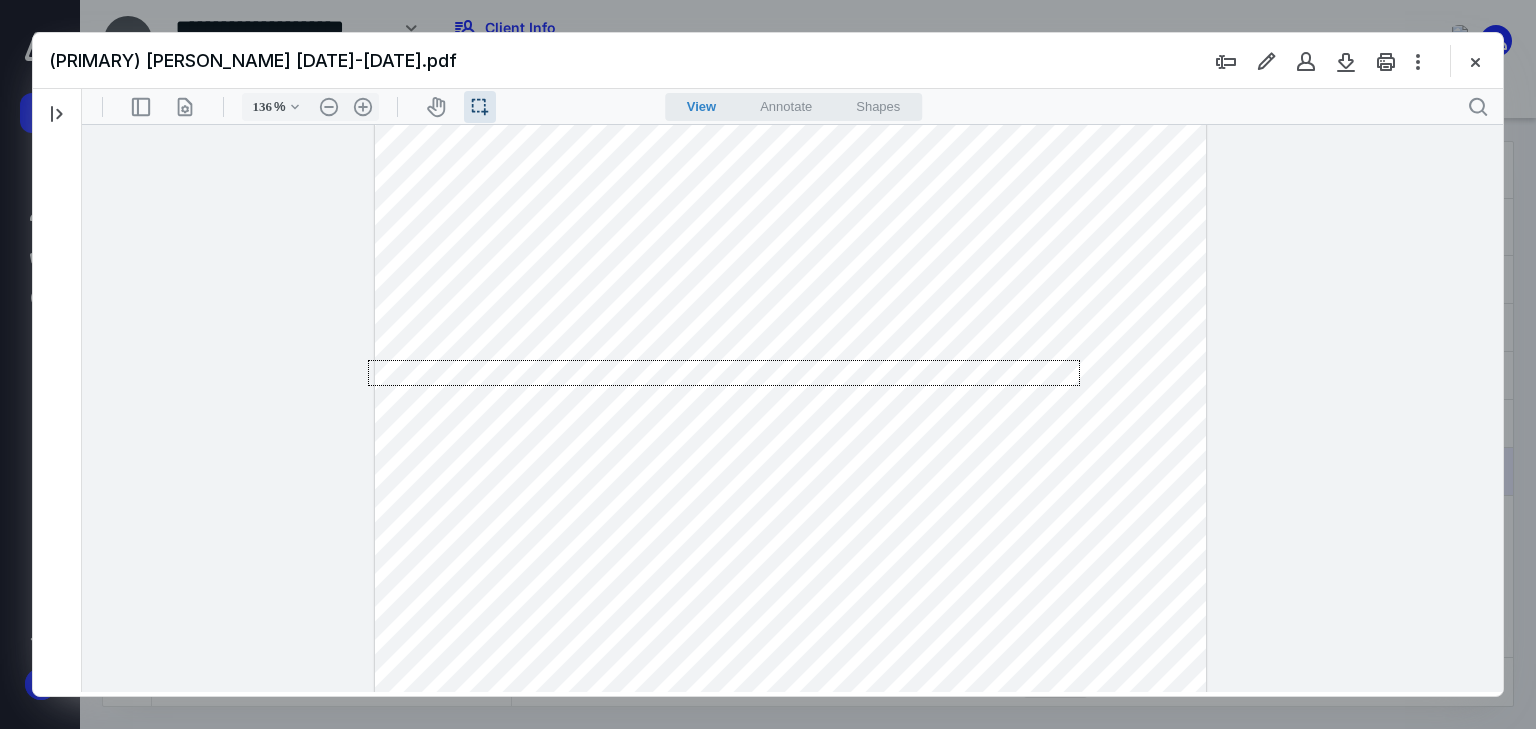 drag, startPoint x: 1080, startPoint y: 360, endPoint x: 124, endPoint y: 385, distance: 956.32684 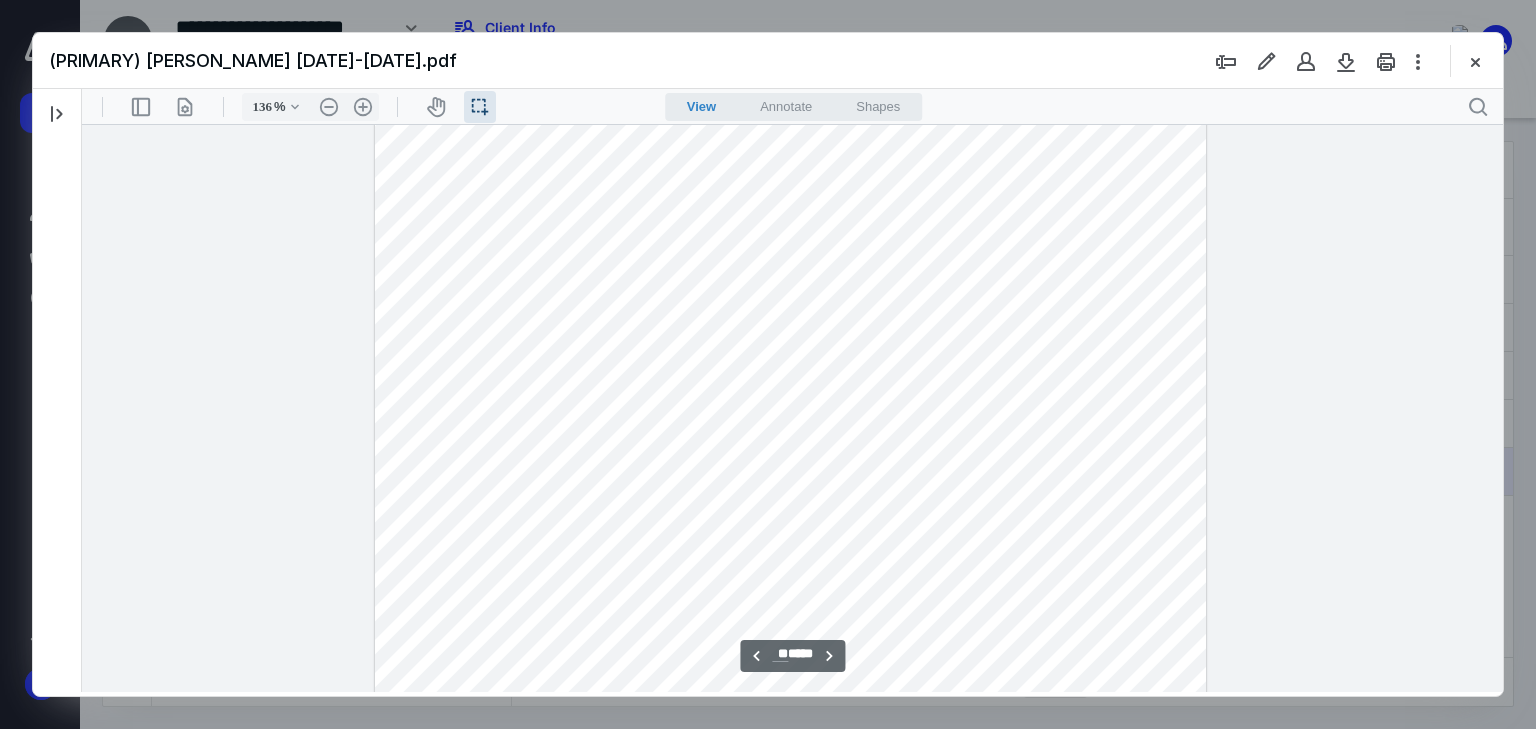 scroll, scrollTop: 21997, scrollLeft: 0, axis: vertical 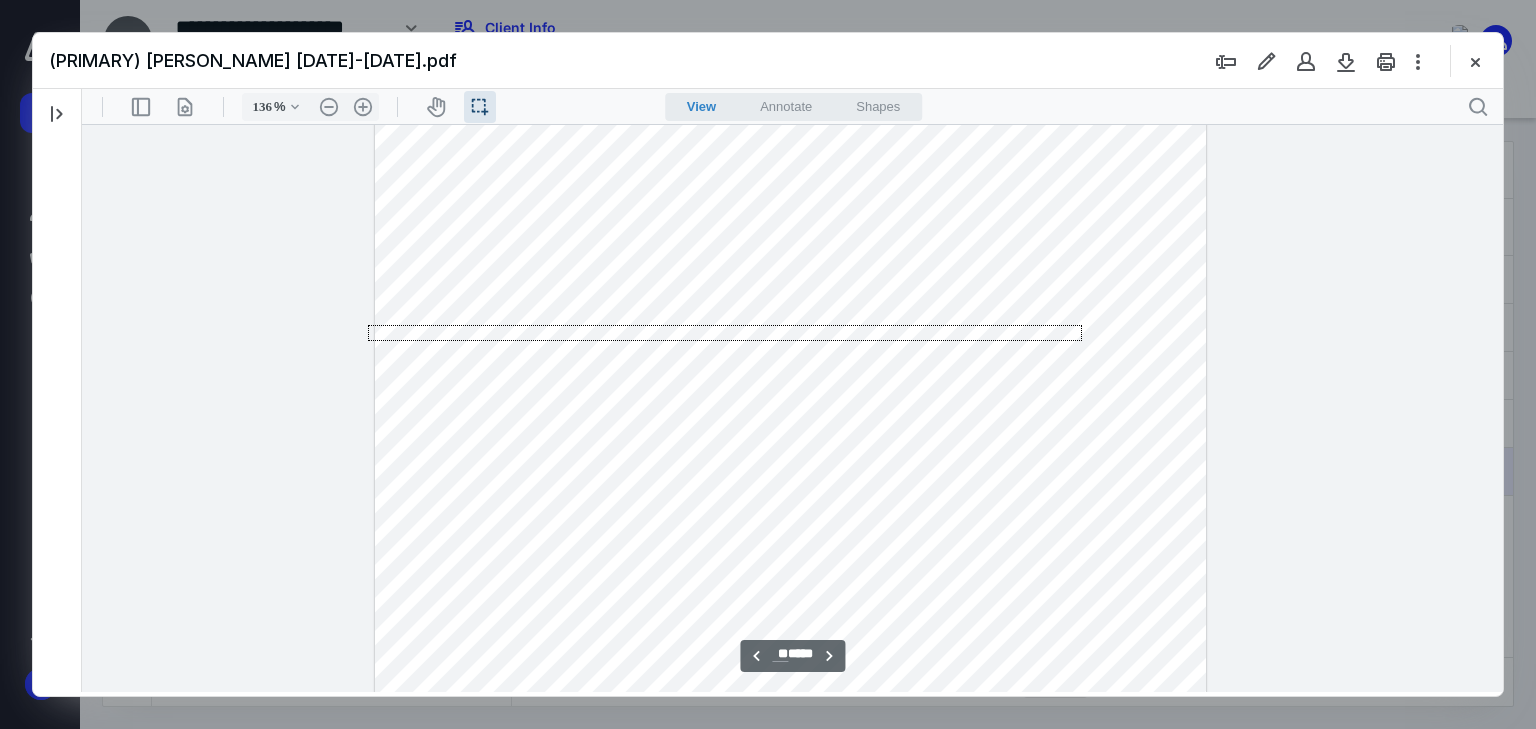 drag, startPoint x: 1082, startPoint y: 325, endPoint x: 229, endPoint y: 341, distance: 853.15 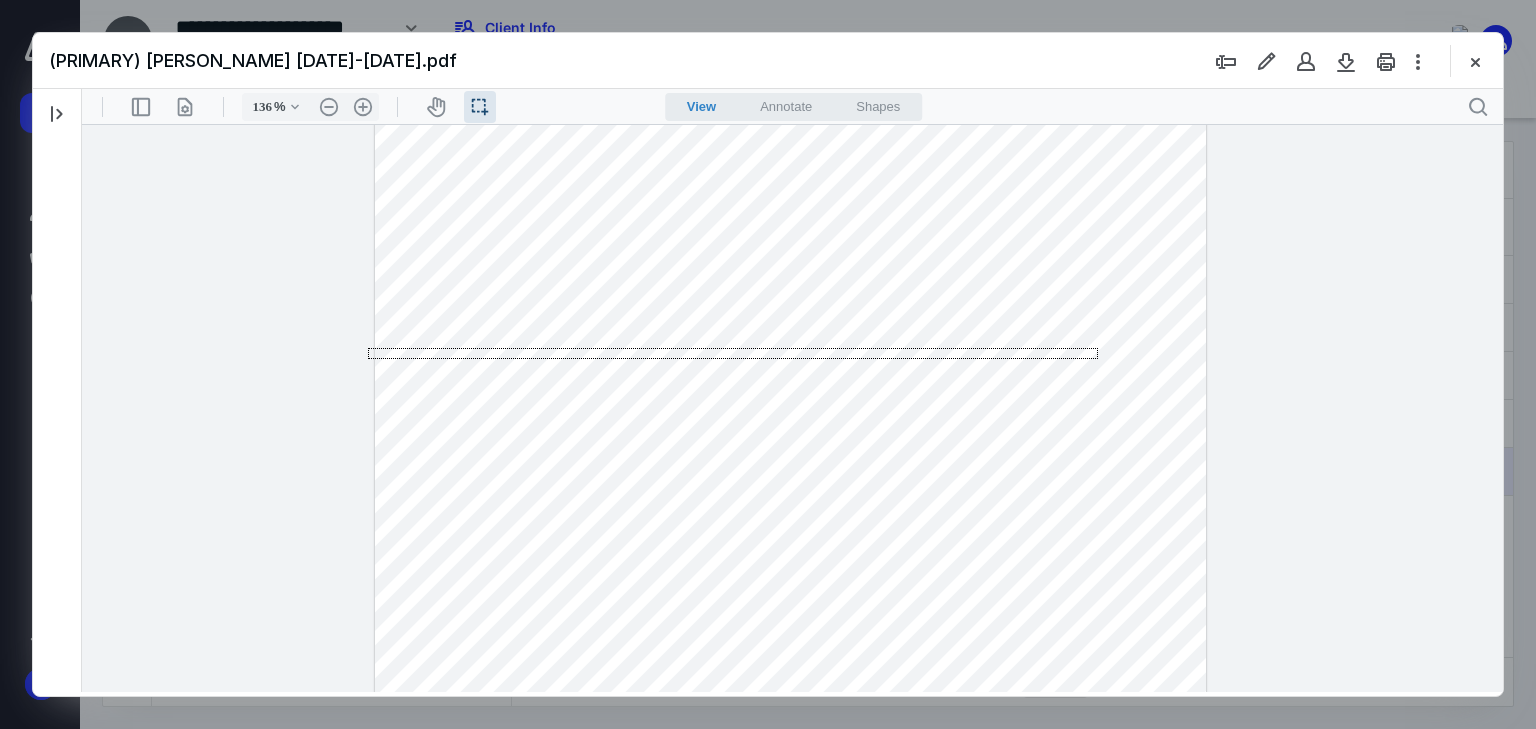 drag, startPoint x: 1098, startPoint y: 348, endPoint x: 210, endPoint y: 359, distance: 888.0681 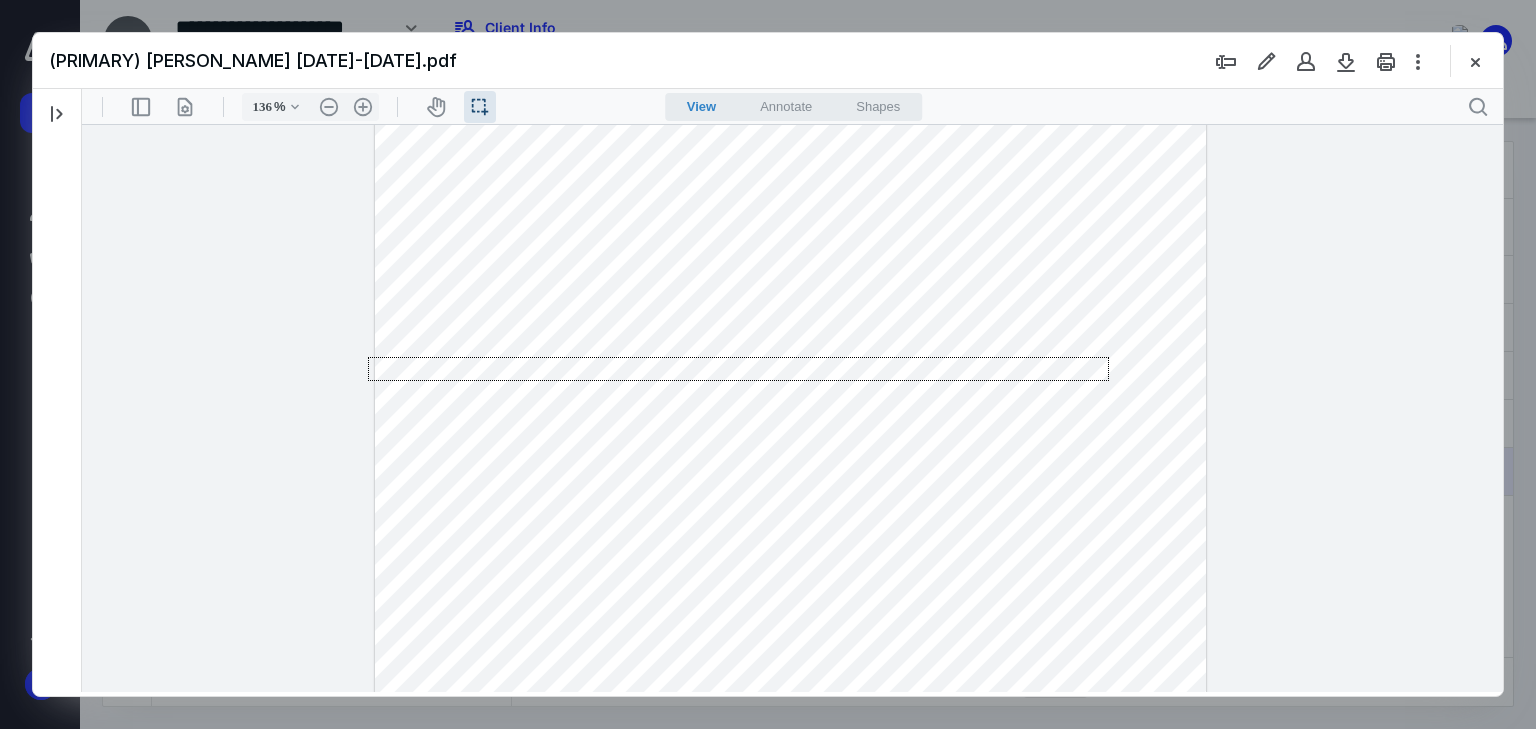 drag, startPoint x: 600, startPoint y: 372, endPoint x: 300, endPoint y: 381, distance: 300.13498 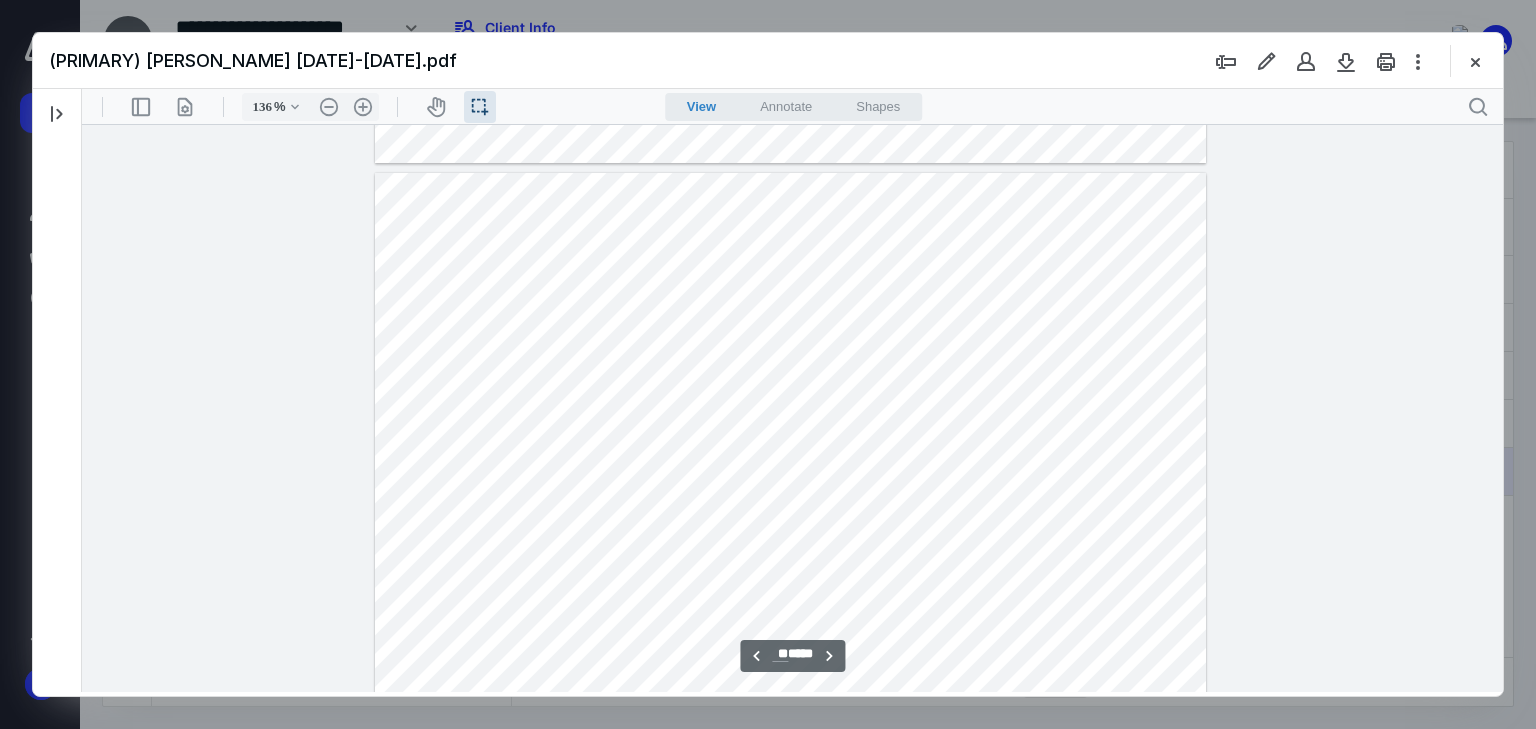 scroll, scrollTop: 21837, scrollLeft: 0, axis: vertical 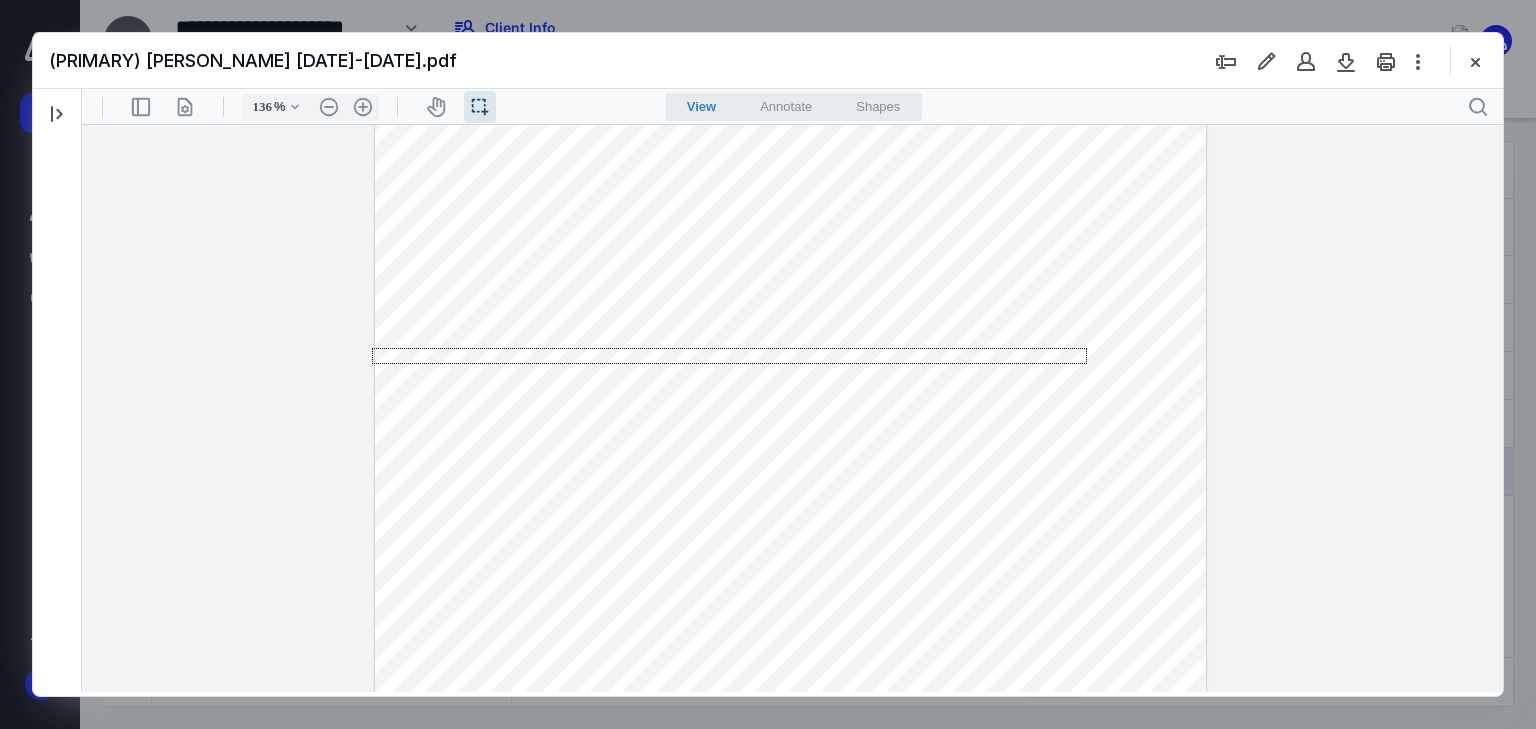 drag, startPoint x: 1087, startPoint y: 348, endPoint x: 298, endPoint y: 364, distance: 789.16223 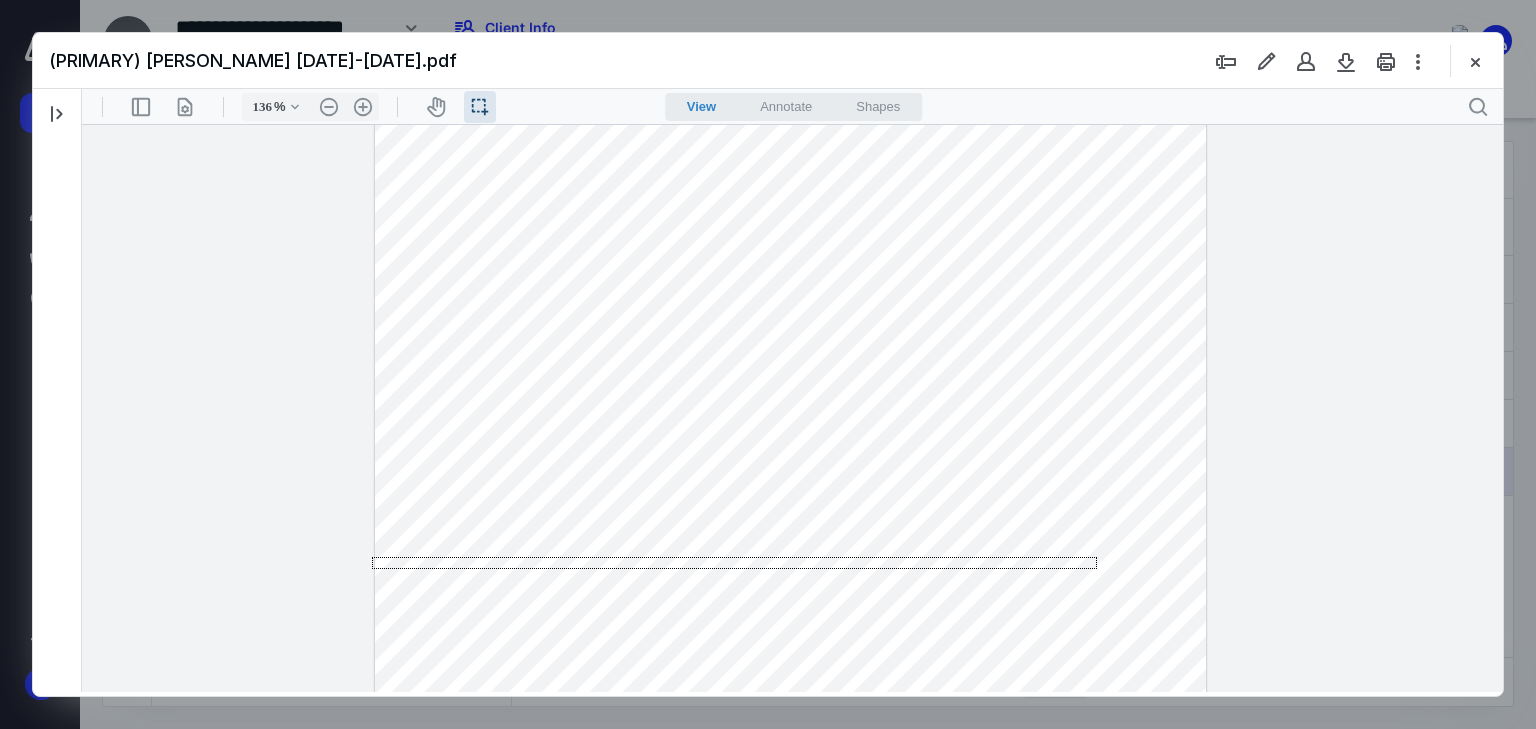 drag, startPoint x: 1097, startPoint y: 557, endPoint x: 194, endPoint y: 569, distance: 903.0797 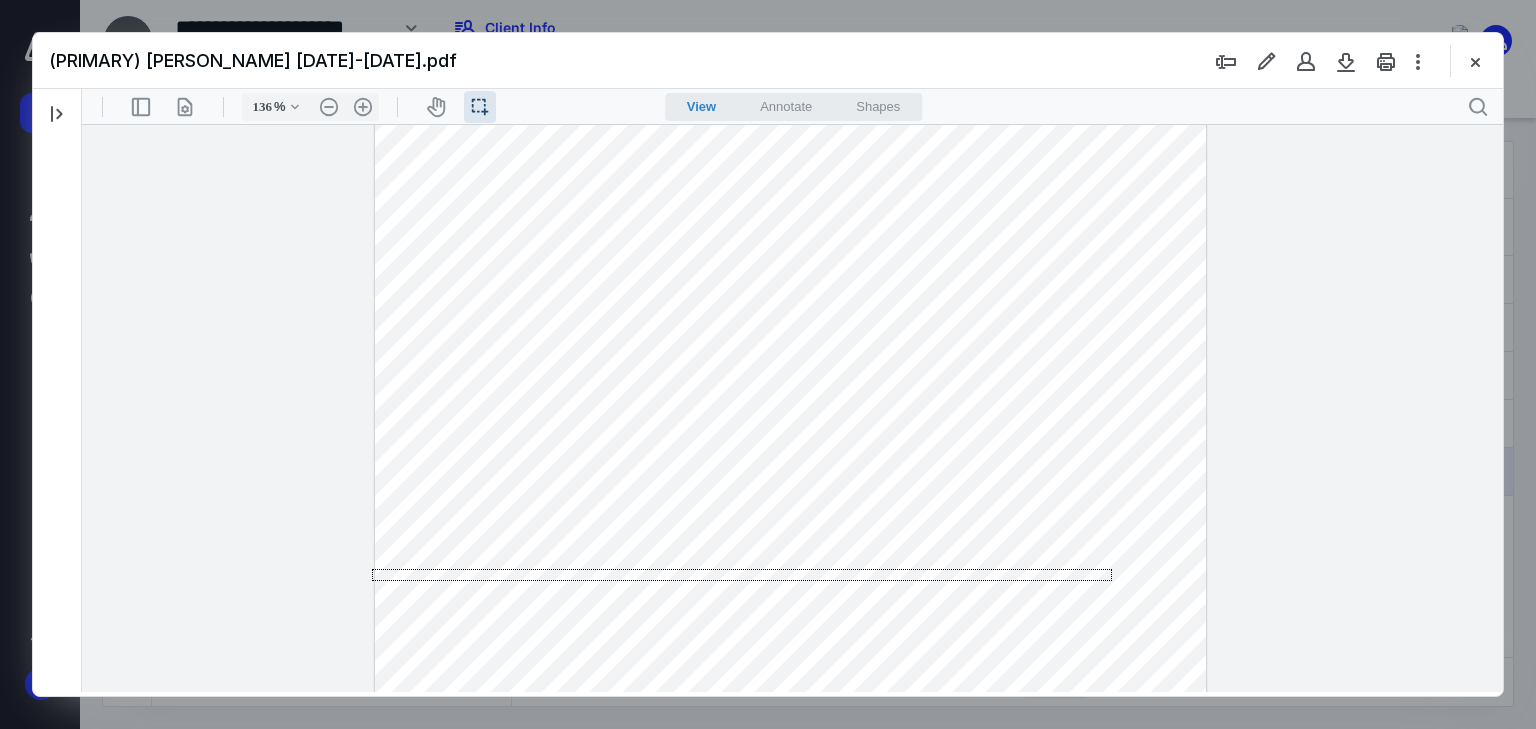 drag, startPoint x: 1112, startPoint y: 569, endPoint x: 238, endPoint y: 581, distance: 874.0824 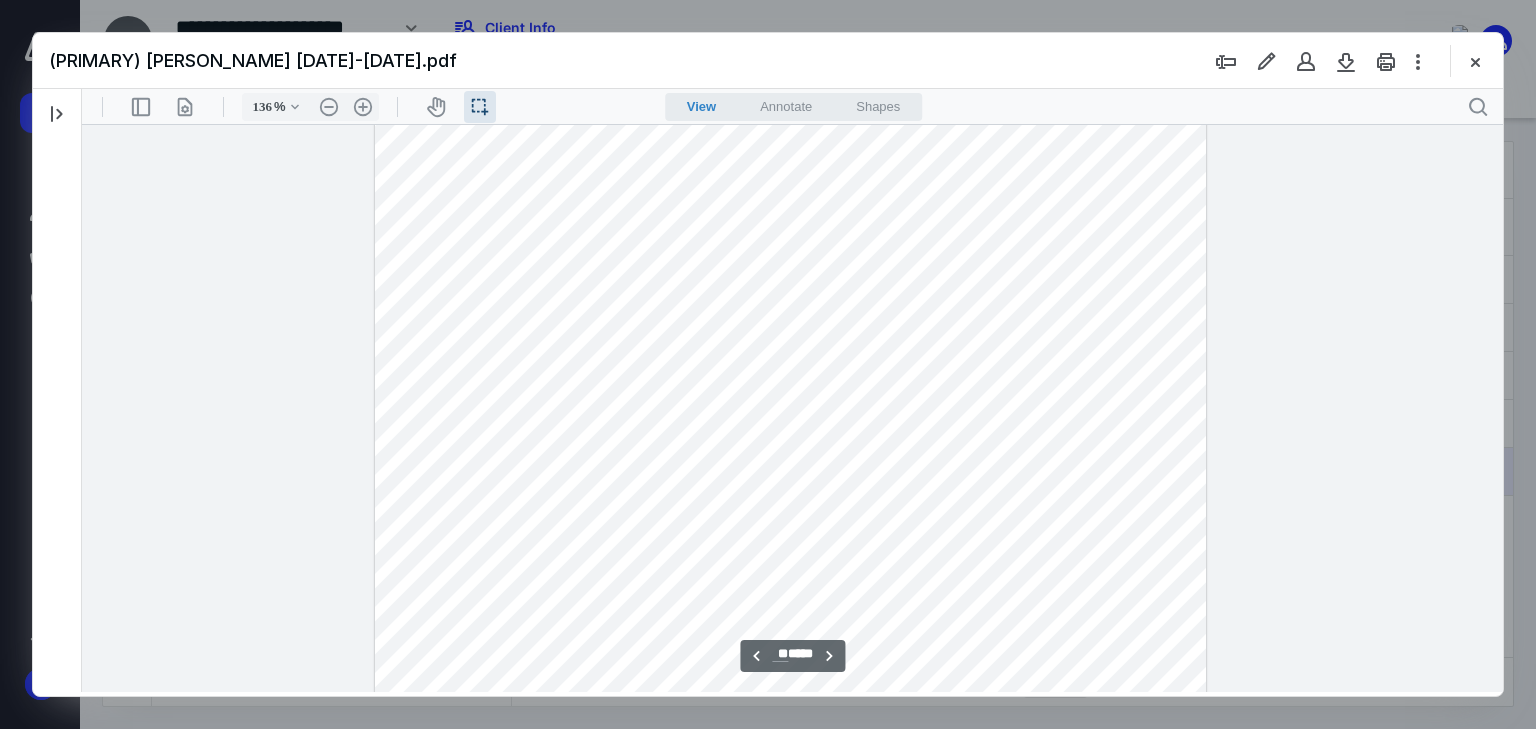 scroll, scrollTop: 18397, scrollLeft: 0, axis: vertical 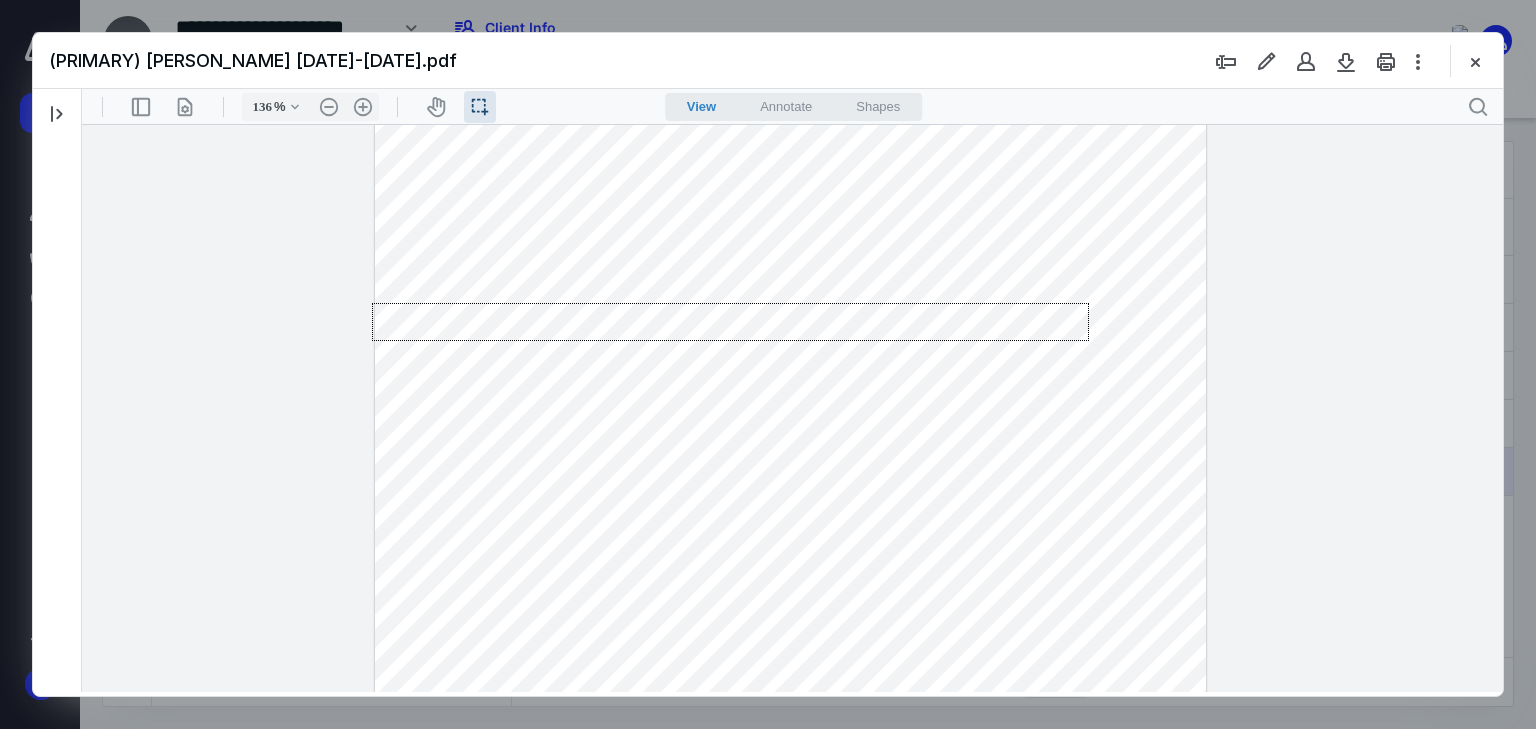 drag, startPoint x: 1089, startPoint y: 303, endPoint x: 134, endPoint y: 436, distance: 964.2168 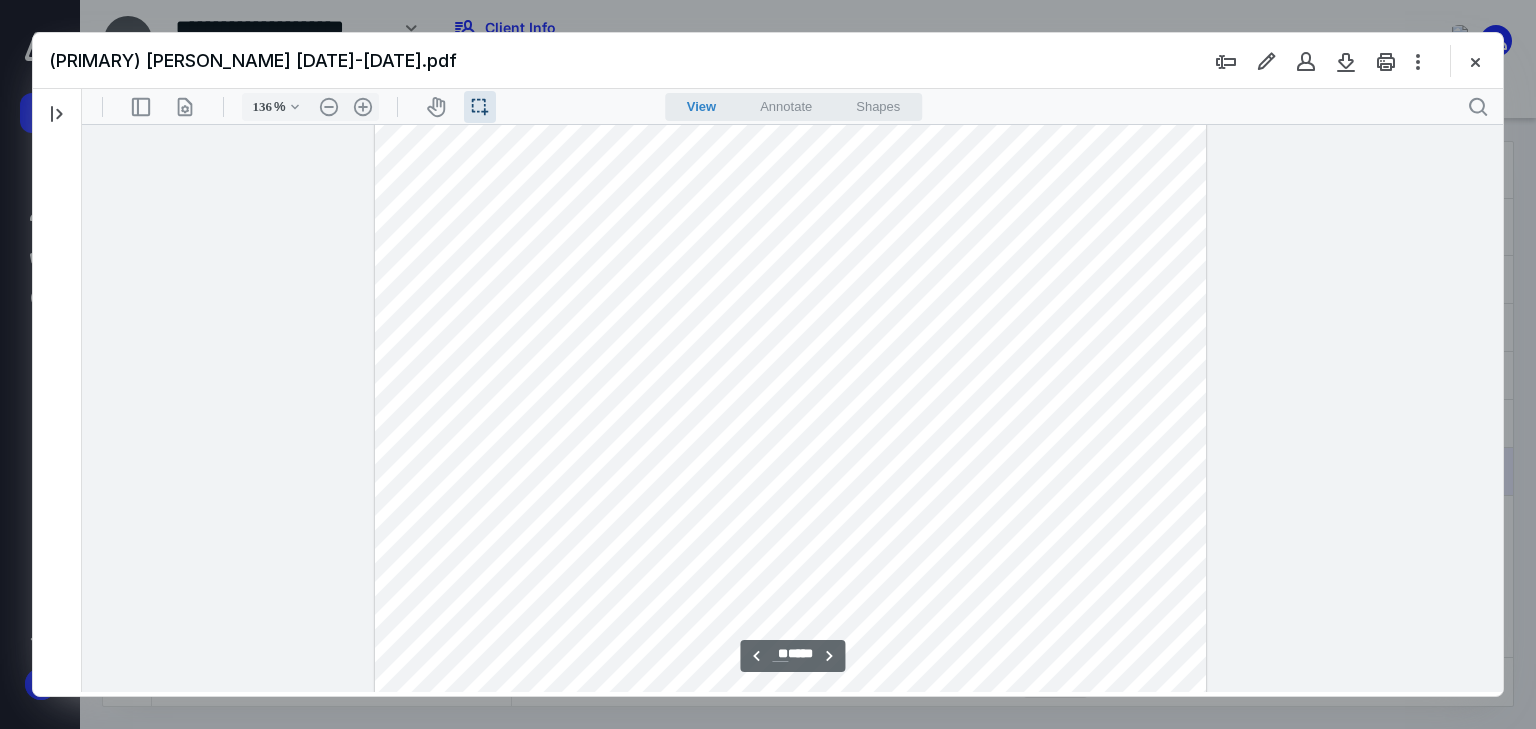 scroll, scrollTop: 18637, scrollLeft: 0, axis: vertical 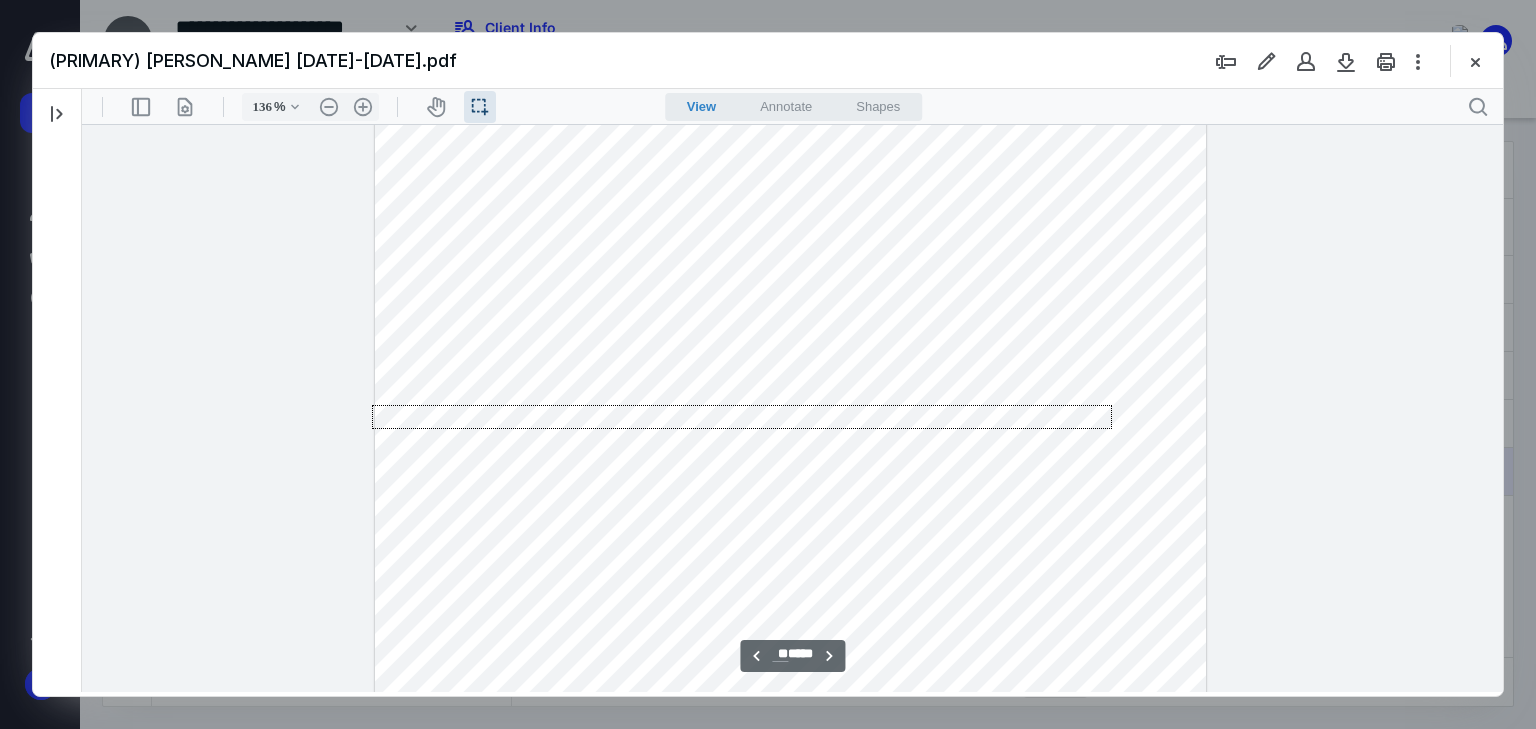 drag, startPoint x: 1112, startPoint y: 405, endPoint x: 273, endPoint y: 424, distance: 839.2151 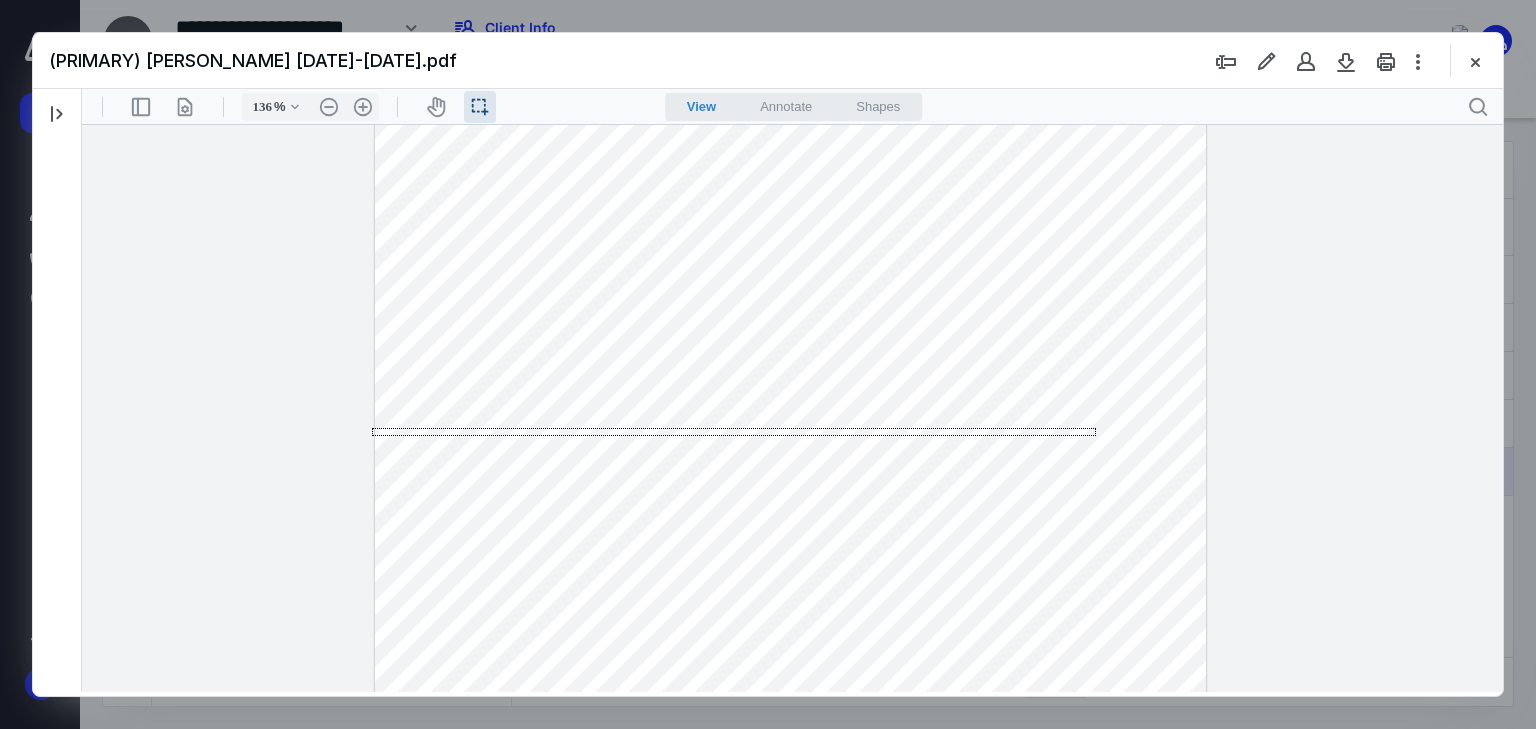 drag, startPoint x: 1096, startPoint y: 428, endPoint x: 86, endPoint y: 541, distance: 1016.30164 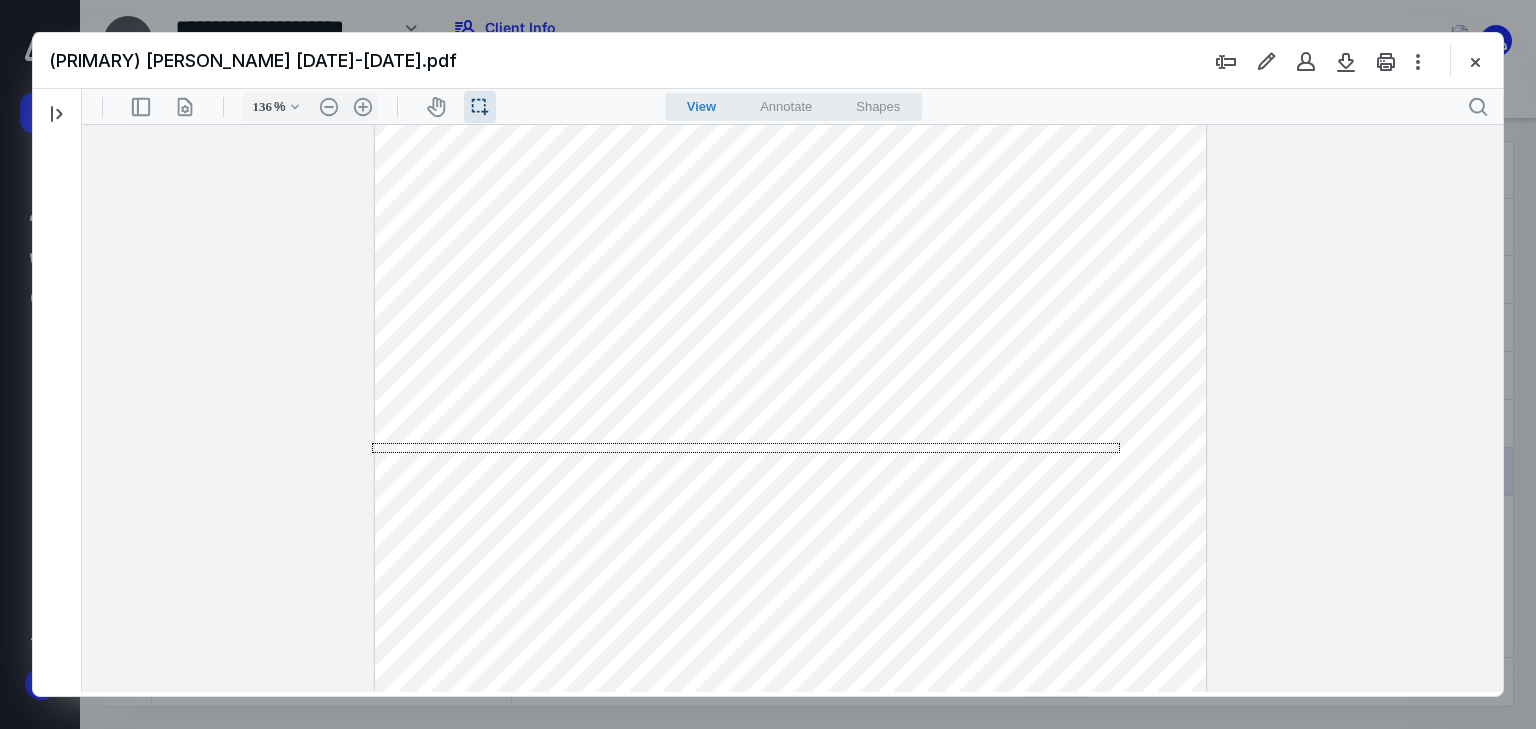drag, startPoint x: 890, startPoint y: 449, endPoint x: 114, endPoint y: 452, distance: 776.0058 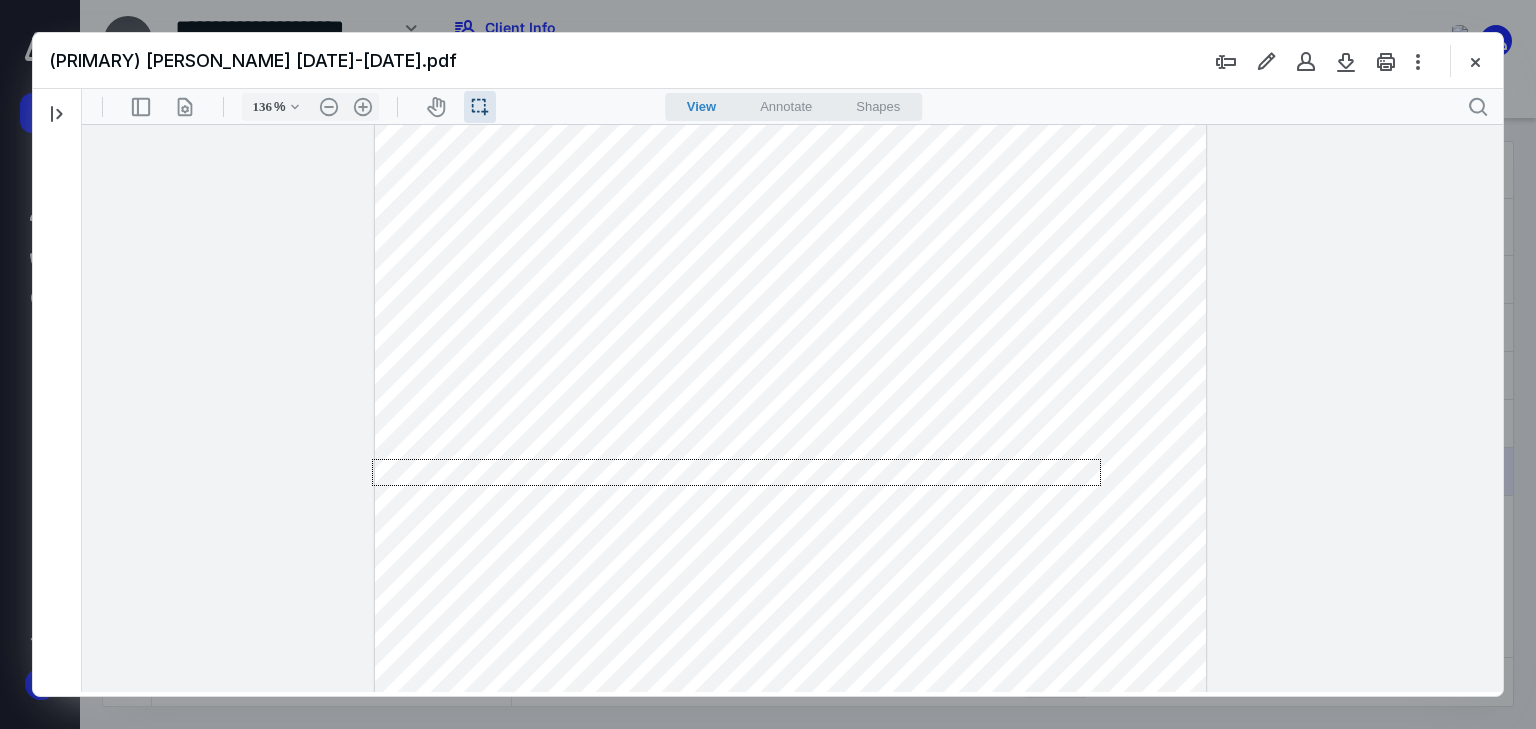 drag, startPoint x: 1101, startPoint y: 459, endPoint x: 99, endPoint y: 553, distance: 1006.39954 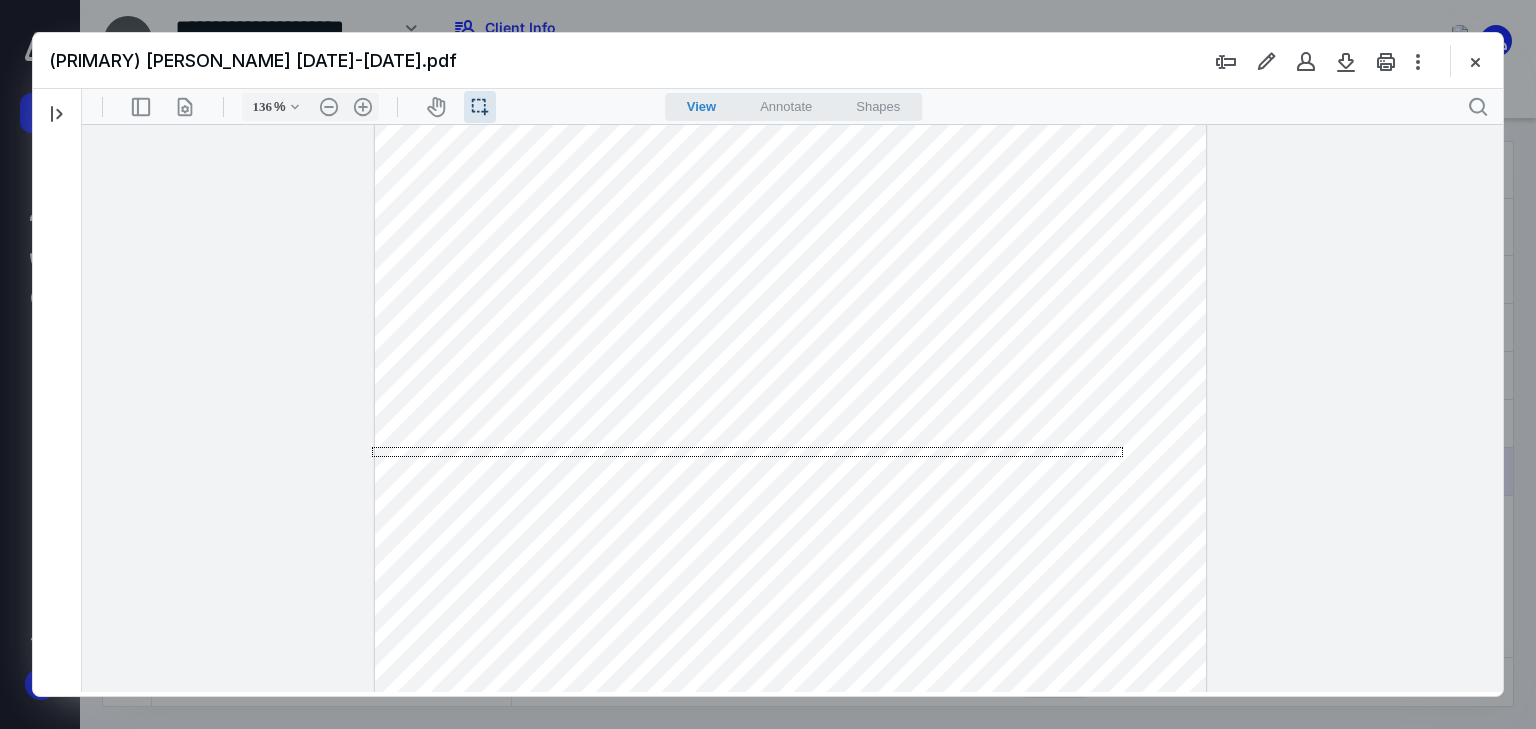 drag, startPoint x: 1123, startPoint y: 447, endPoint x: 168, endPoint y: 457, distance: 955.05237 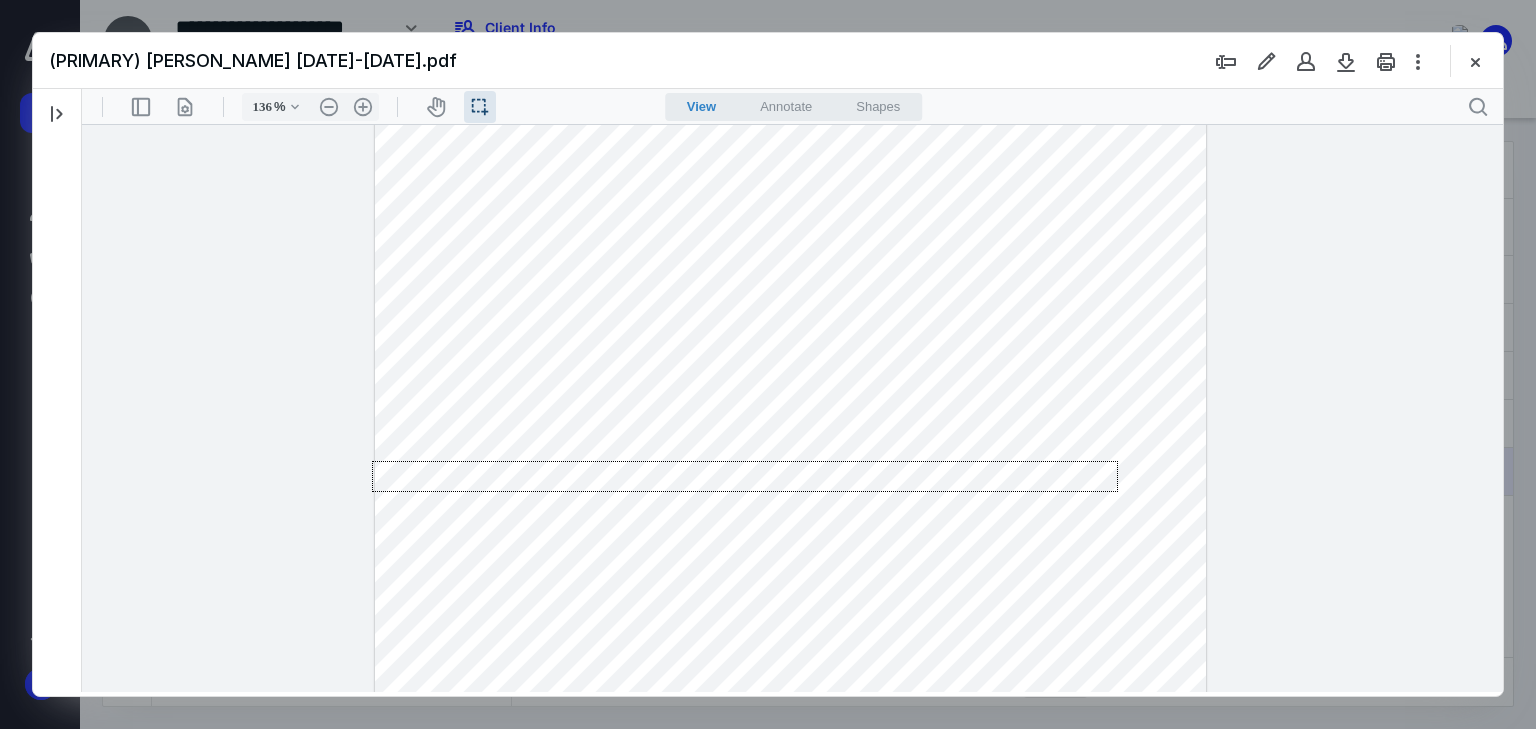 drag, startPoint x: 1118, startPoint y: 461, endPoint x: -29, endPoint y: 492, distance: 1147.4188 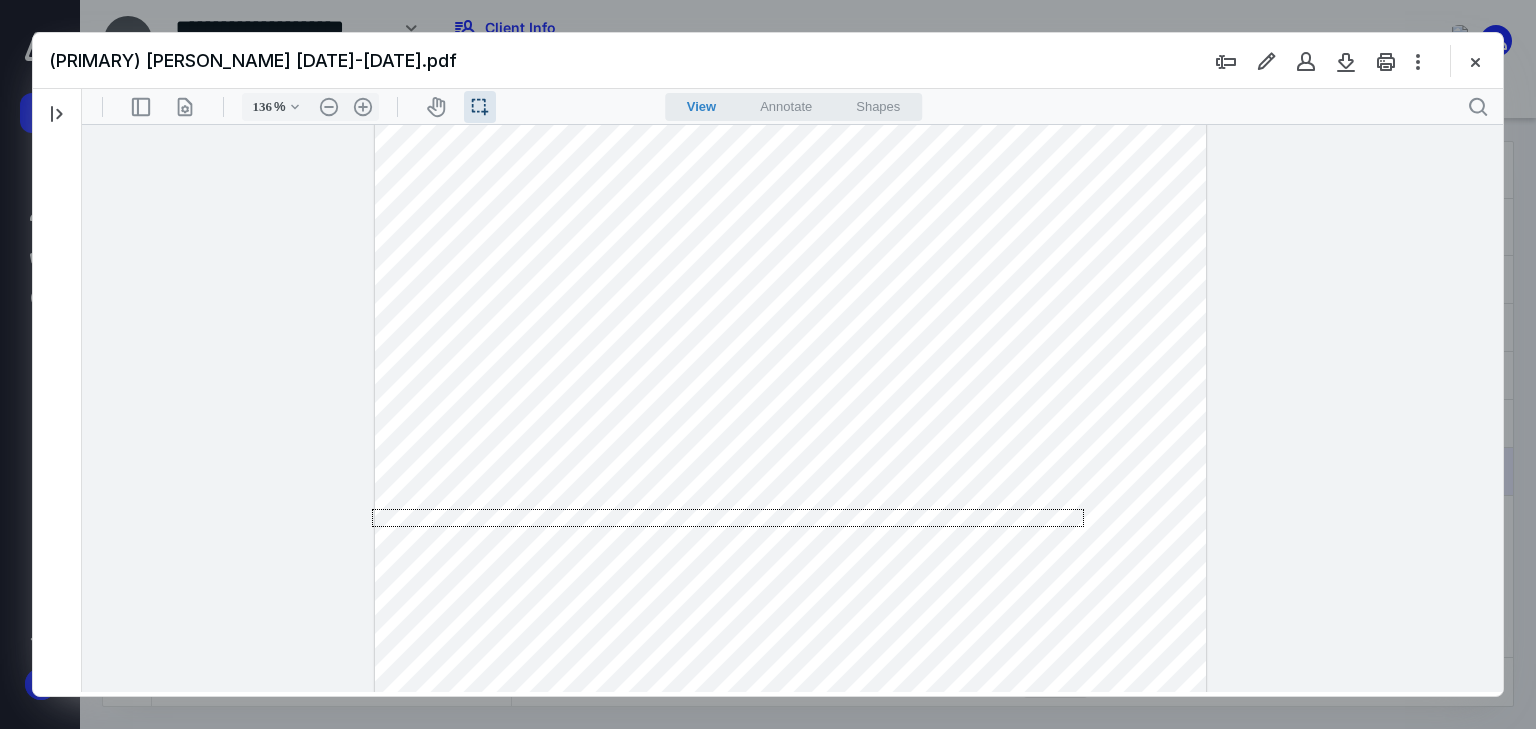 drag, startPoint x: 1084, startPoint y: 509, endPoint x: 338, endPoint y: 525, distance: 746.1716 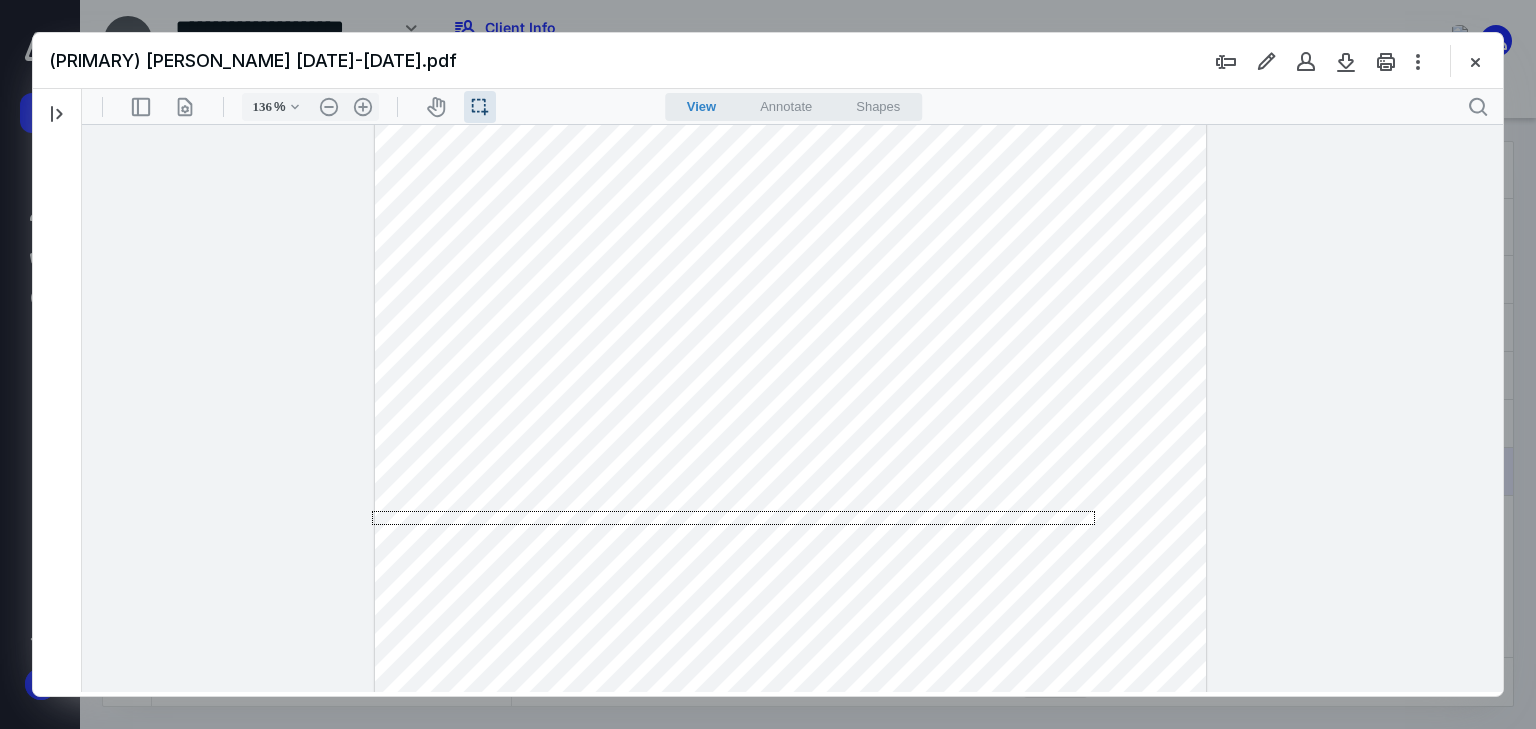 drag, startPoint x: 1095, startPoint y: 511, endPoint x: 85, endPoint y: 525, distance: 1010.09705 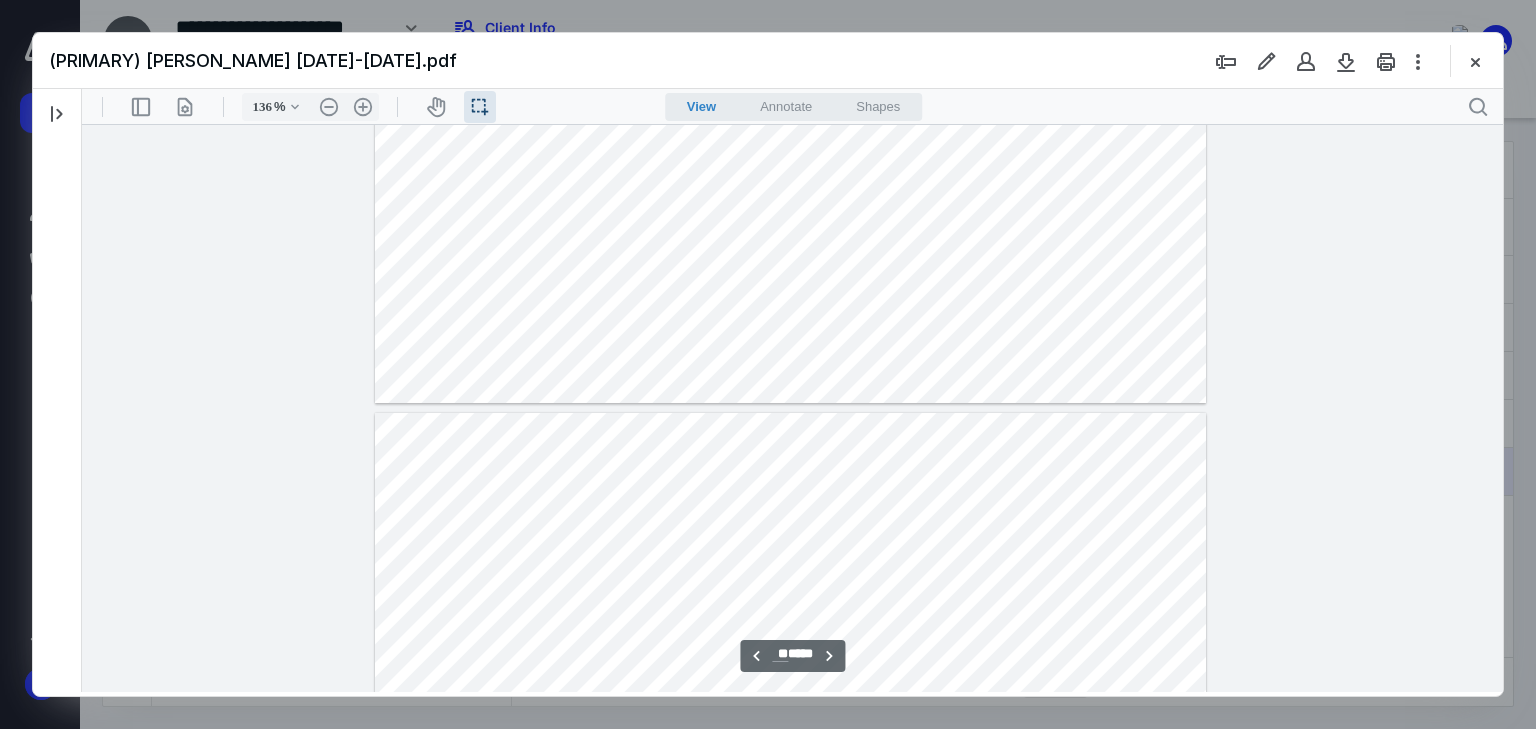type on "**" 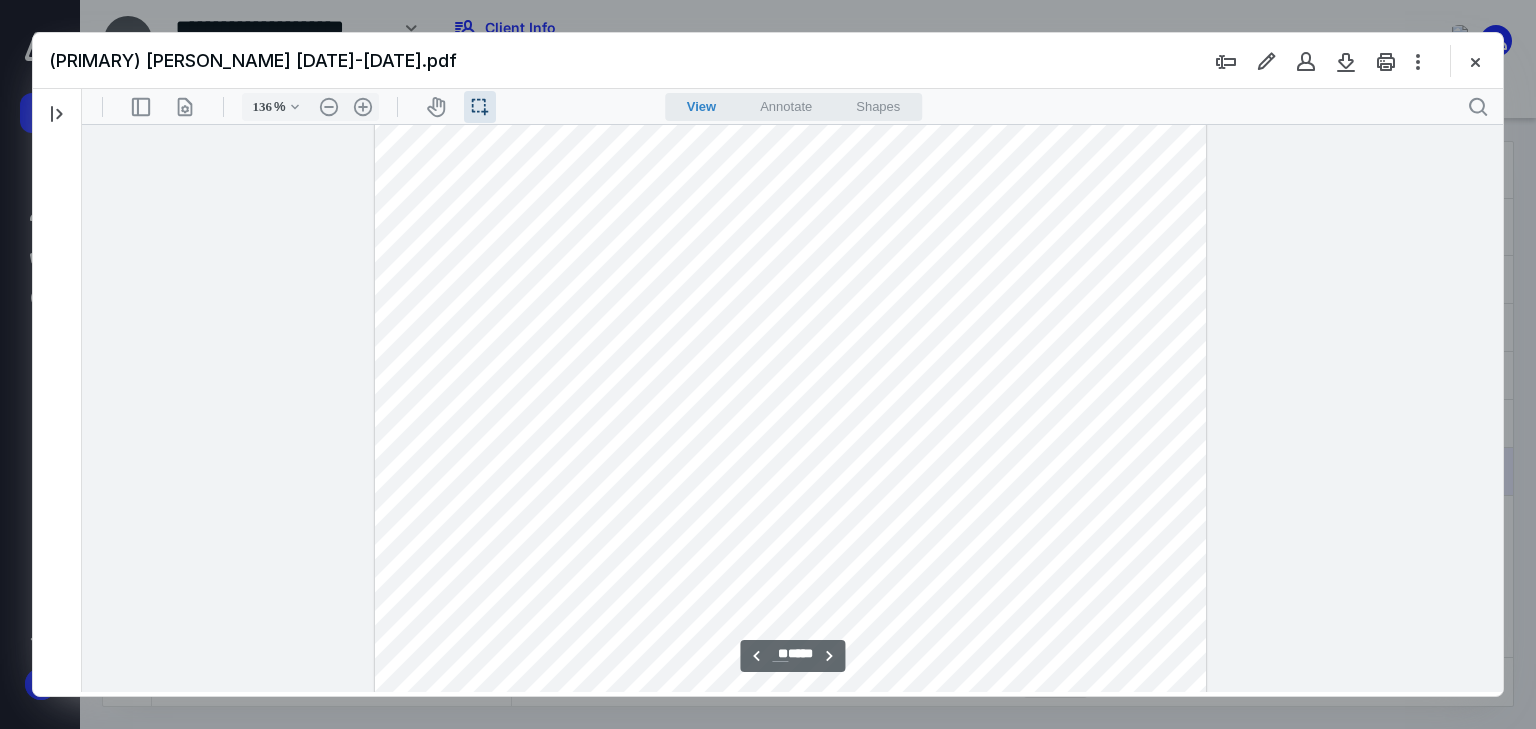 scroll, scrollTop: 17437, scrollLeft: 0, axis: vertical 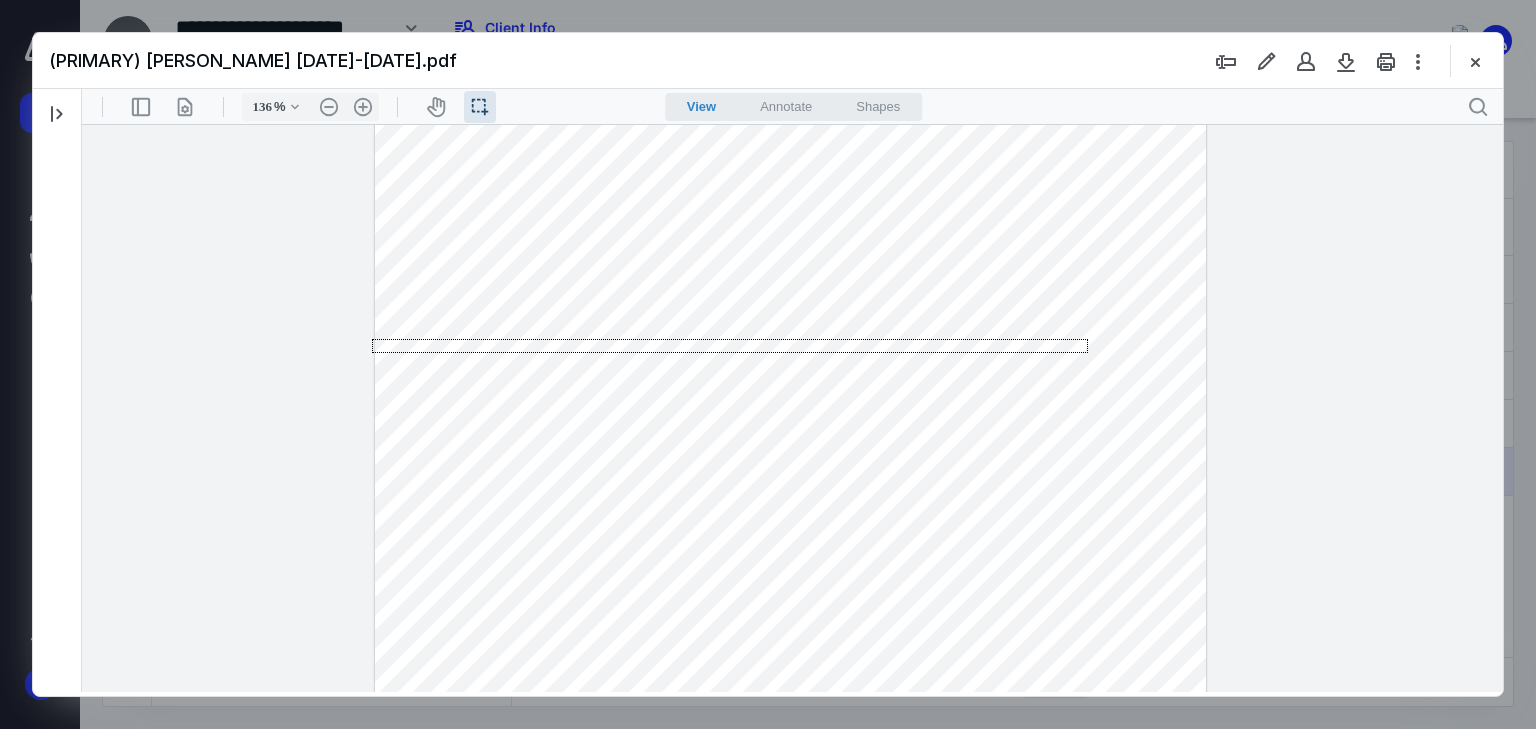 drag, startPoint x: 1066, startPoint y: 339, endPoint x: 254, endPoint y: 353, distance: 812.12067 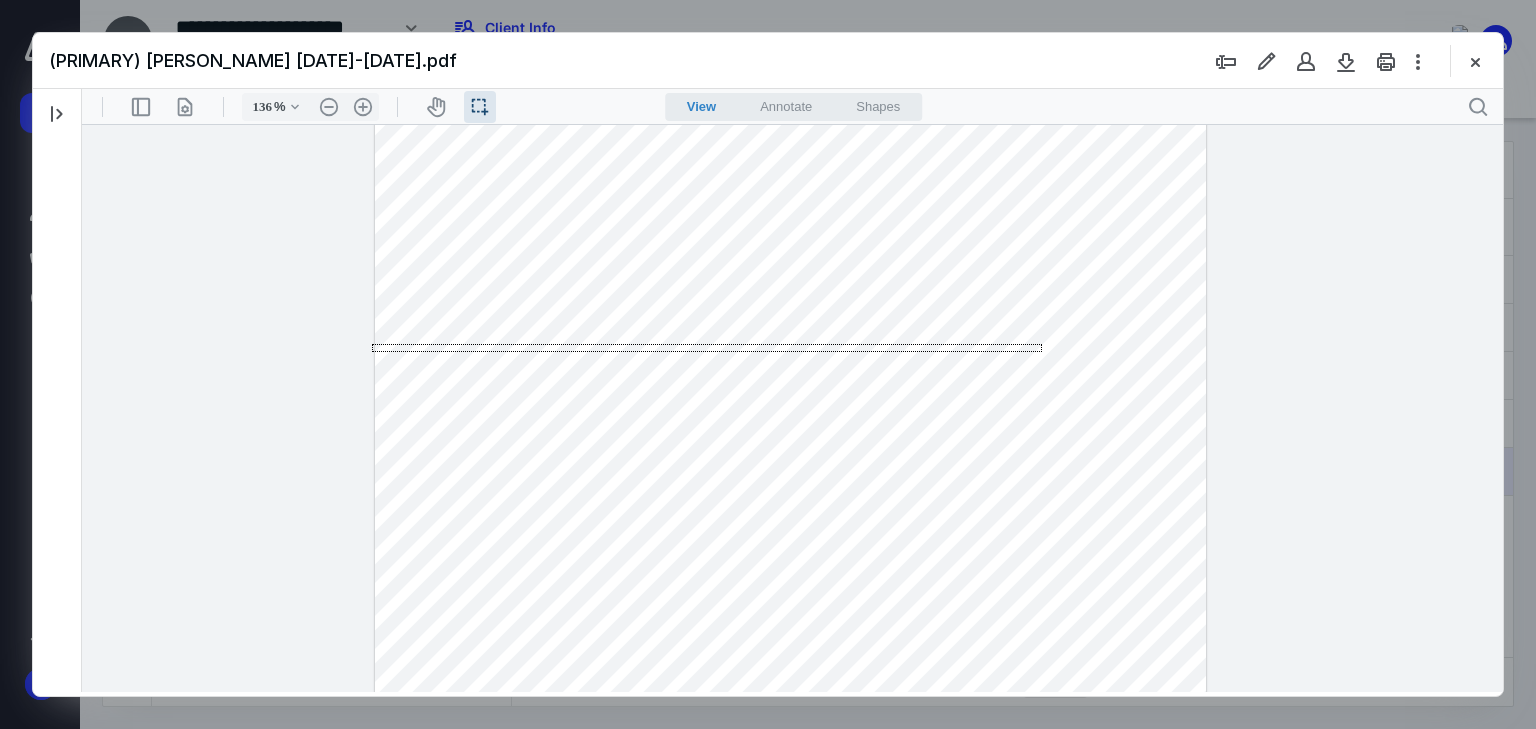 drag, startPoint x: 991, startPoint y: 345, endPoint x: 248, endPoint y: 352, distance: 743.03296 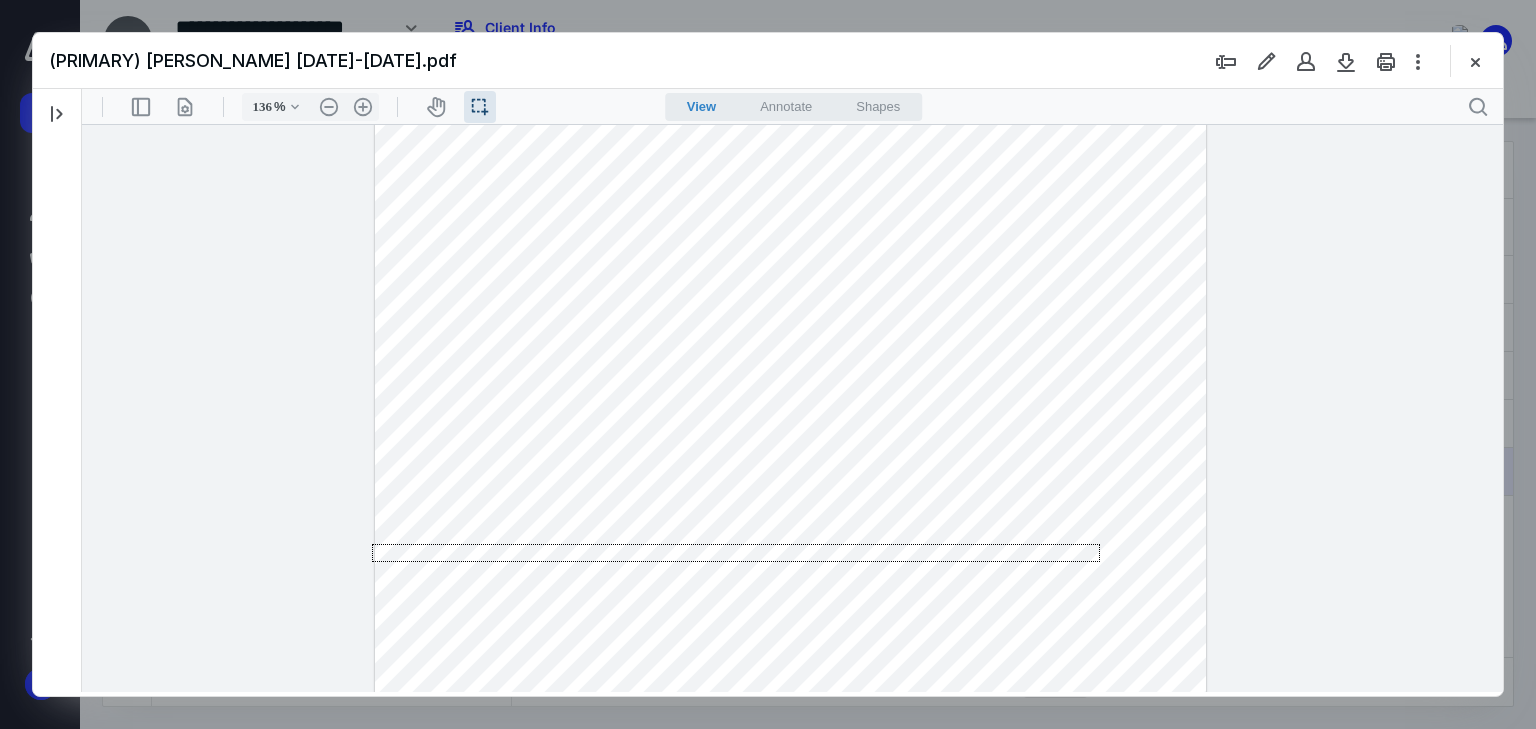 drag, startPoint x: 1100, startPoint y: 544, endPoint x: 354, endPoint y: 562, distance: 746.2171 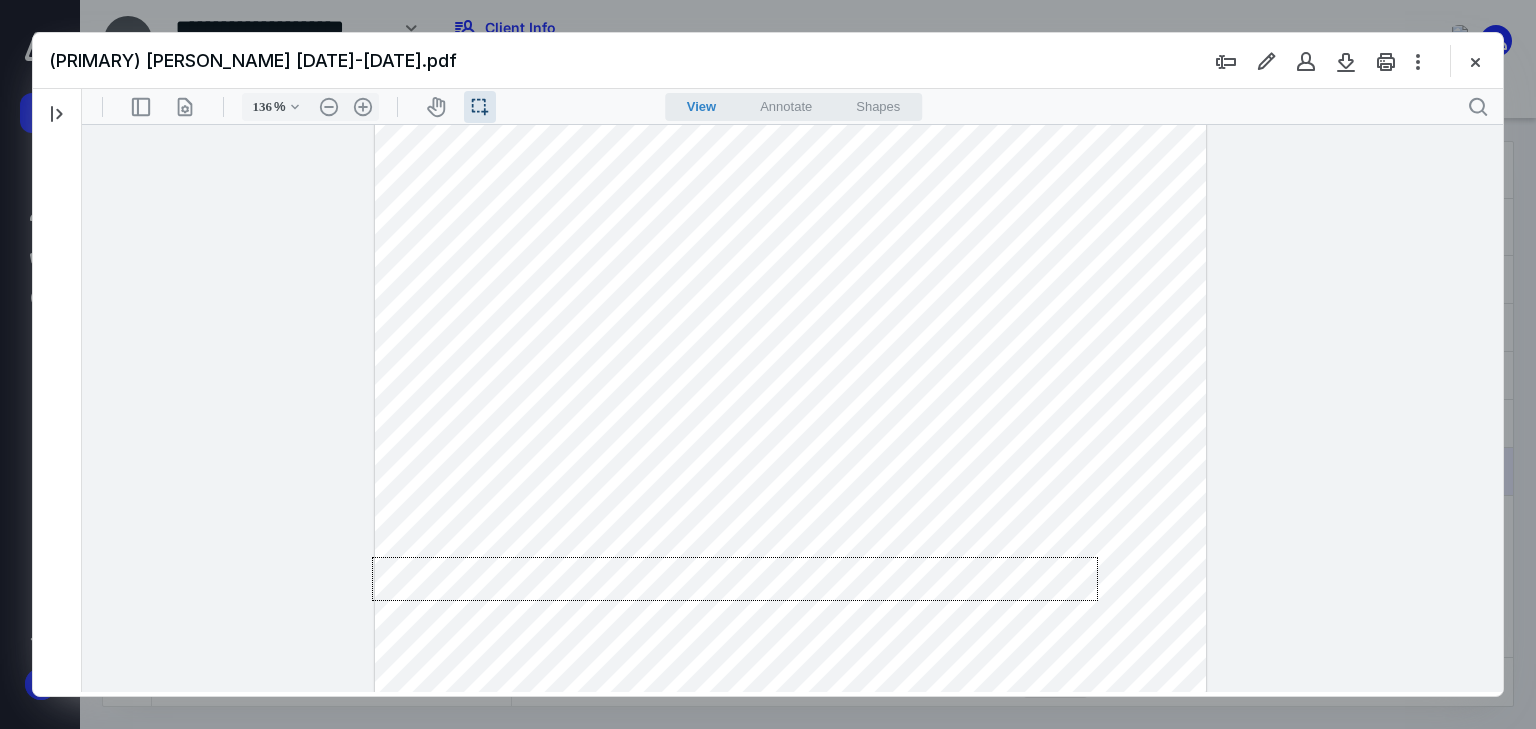 drag, startPoint x: 1098, startPoint y: 557, endPoint x: 162, endPoint y: 563, distance: 936.0192 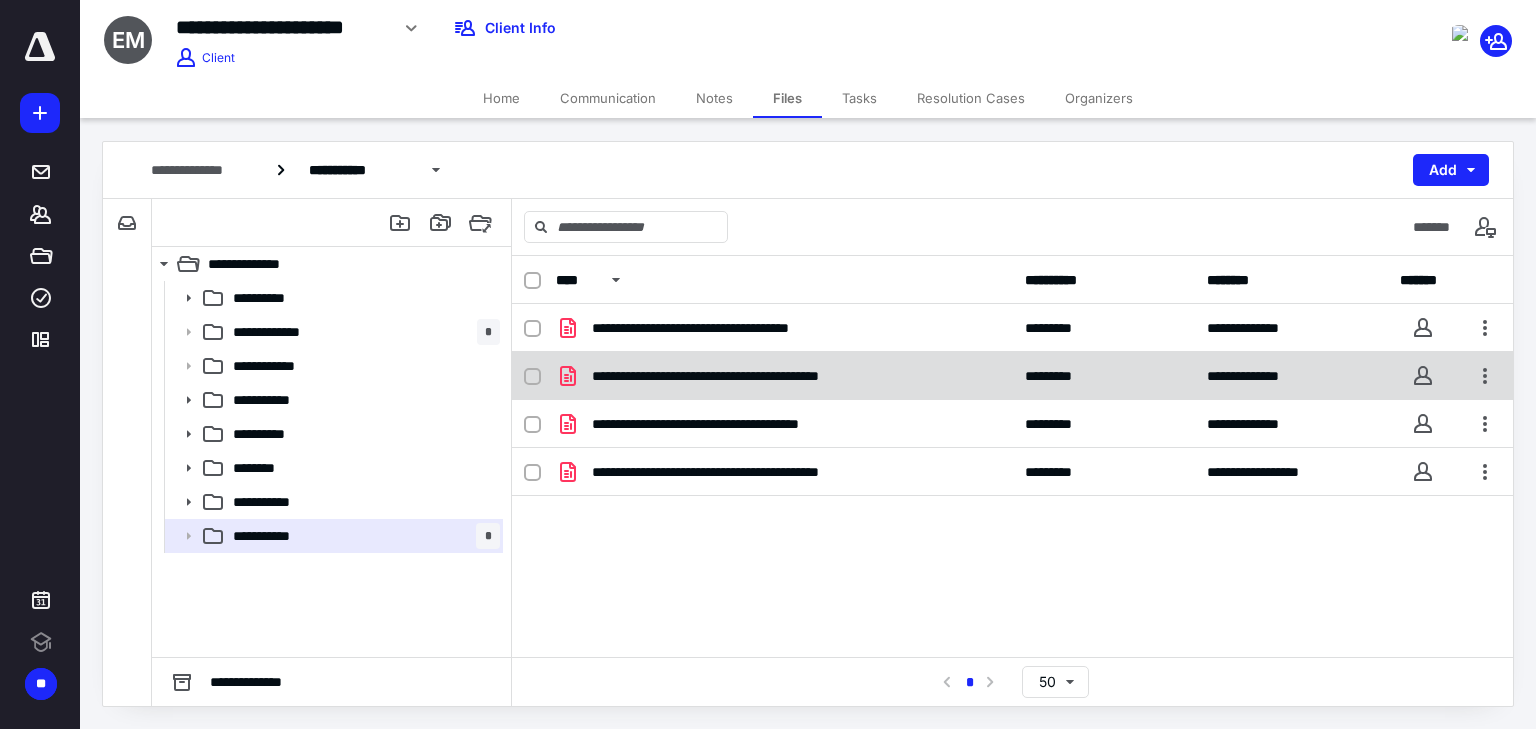 scroll, scrollTop: 0, scrollLeft: 0, axis: both 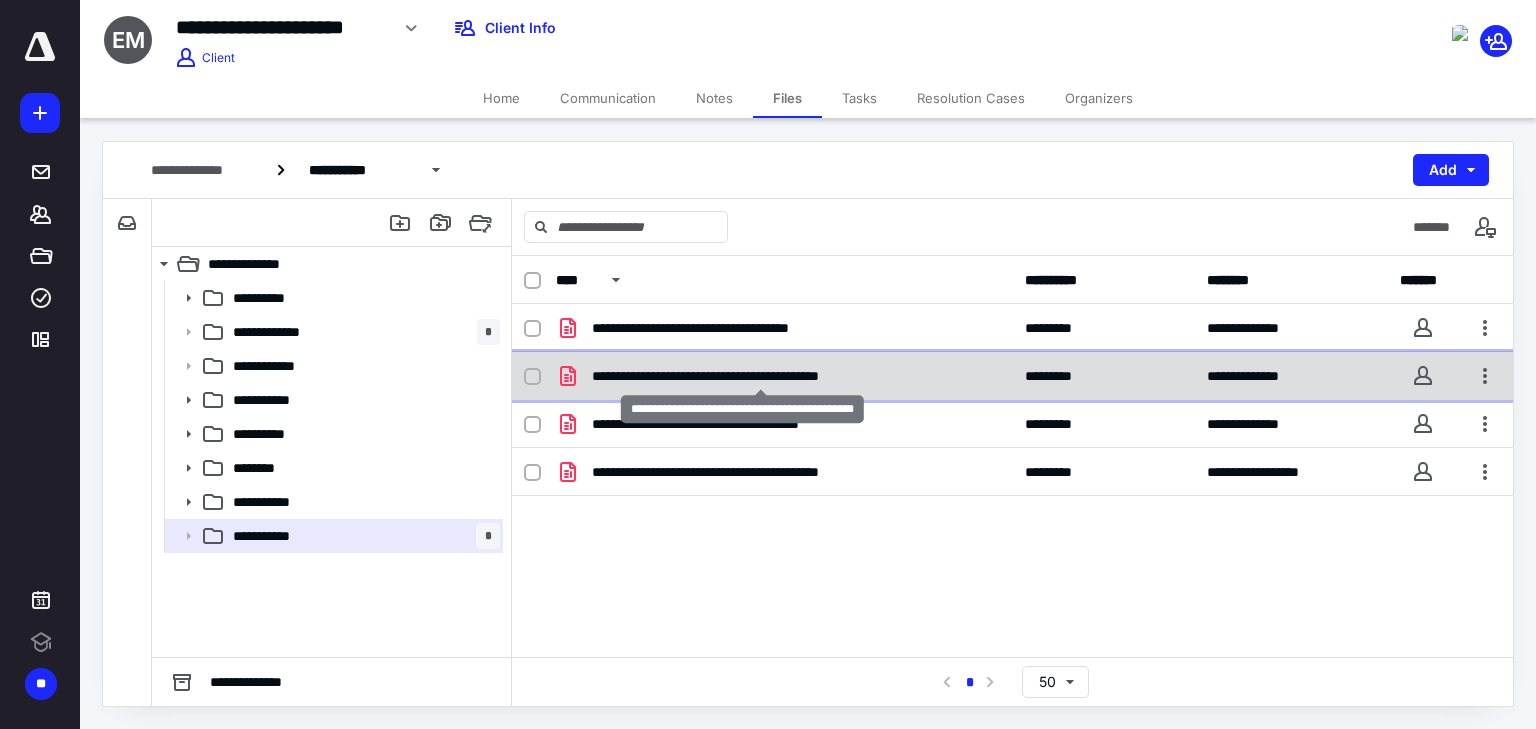 click on "**********" at bounding box center (761, 376) 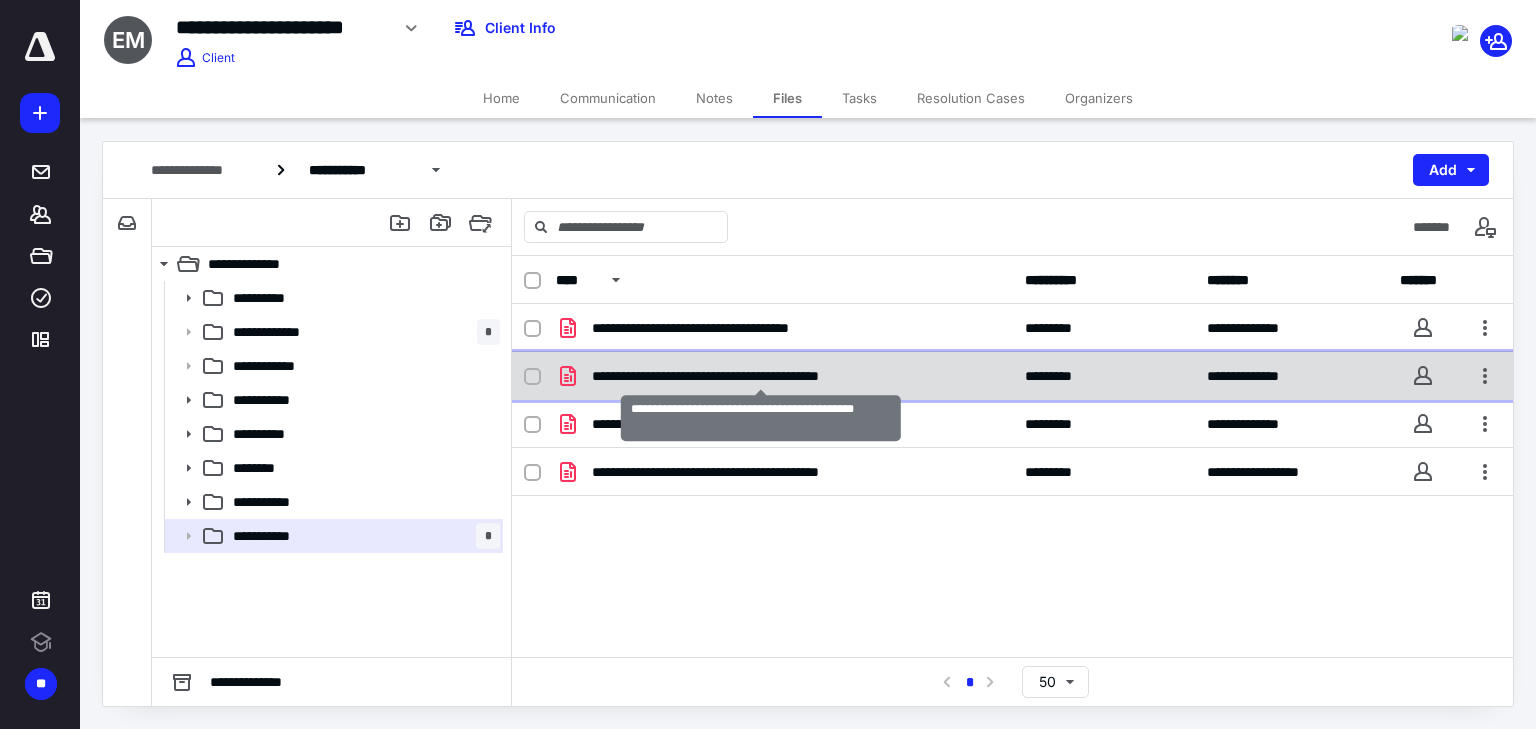 click on "**********" at bounding box center (761, 376) 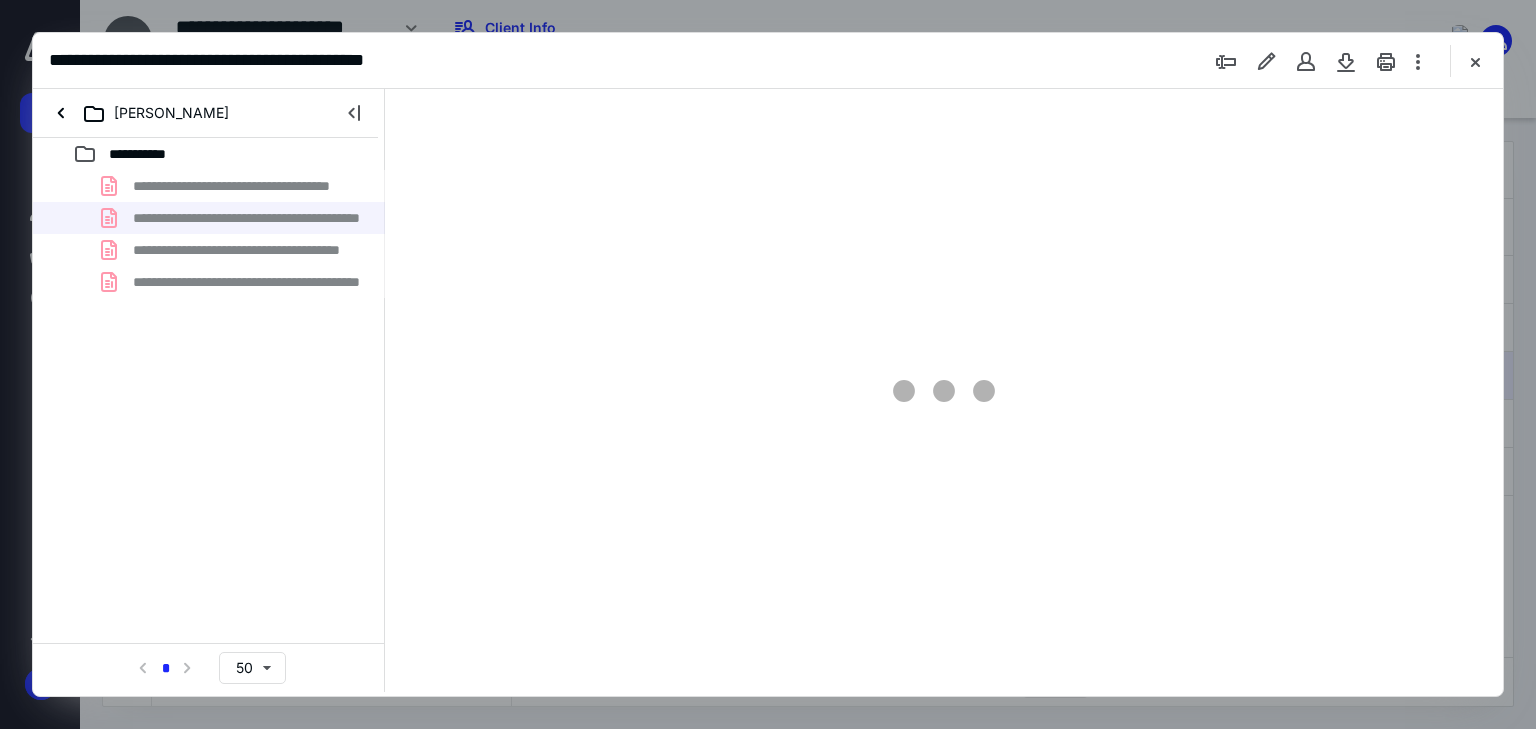 scroll, scrollTop: 0, scrollLeft: 0, axis: both 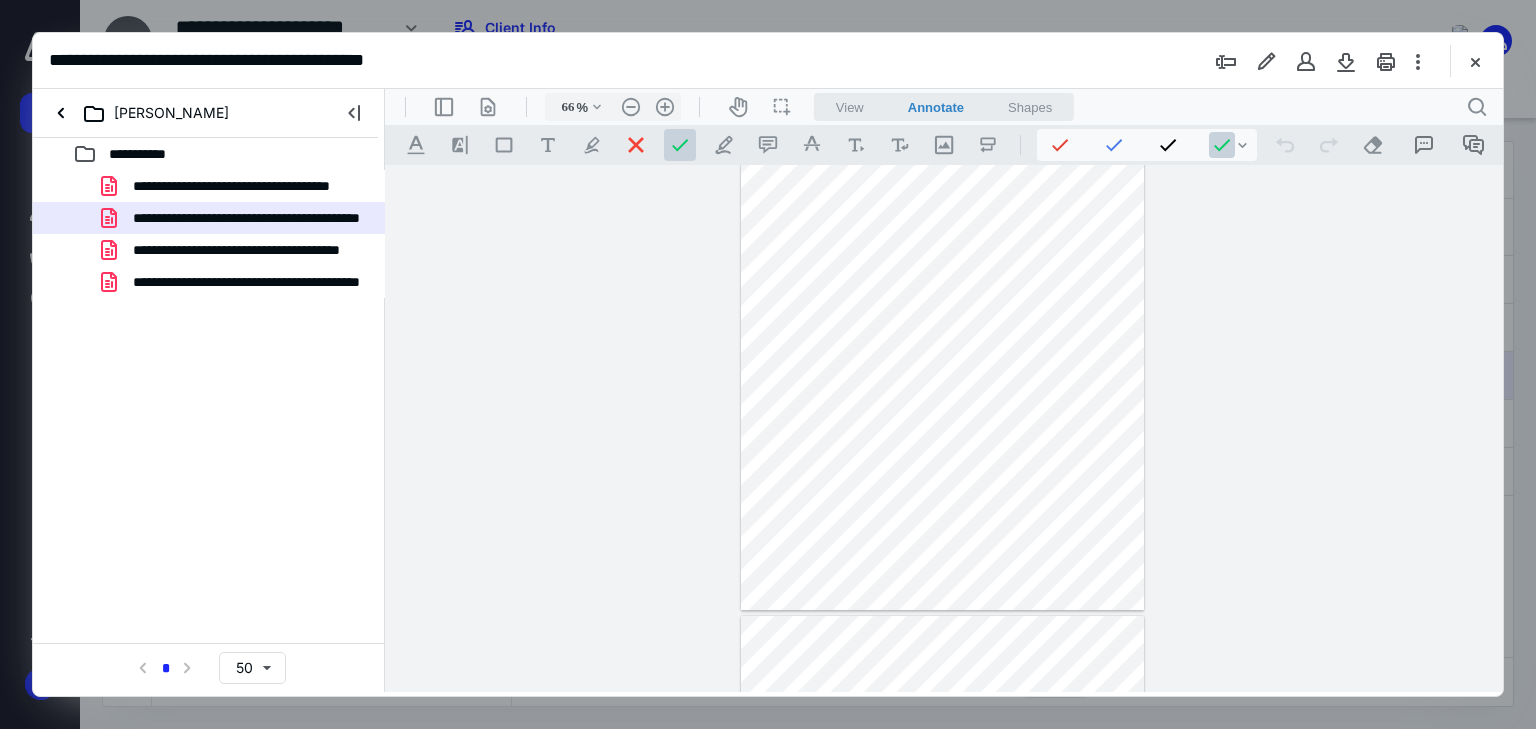 click on "View" at bounding box center [850, 107] 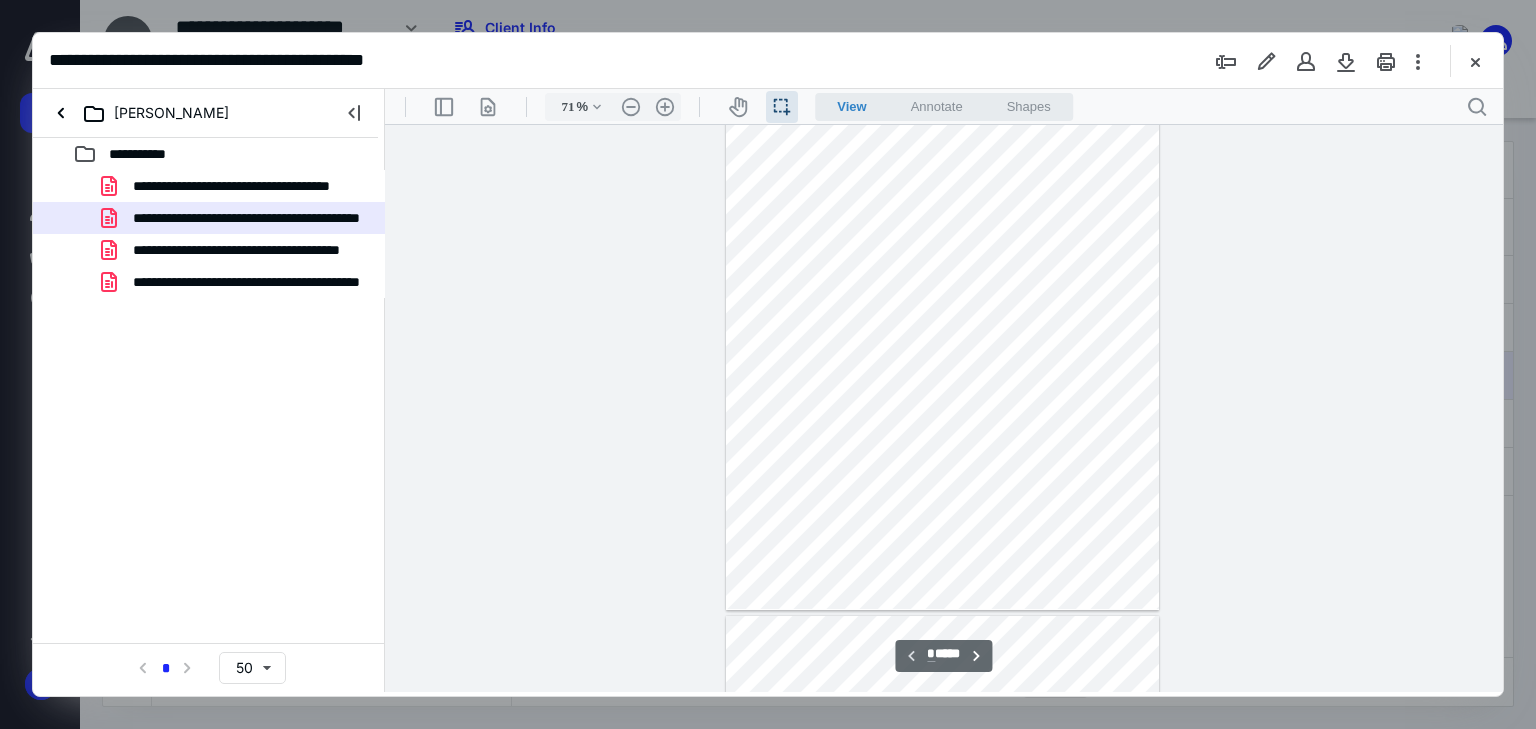 scroll, scrollTop: 39, scrollLeft: 0, axis: vertical 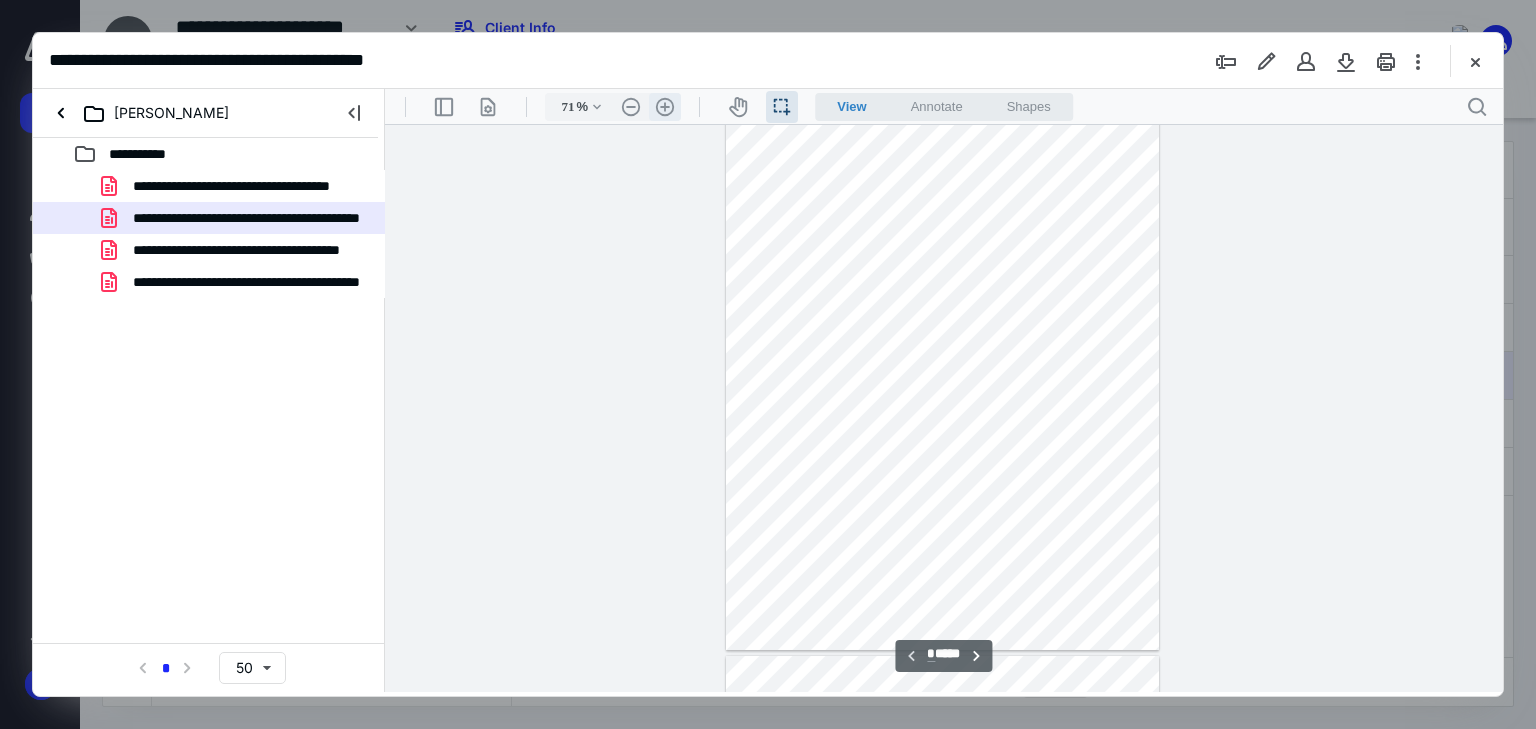 click on ".cls-1{fill:#abb0c4;} icon - header - zoom - in - line" at bounding box center (665, 107) 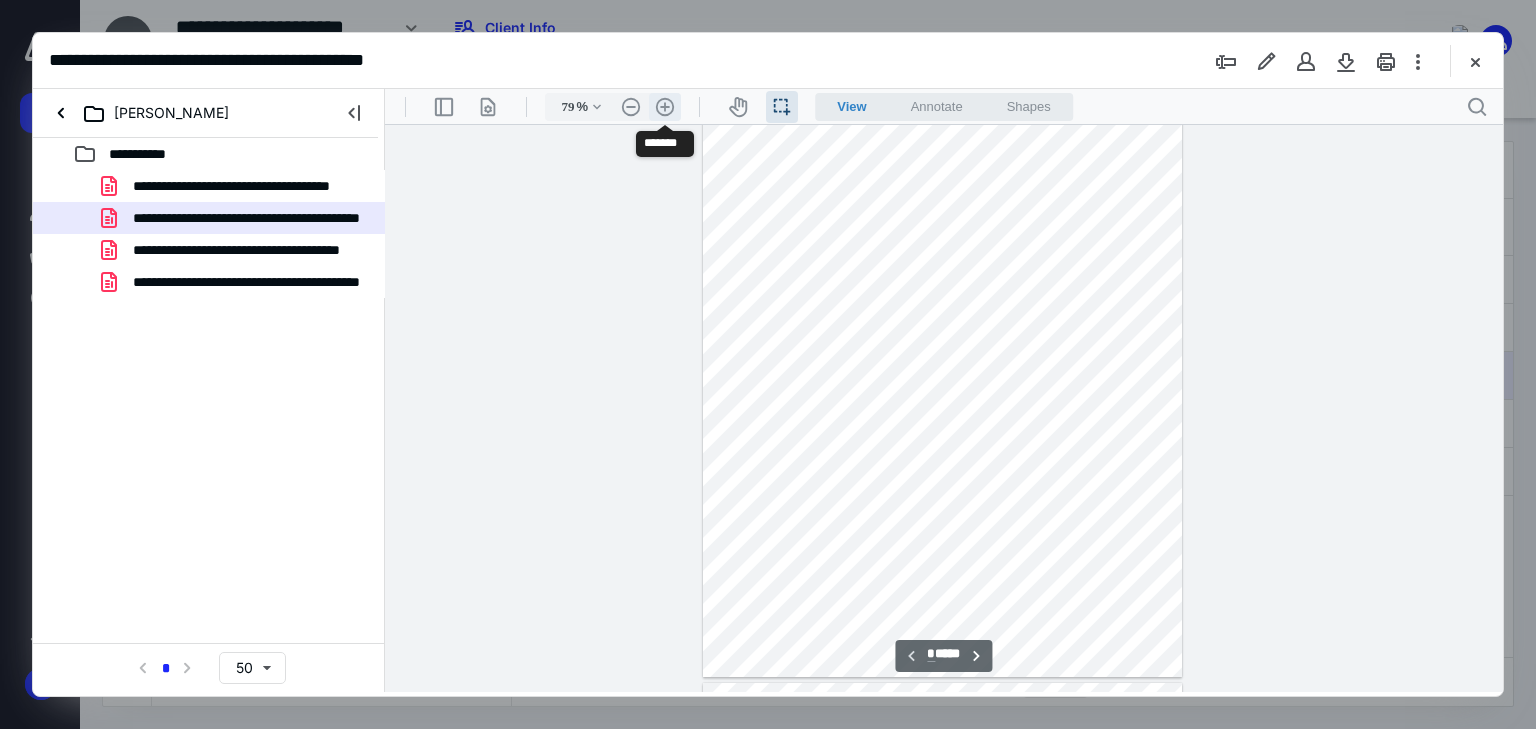 click on ".cls-1{fill:#abb0c4;} icon - header - zoom - in - line" at bounding box center (665, 107) 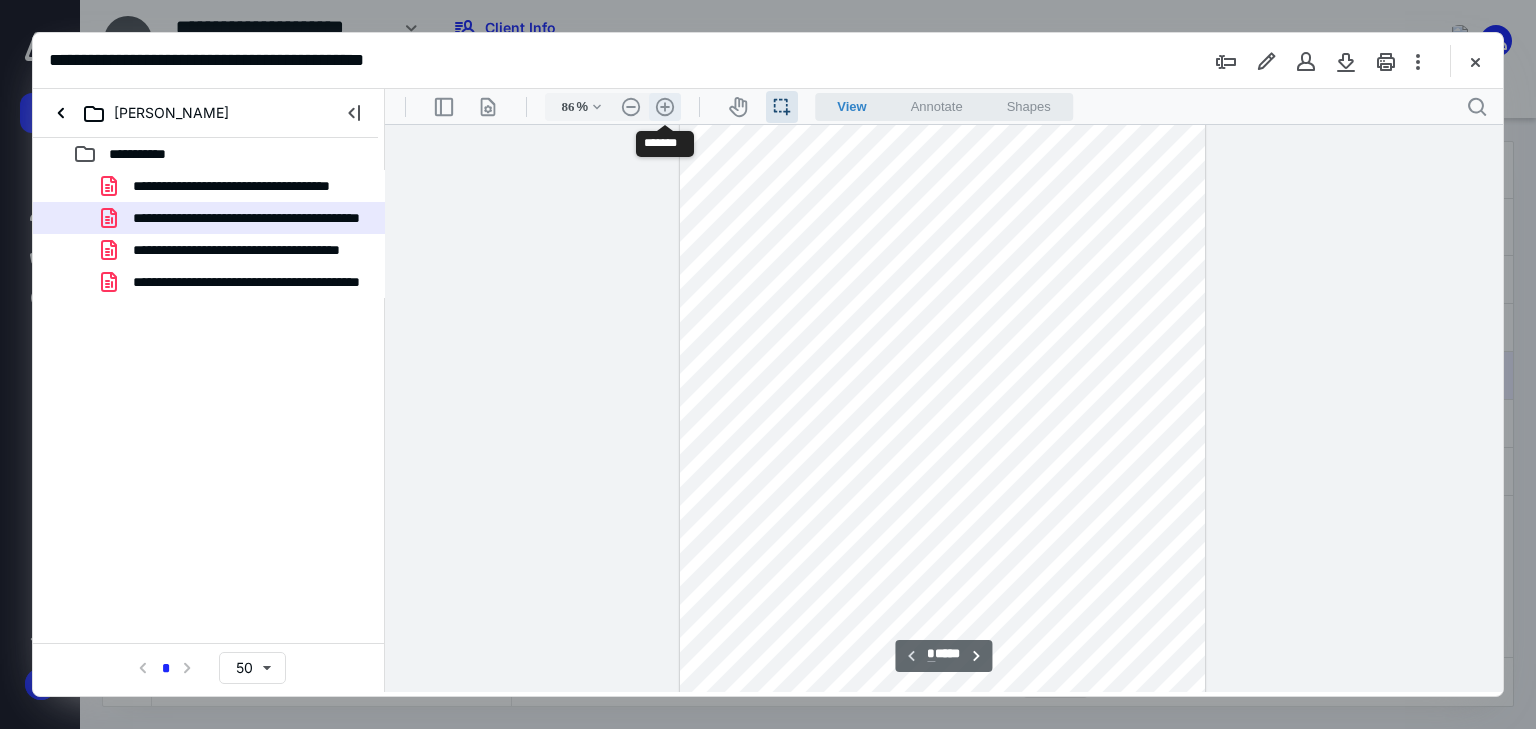 click on ".cls-1{fill:#abb0c4;} icon - header - zoom - in - line" at bounding box center [665, 107] 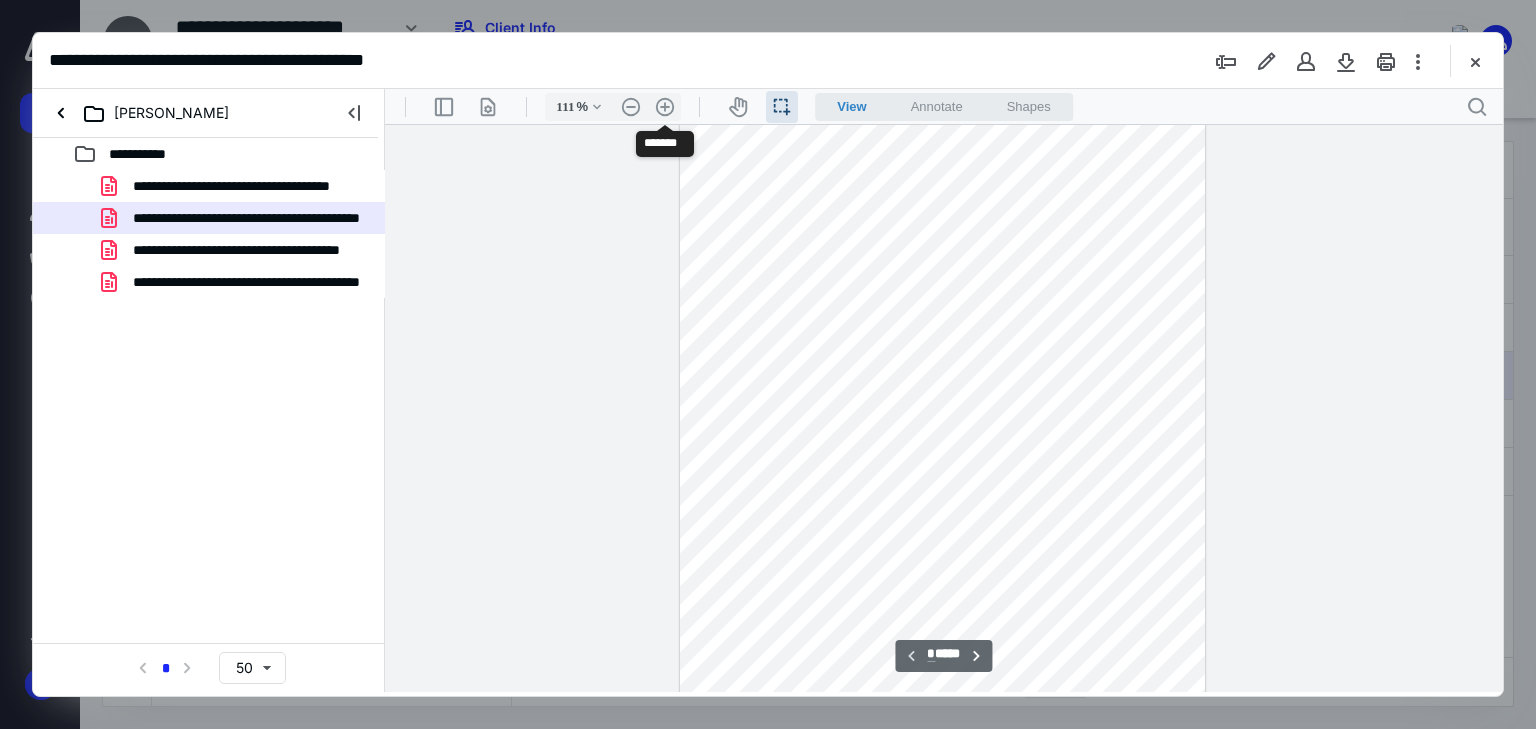 scroll, scrollTop: 210, scrollLeft: 0, axis: vertical 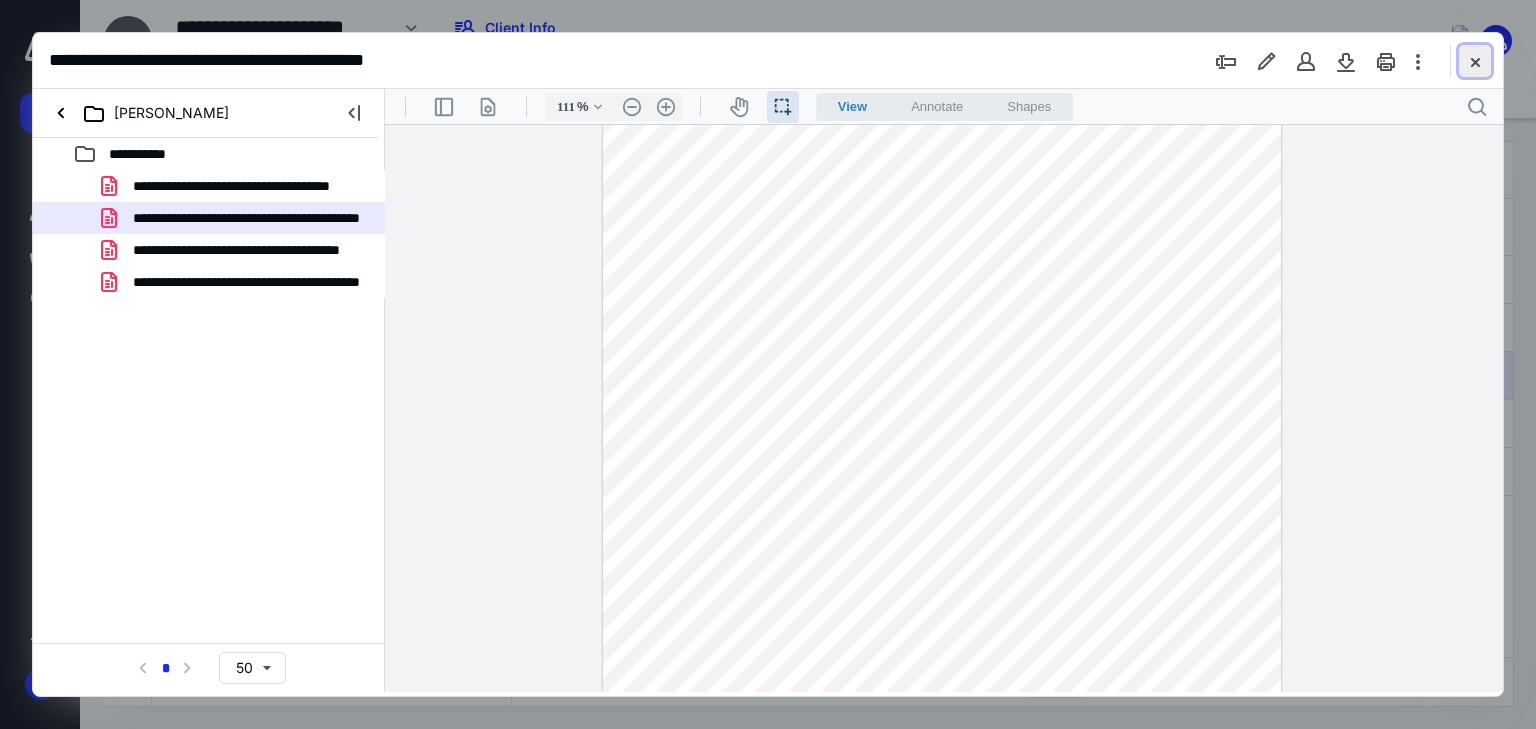 click at bounding box center [1475, 61] 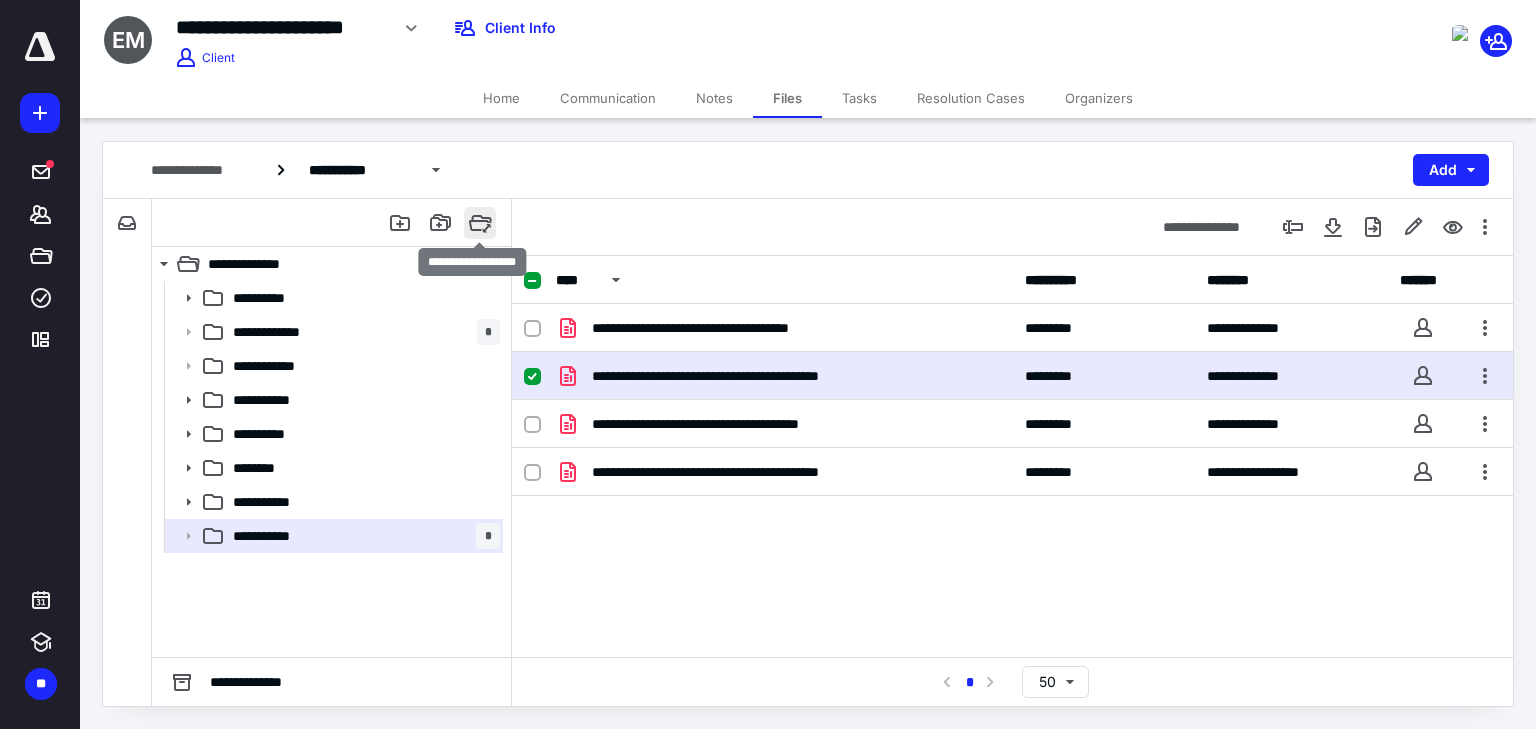 click at bounding box center [480, 223] 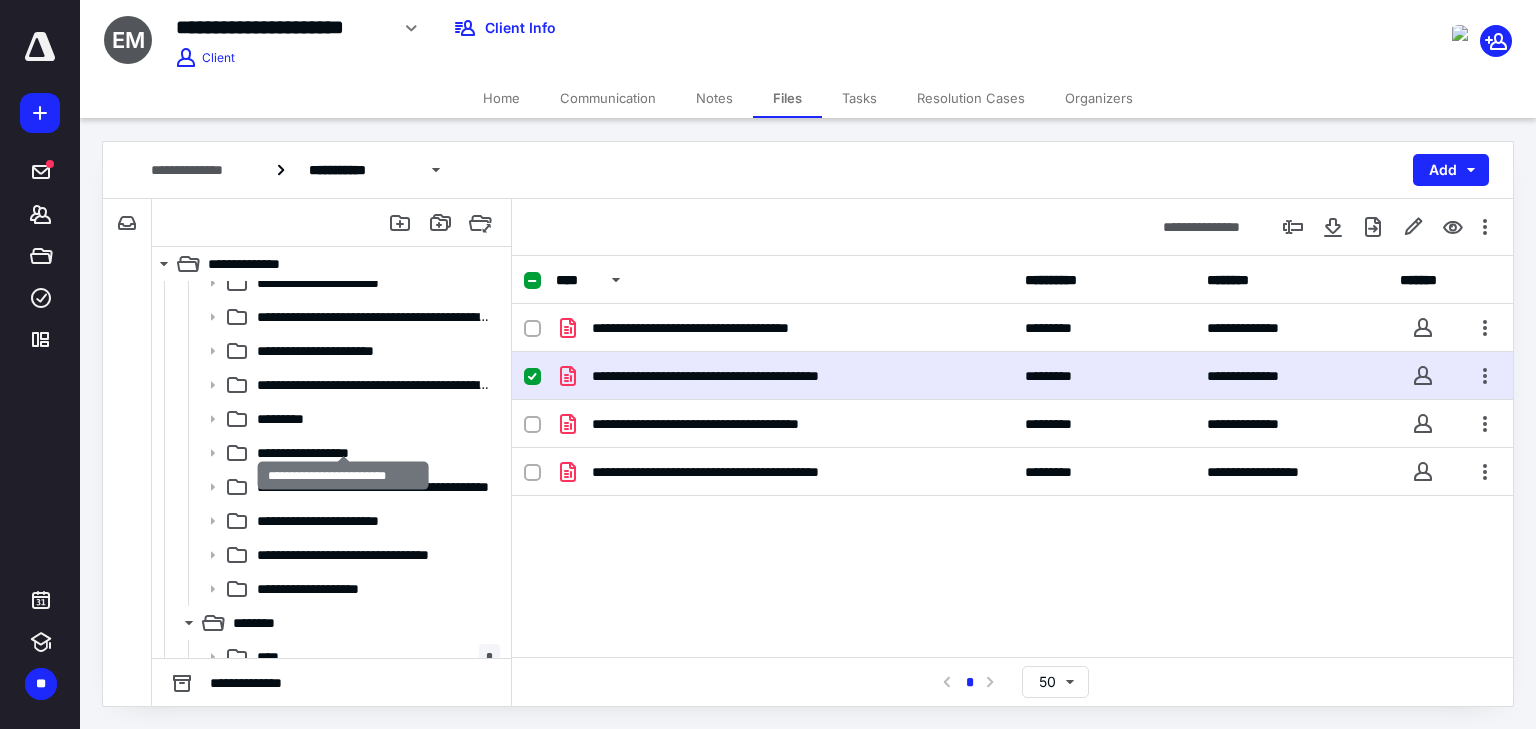 scroll, scrollTop: 720, scrollLeft: 0, axis: vertical 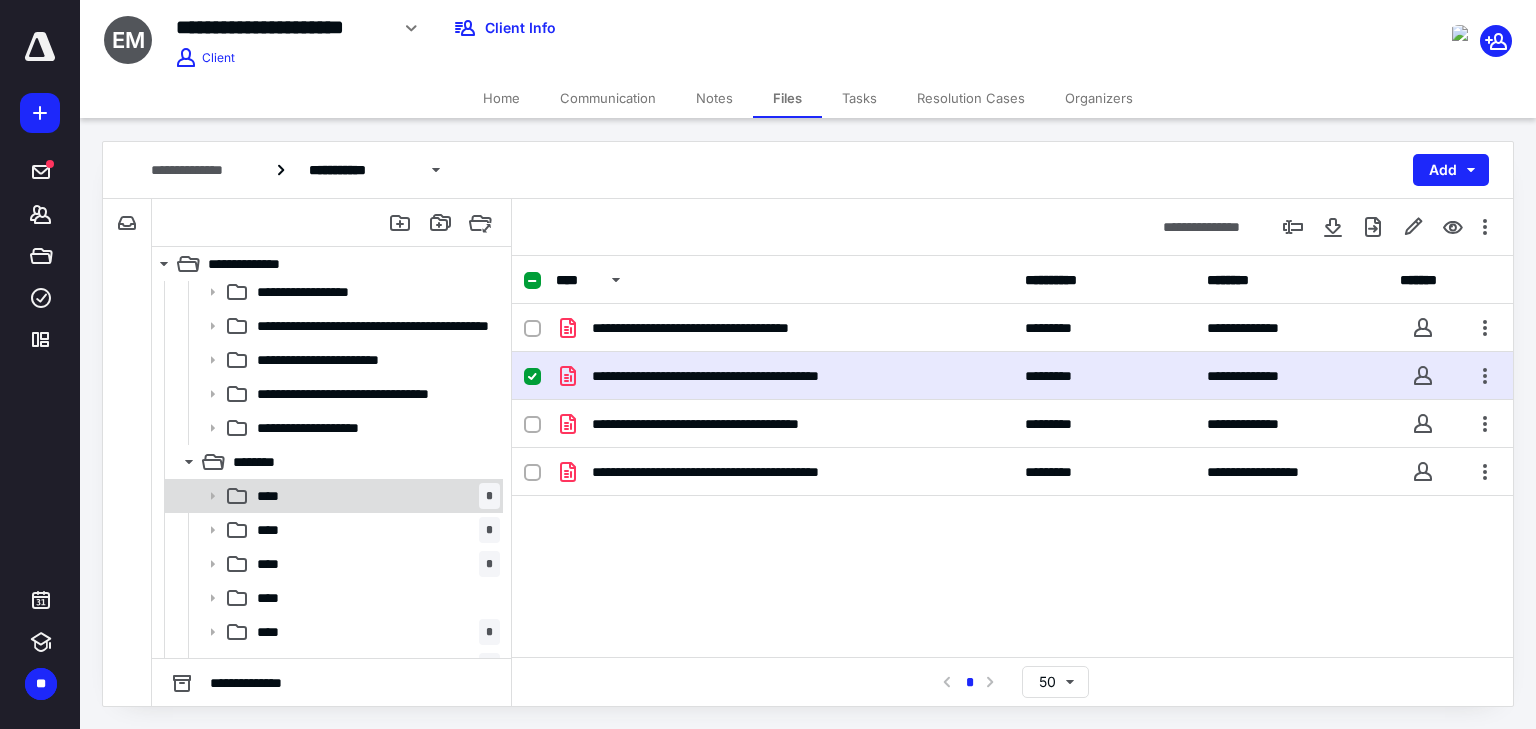 click on "**** *" at bounding box center (374, 496) 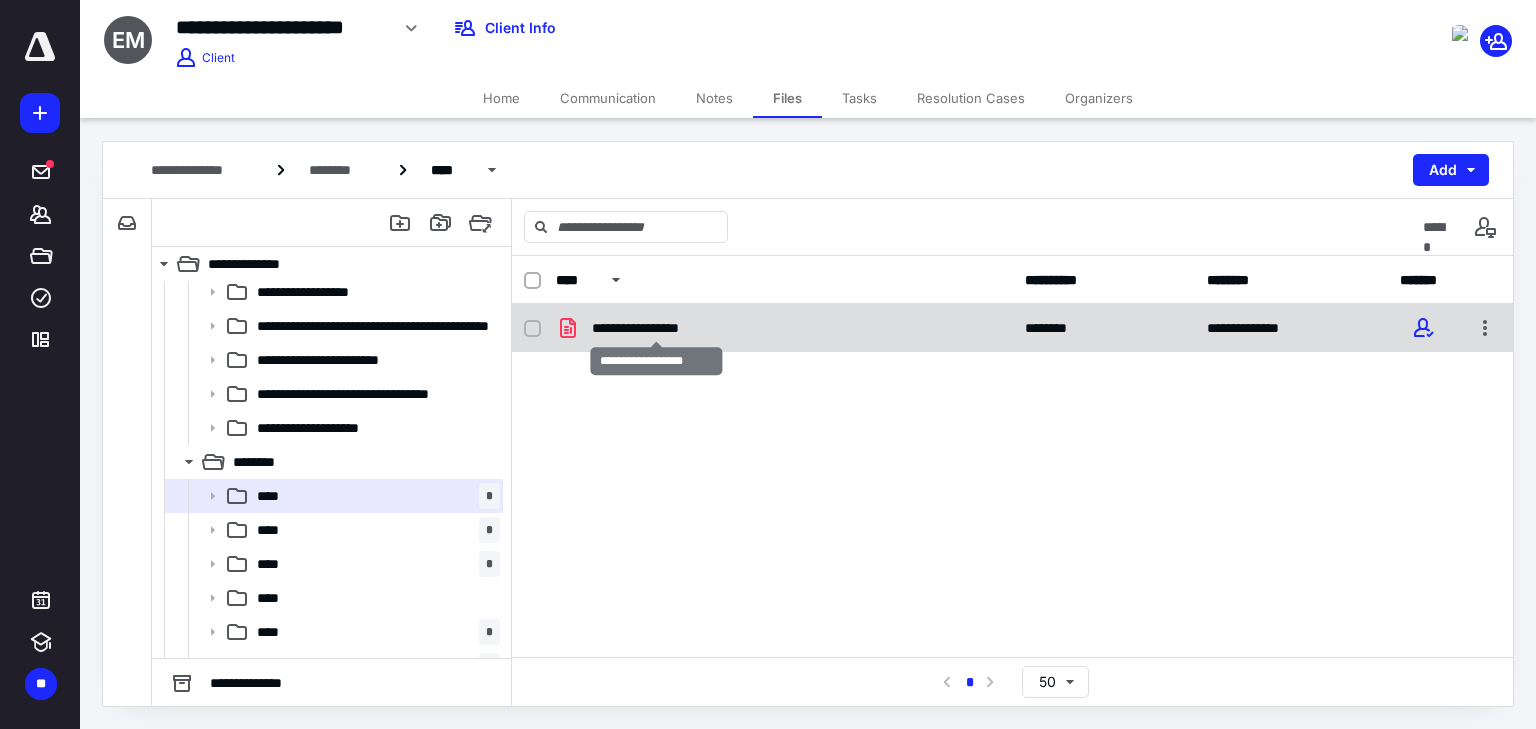 click on "**********" at bounding box center (656, 328) 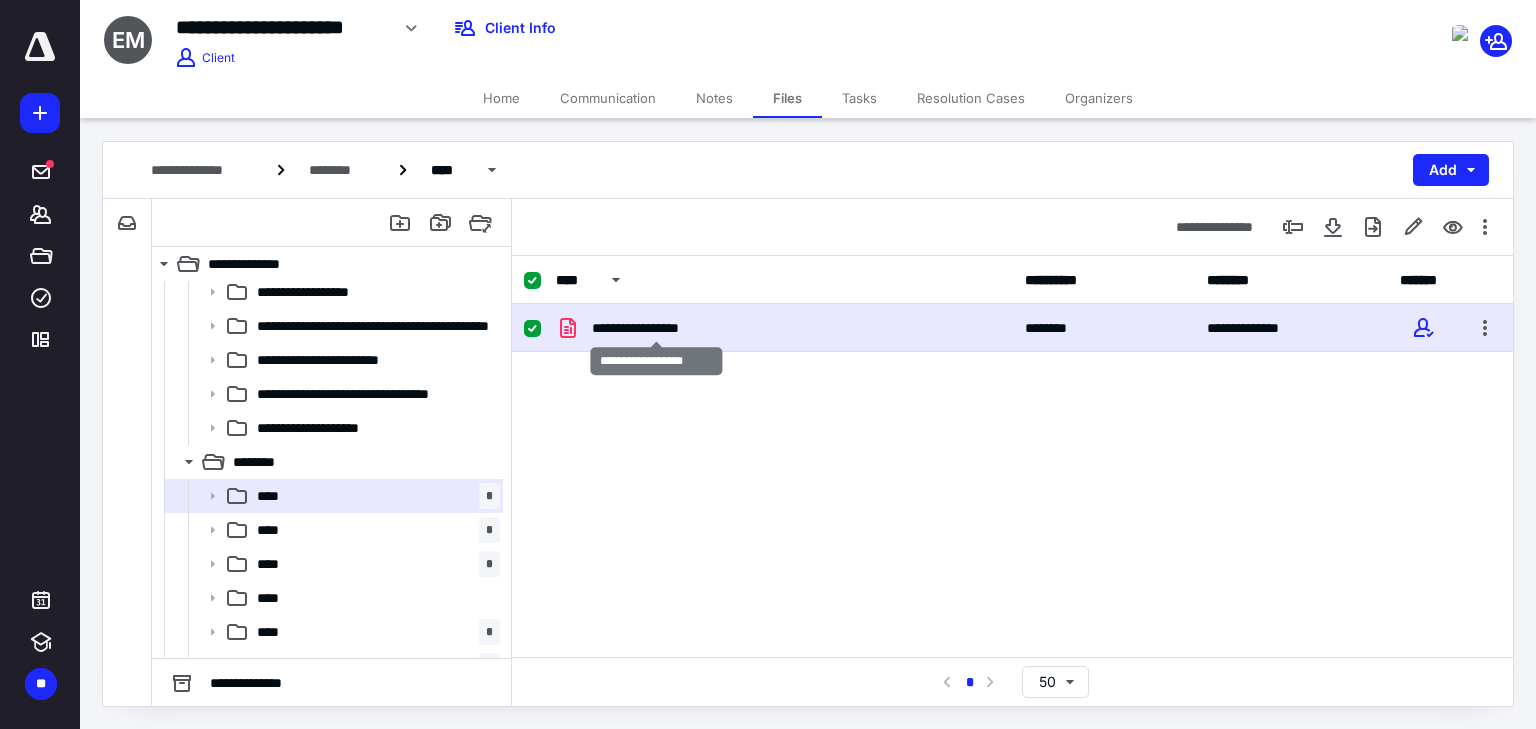 click on "**********" at bounding box center (656, 328) 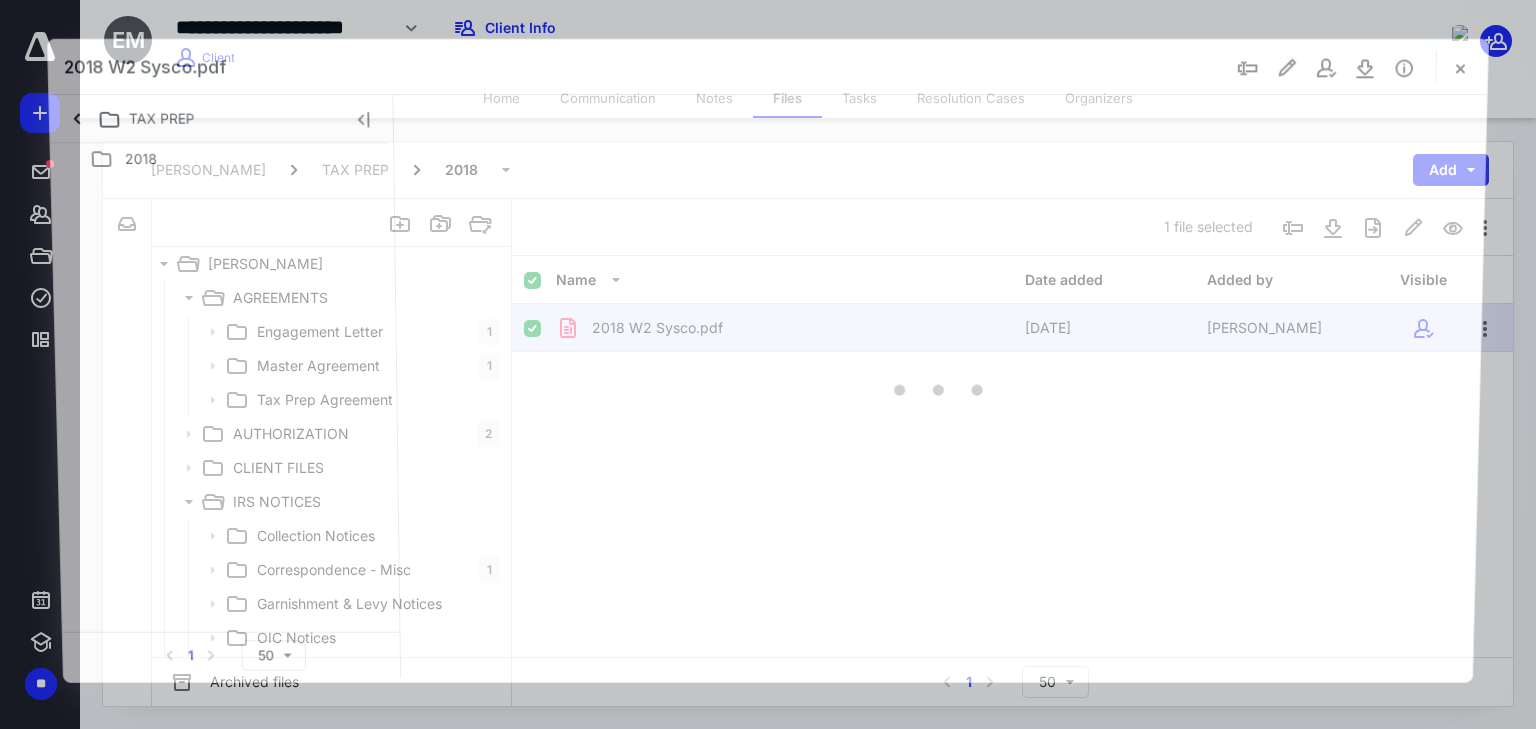 scroll, scrollTop: 720, scrollLeft: 0, axis: vertical 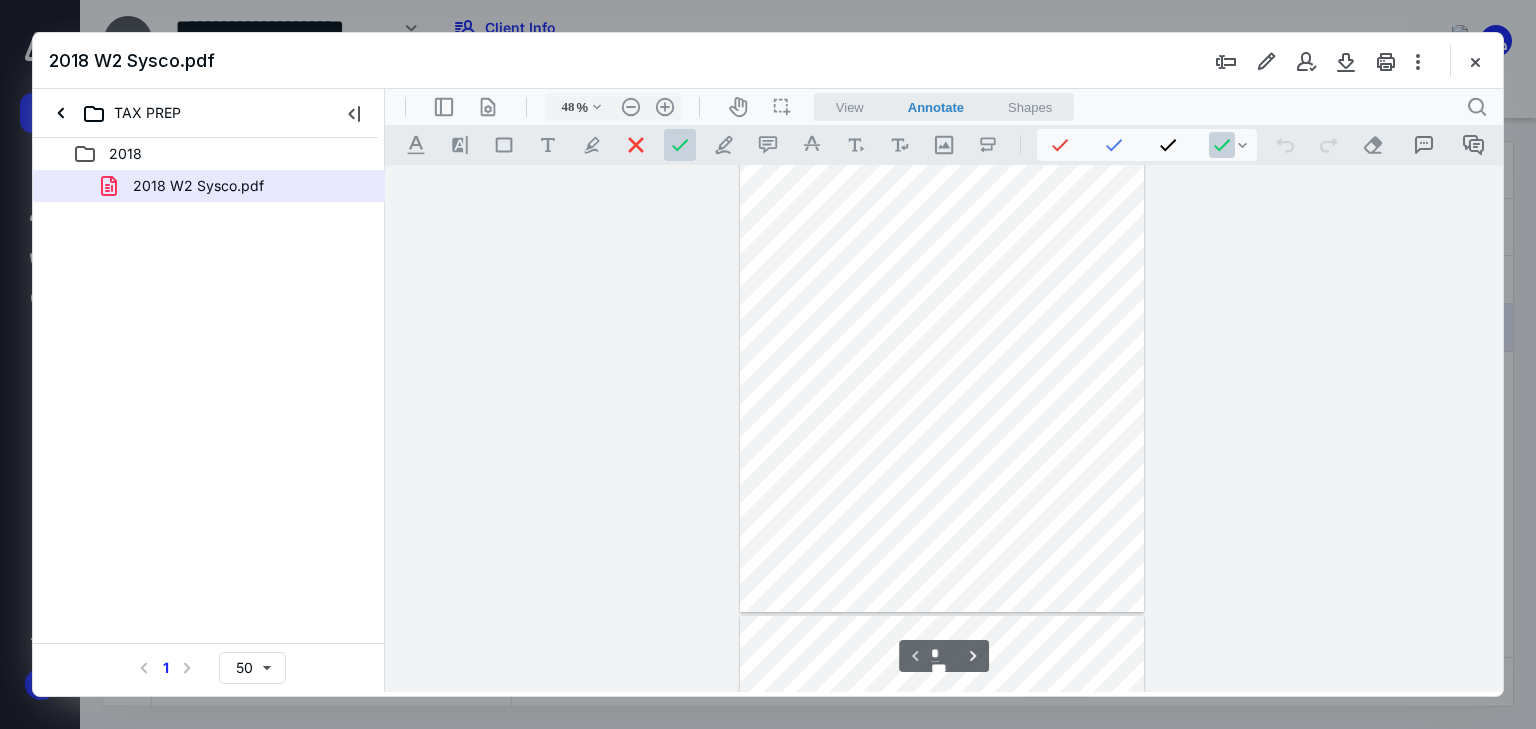 click on "View" at bounding box center (850, 107) 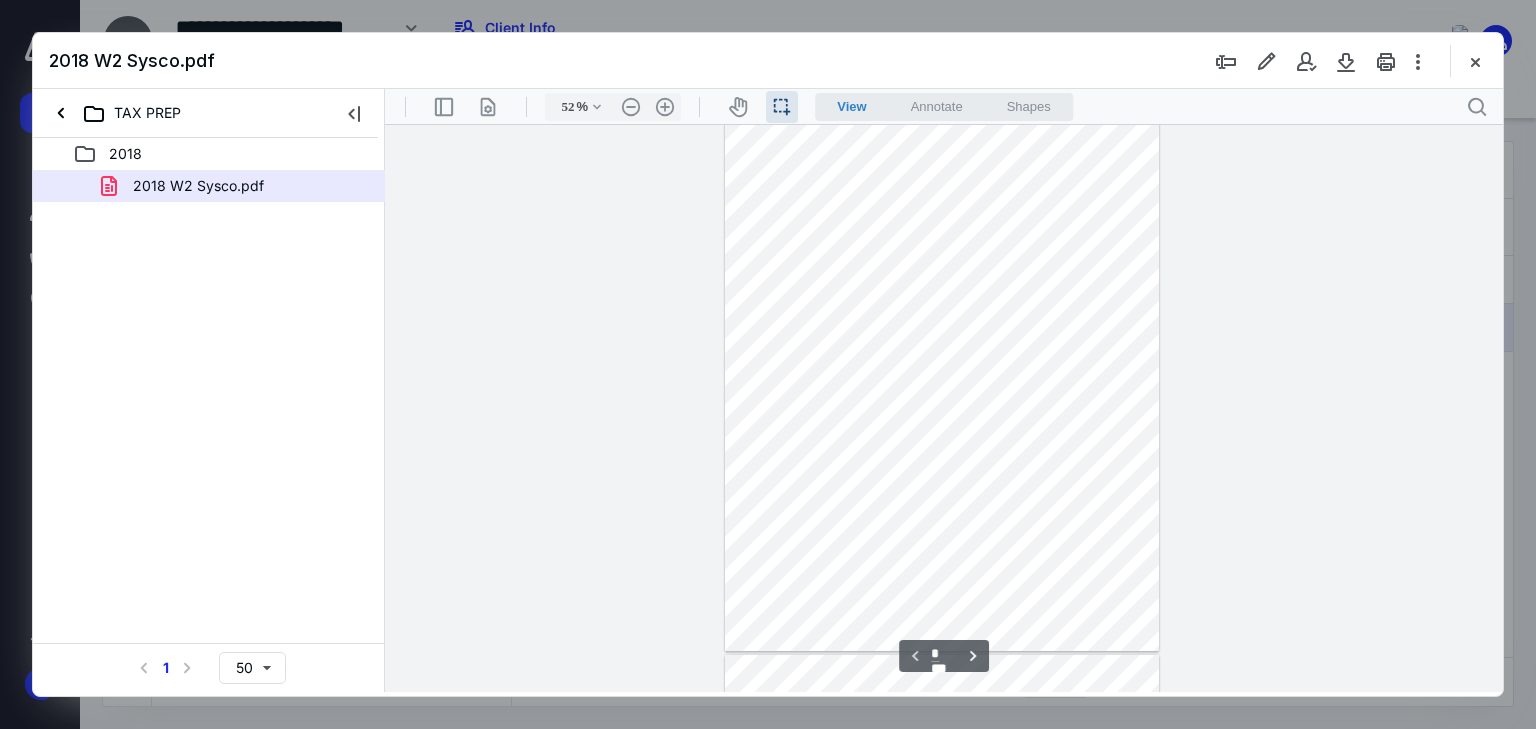 scroll, scrollTop: 118, scrollLeft: 0, axis: vertical 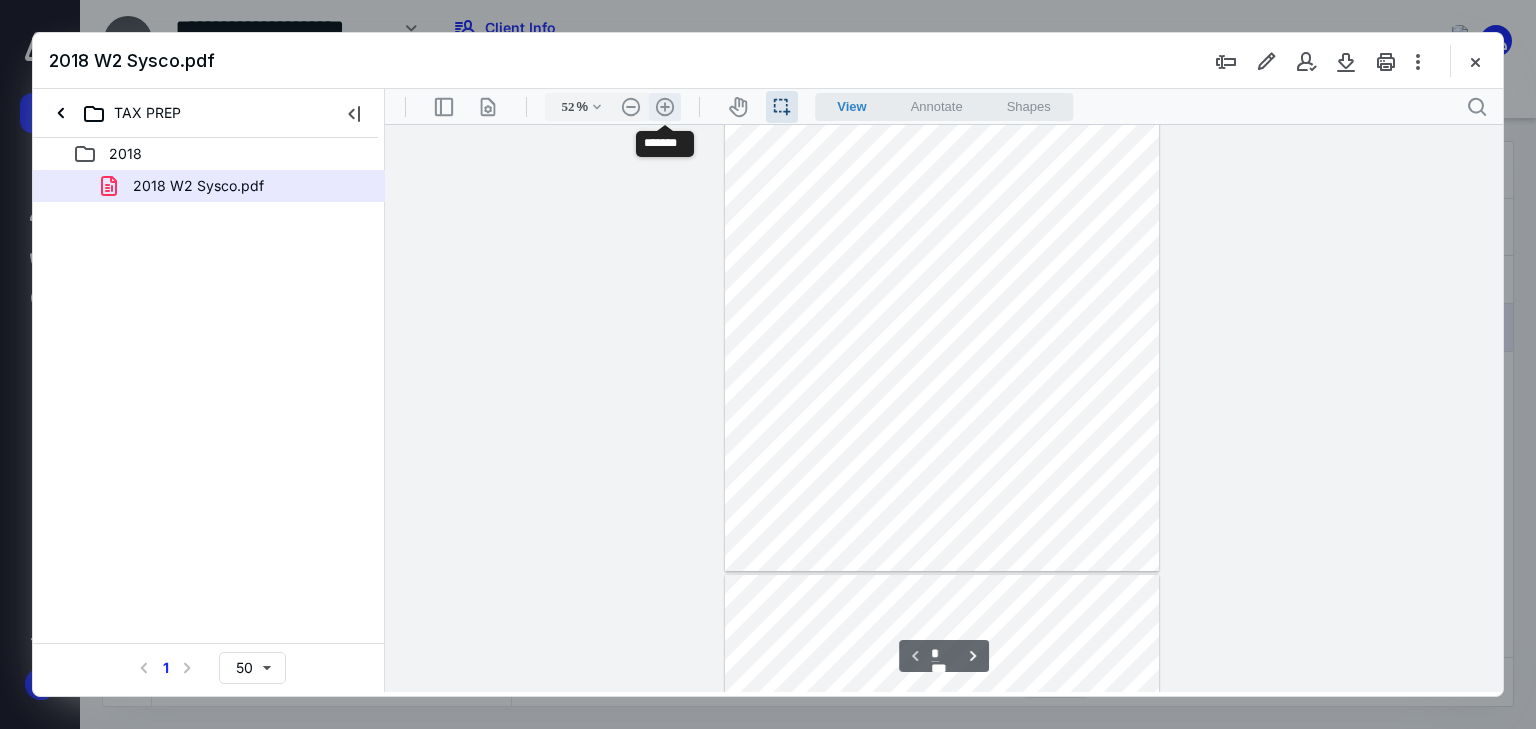 click on ".cls-1{fill:#abb0c4;} icon - header - zoom - in - line" at bounding box center [665, 107] 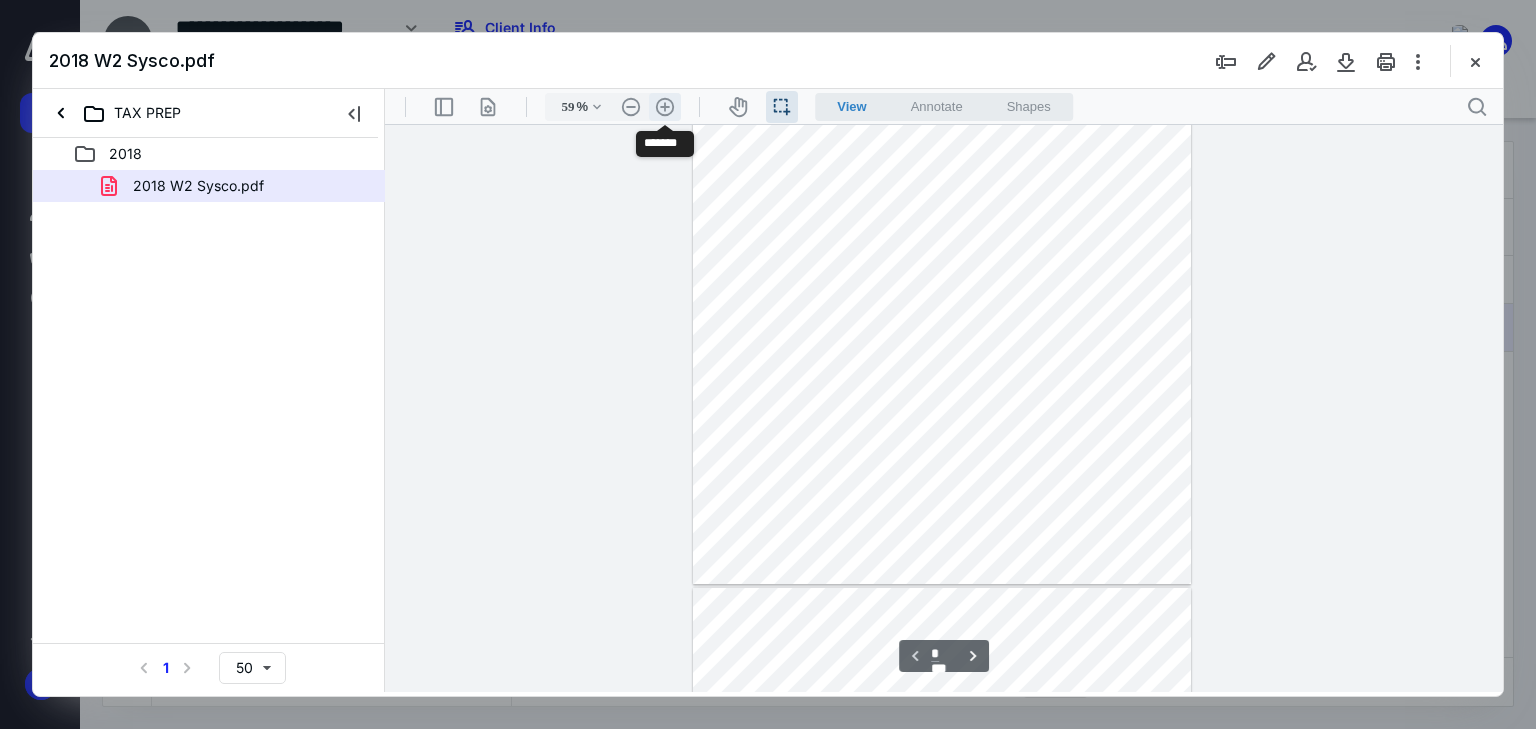 click on ".cls-1{fill:#abb0c4;} icon - header - zoom - in - line" at bounding box center (665, 107) 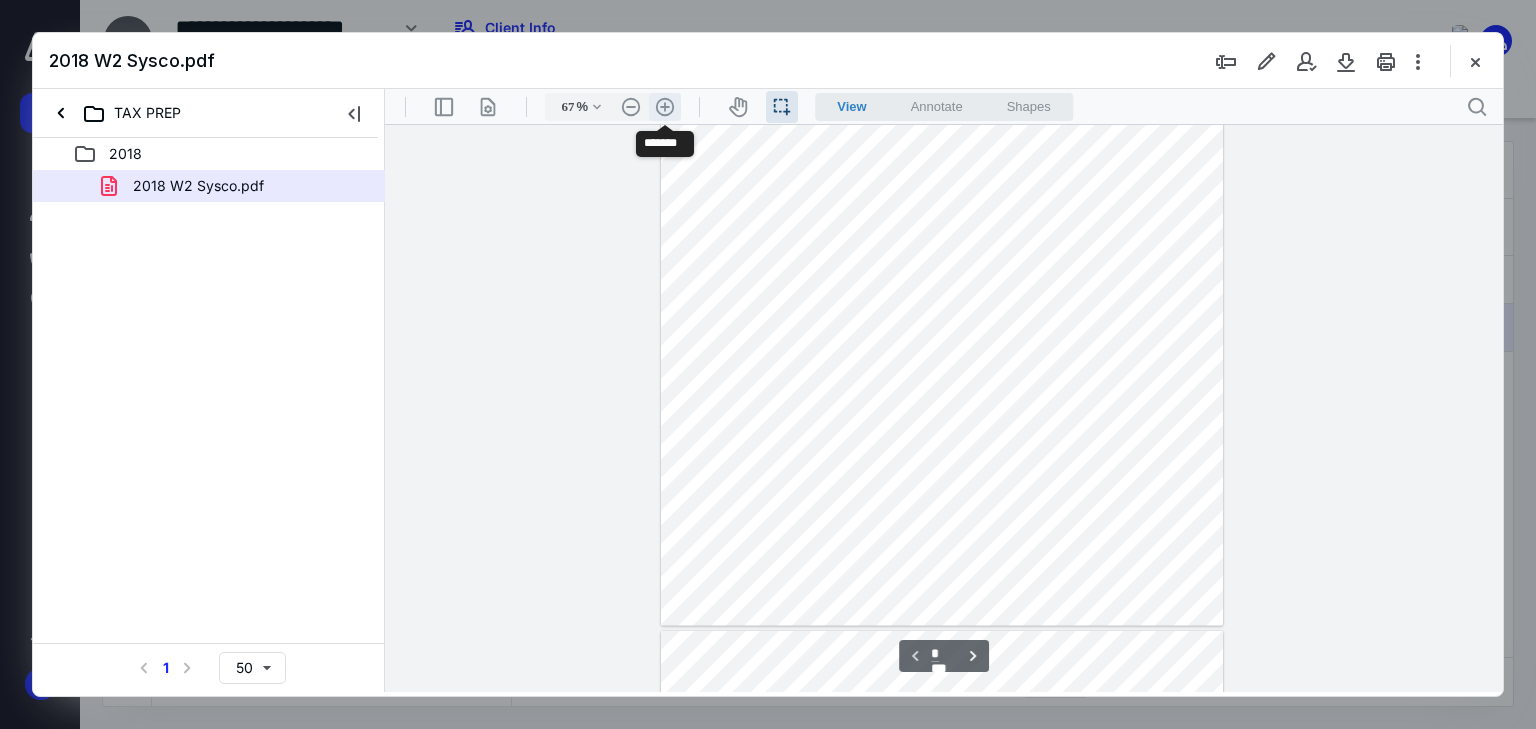 click on ".cls-1{fill:#abb0c4;} icon - header - zoom - in - line" at bounding box center [665, 107] 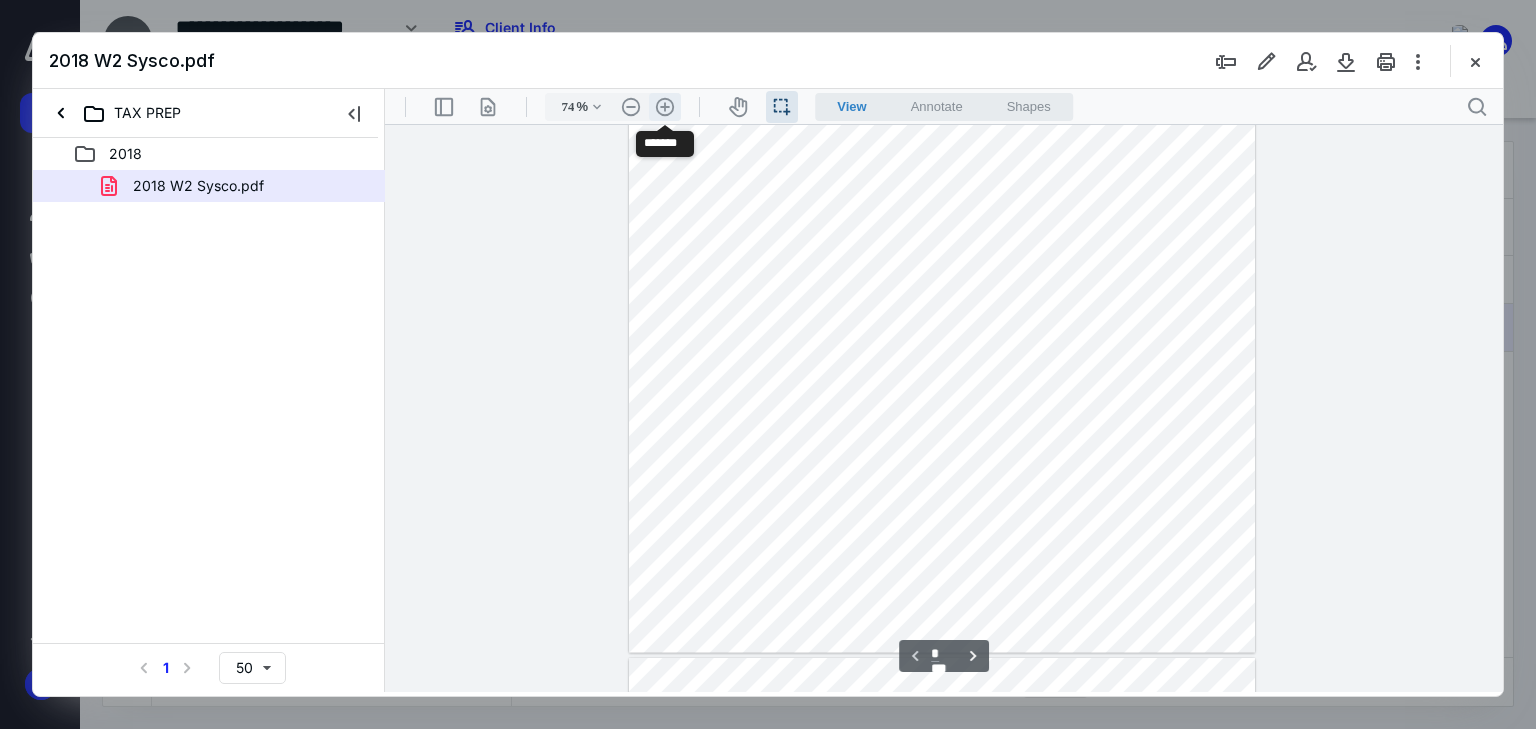 click on ".cls-1{fill:#abb0c4;} icon - header - zoom - in - line" at bounding box center (665, 107) 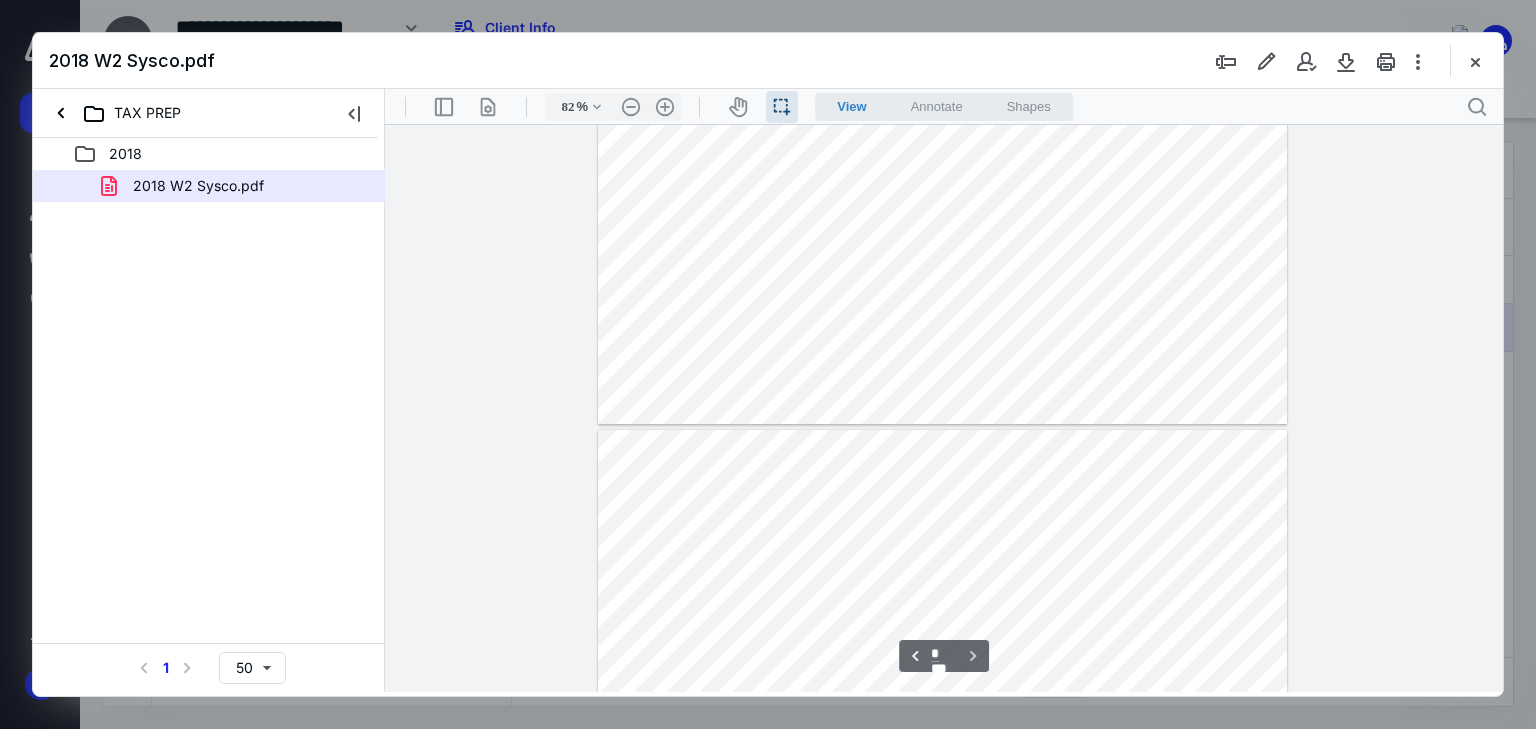 scroll, scrollTop: 1567, scrollLeft: 0, axis: vertical 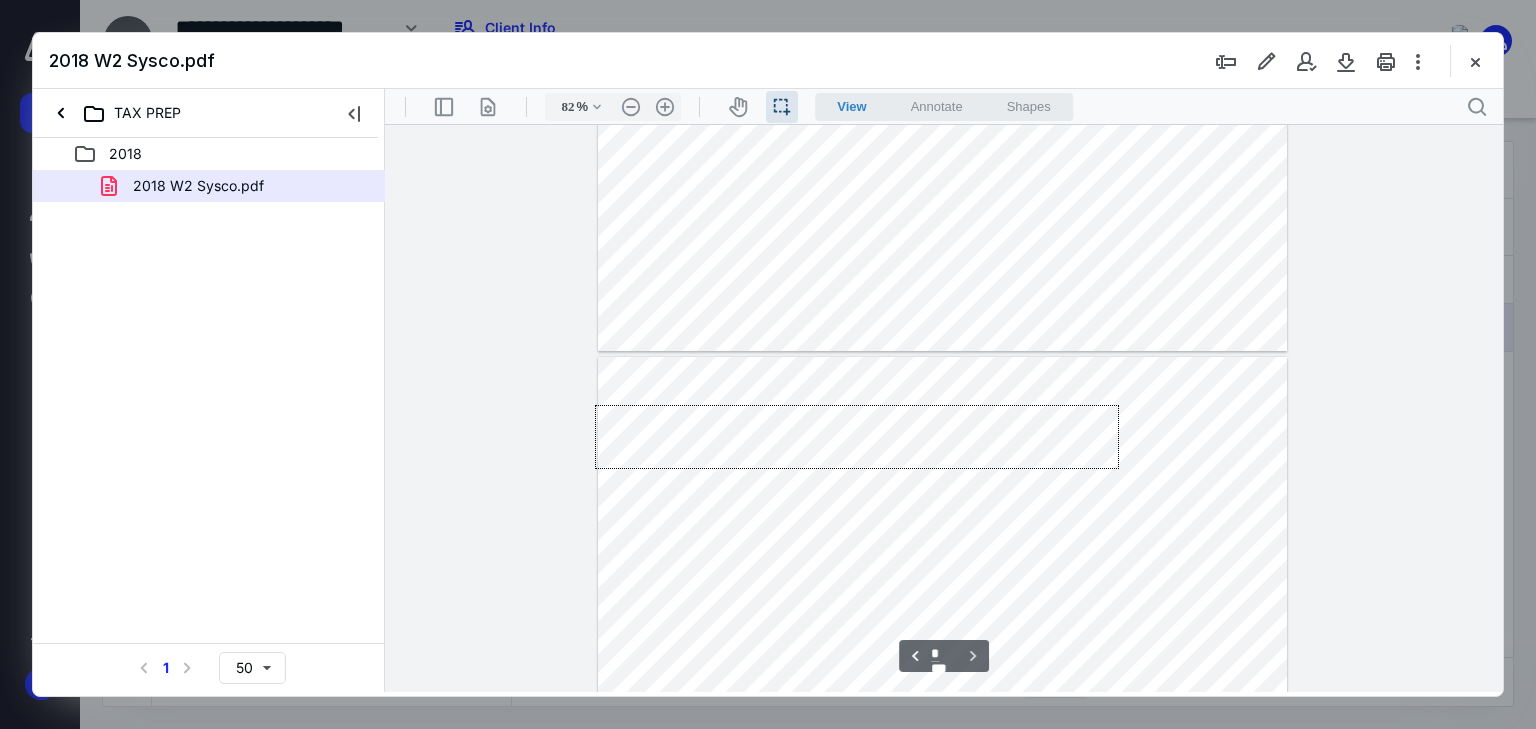 drag, startPoint x: 1119, startPoint y: 405, endPoint x: 429, endPoint y: 469, distance: 692.96173 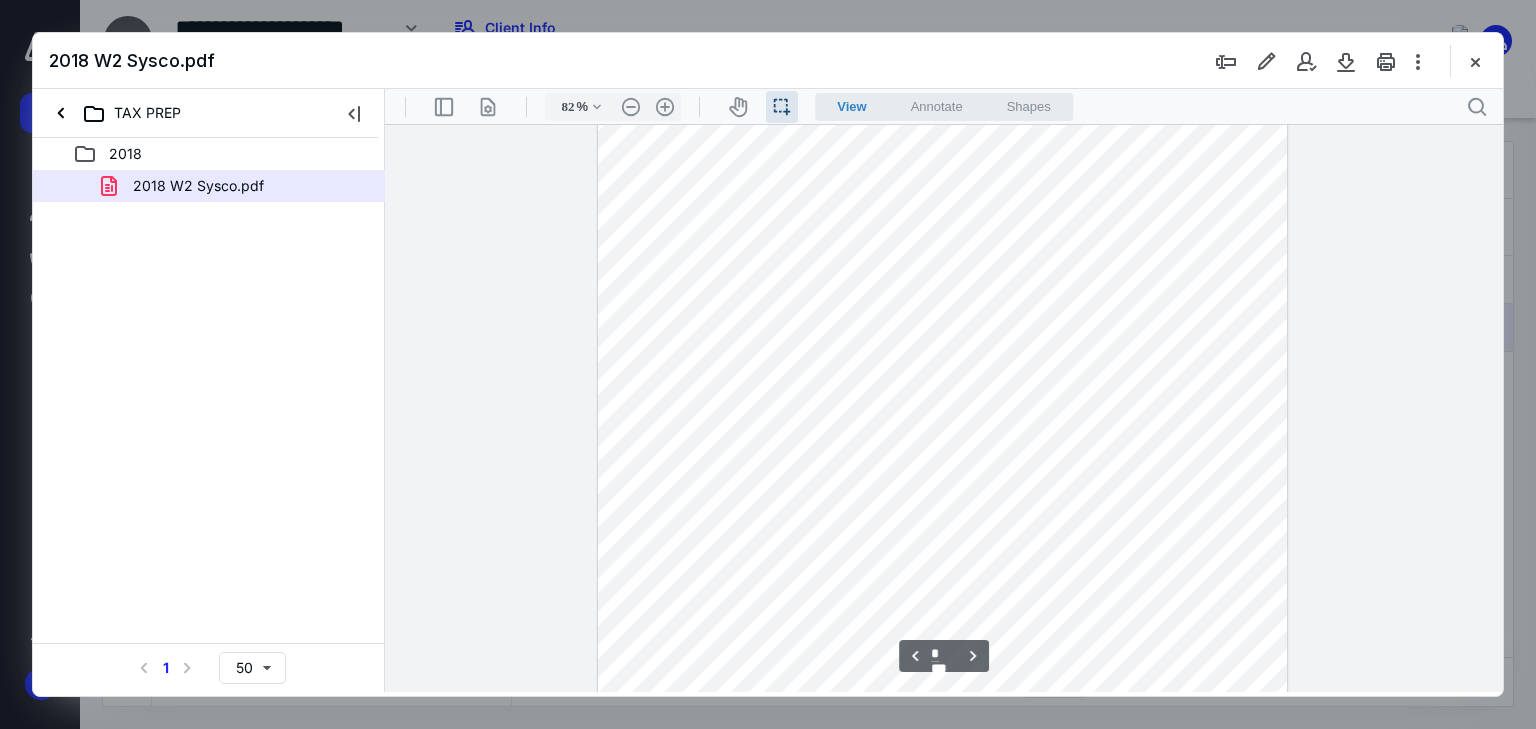 scroll, scrollTop: 927, scrollLeft: 0, axis: vertical 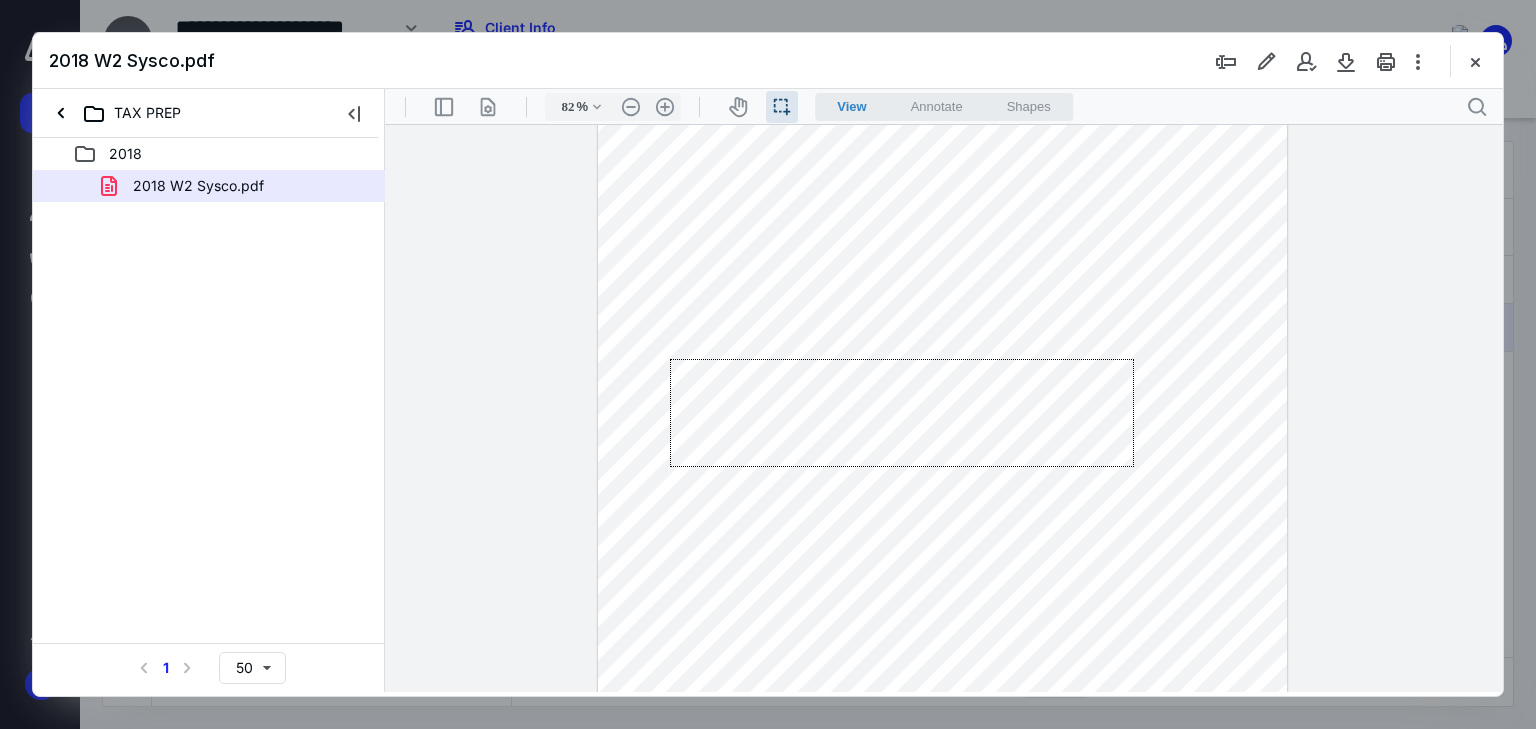 drag, startPoint x: 1134, startPoint y: 359, endPoint x: 665, endPoint y: 518, distance: 495.21915 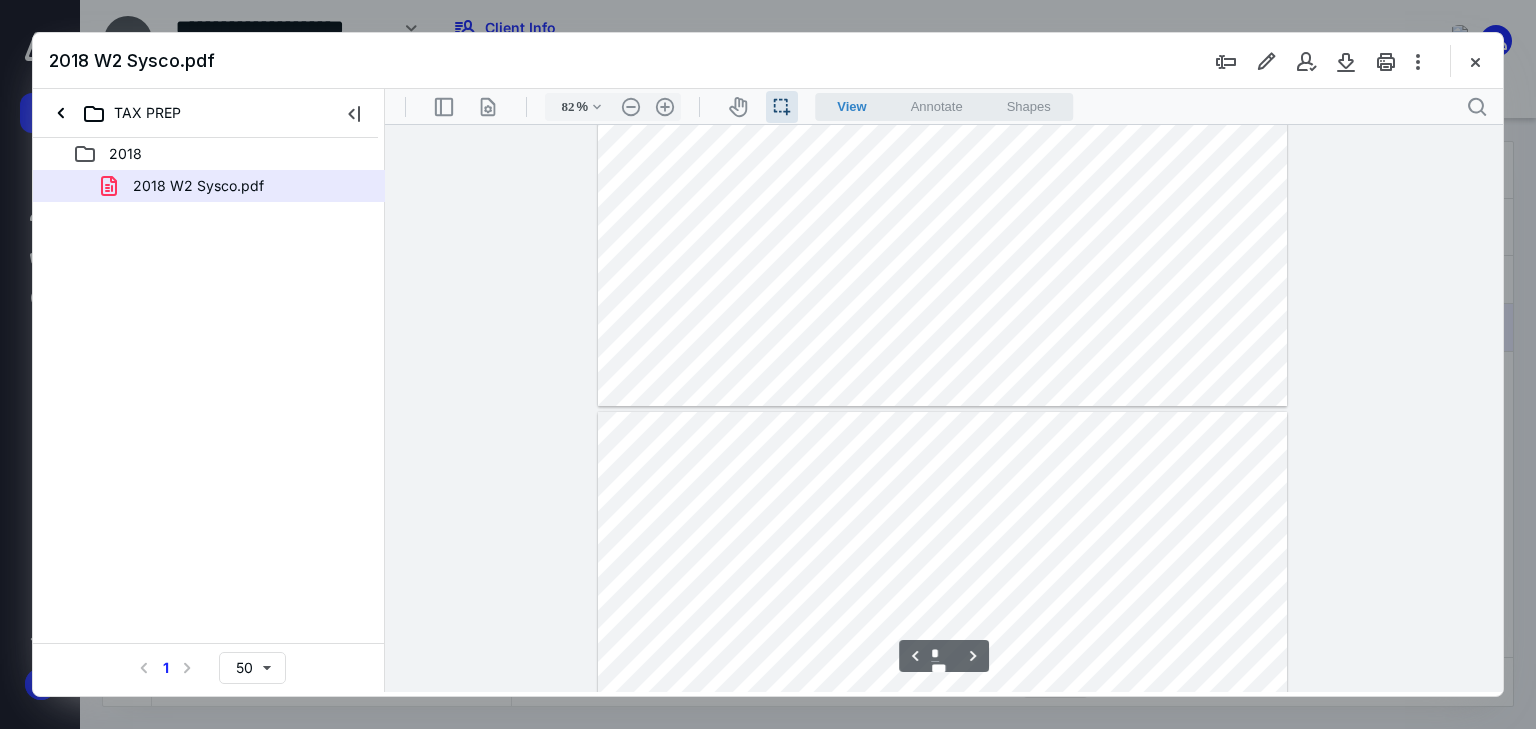 type on "*" 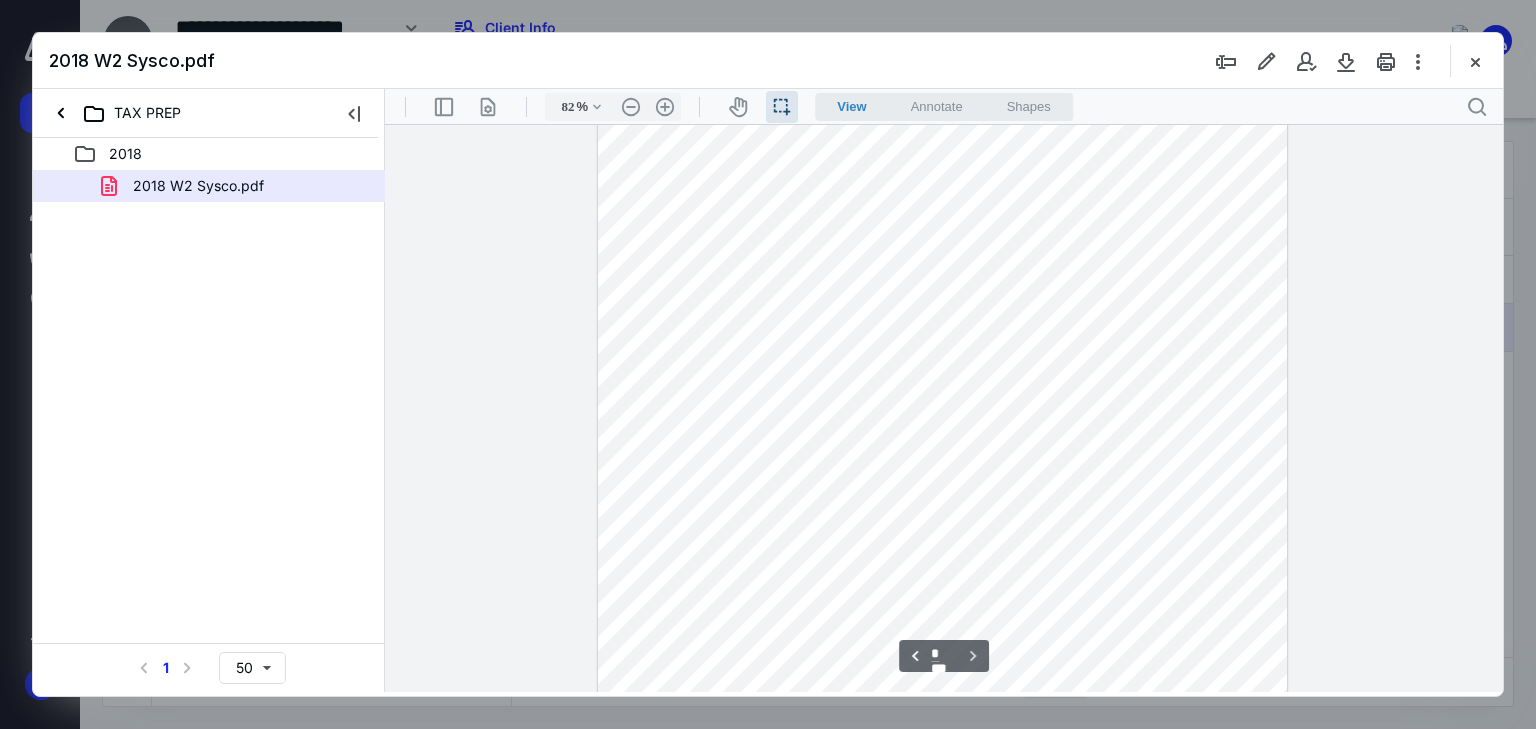 scroll, scrollTop: 2127, scrollLeft: 0, axis: vertical 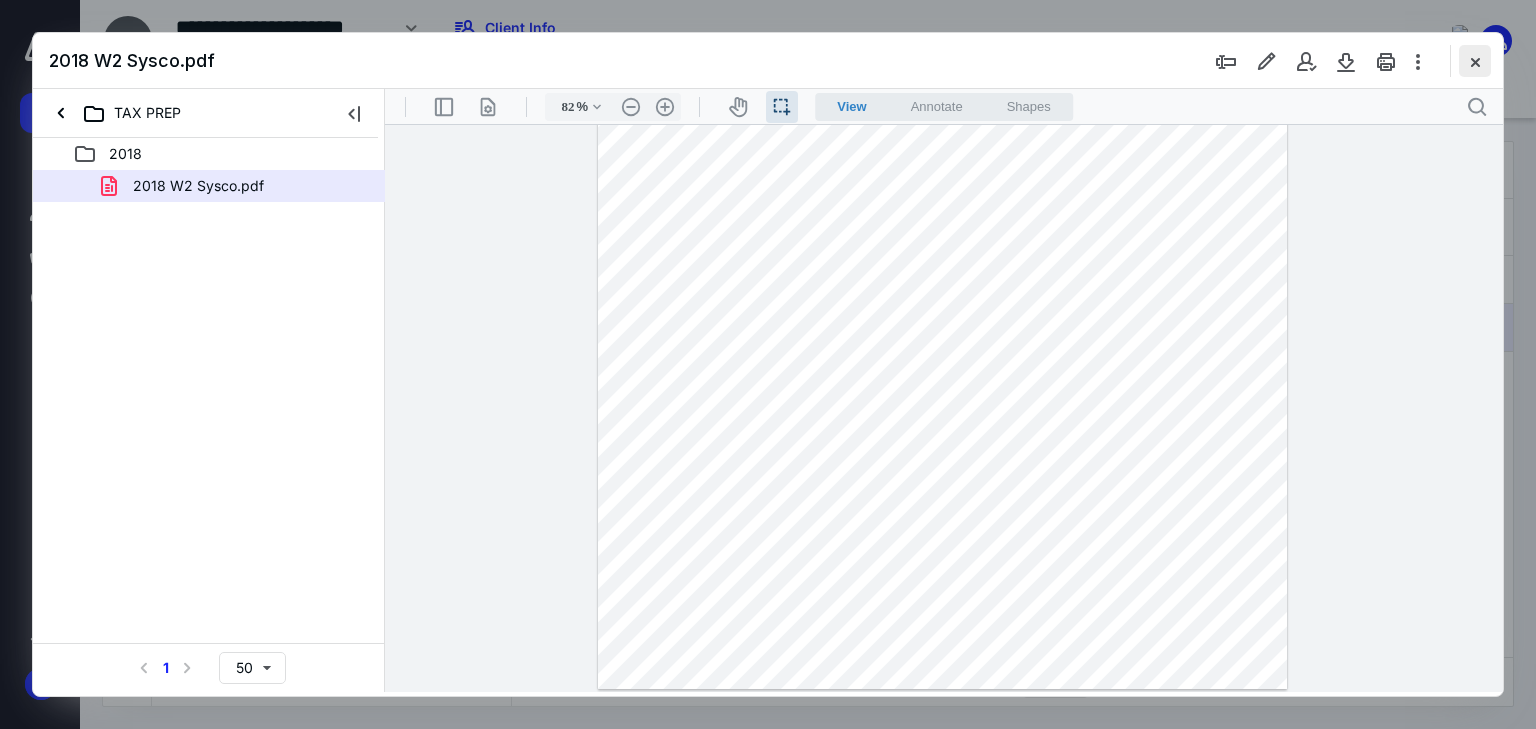 click at bounding box center [1475, 61] 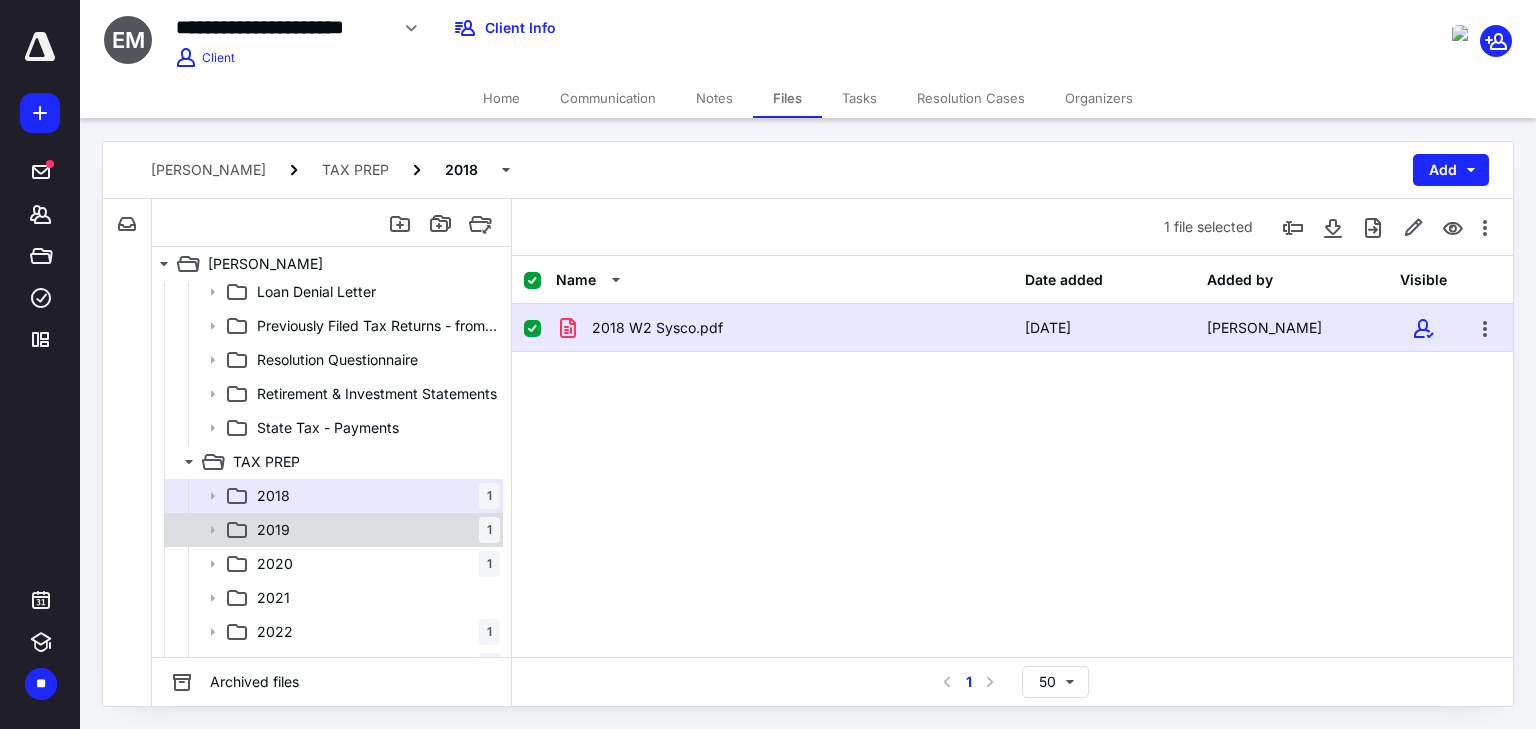 click on "2019 1" at bounding box center (374, 530) 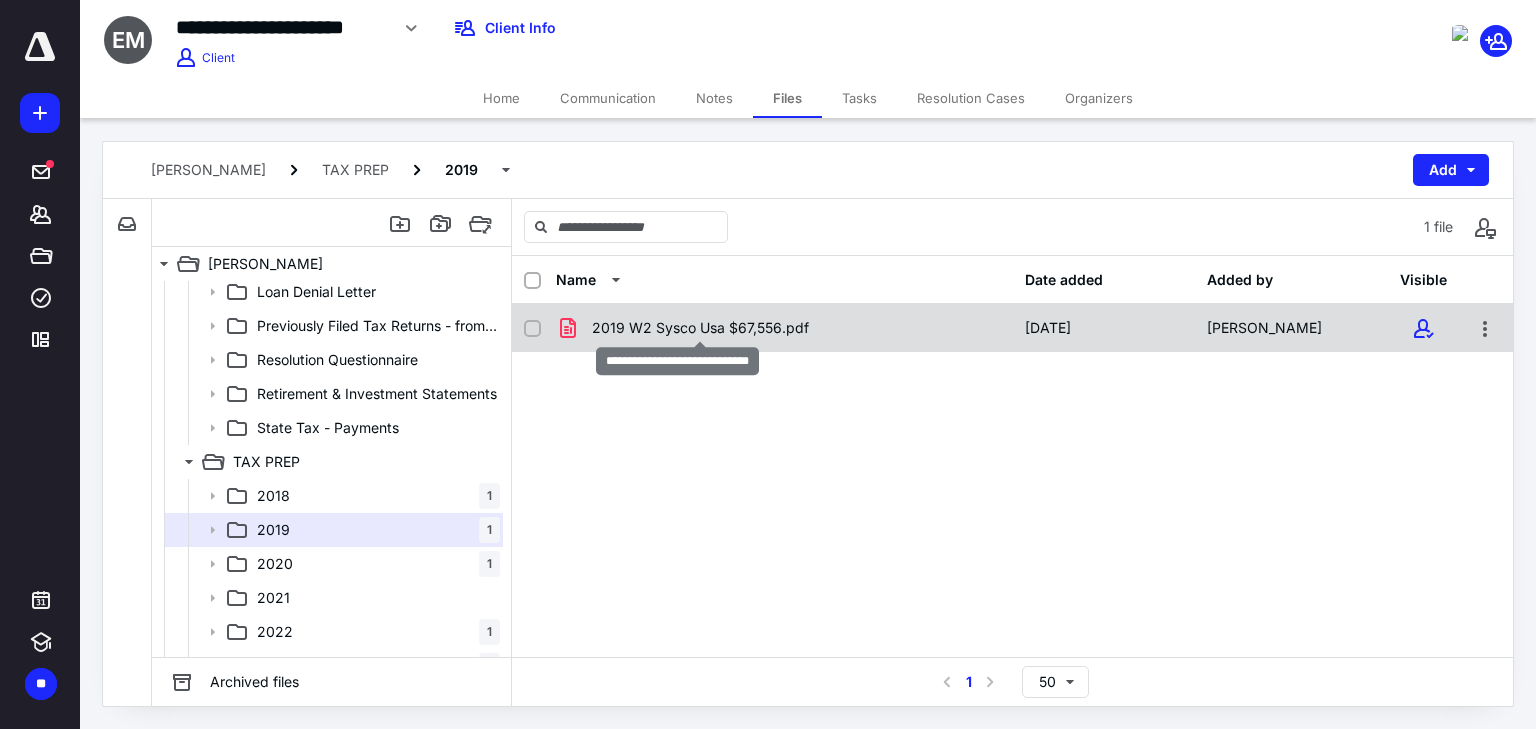 click on "2019 W2 Sysco Usa $67,556.pdf" at bounding box center [700, 328] 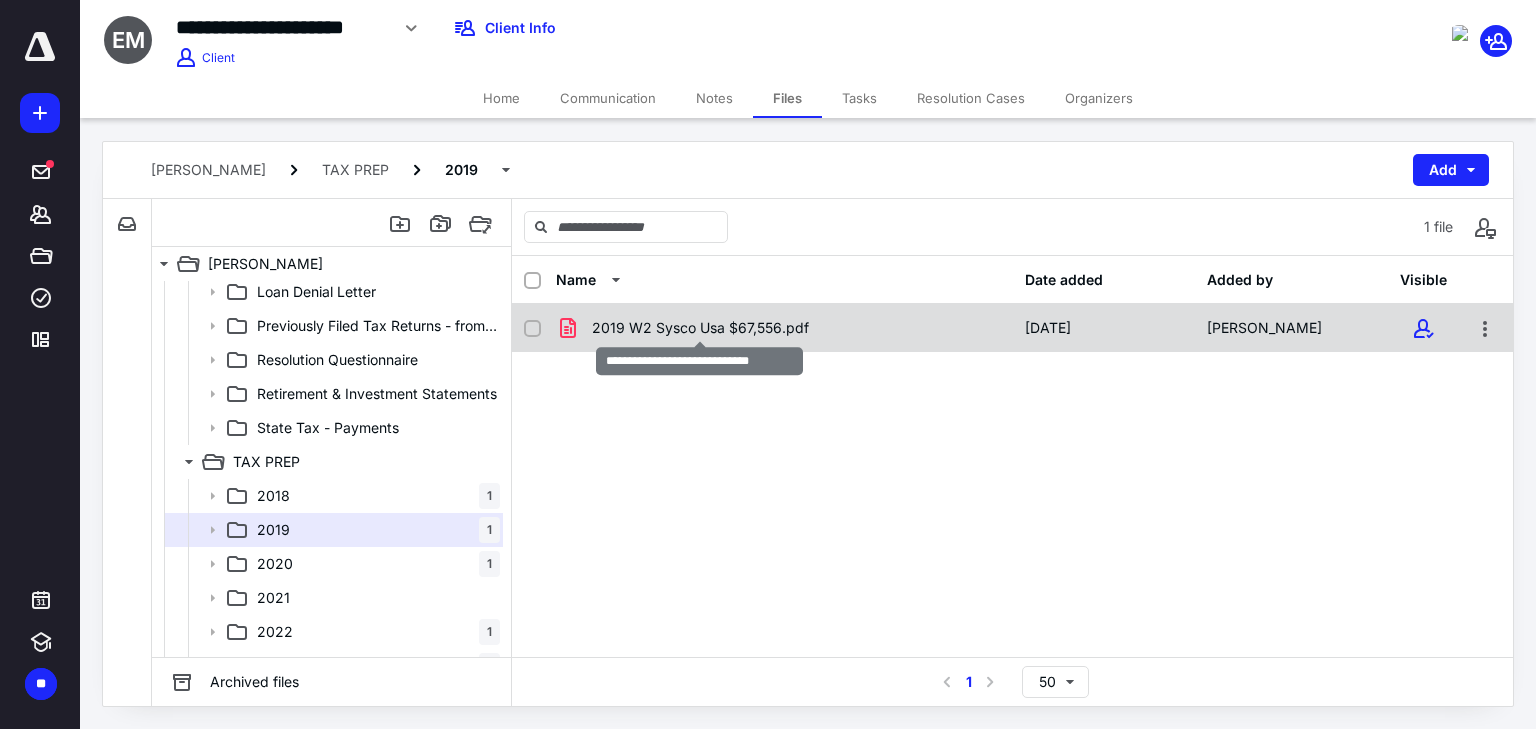 click on "2019 W2 Sysco Usa $67,556.pdf" at bounding box center [700, 328] 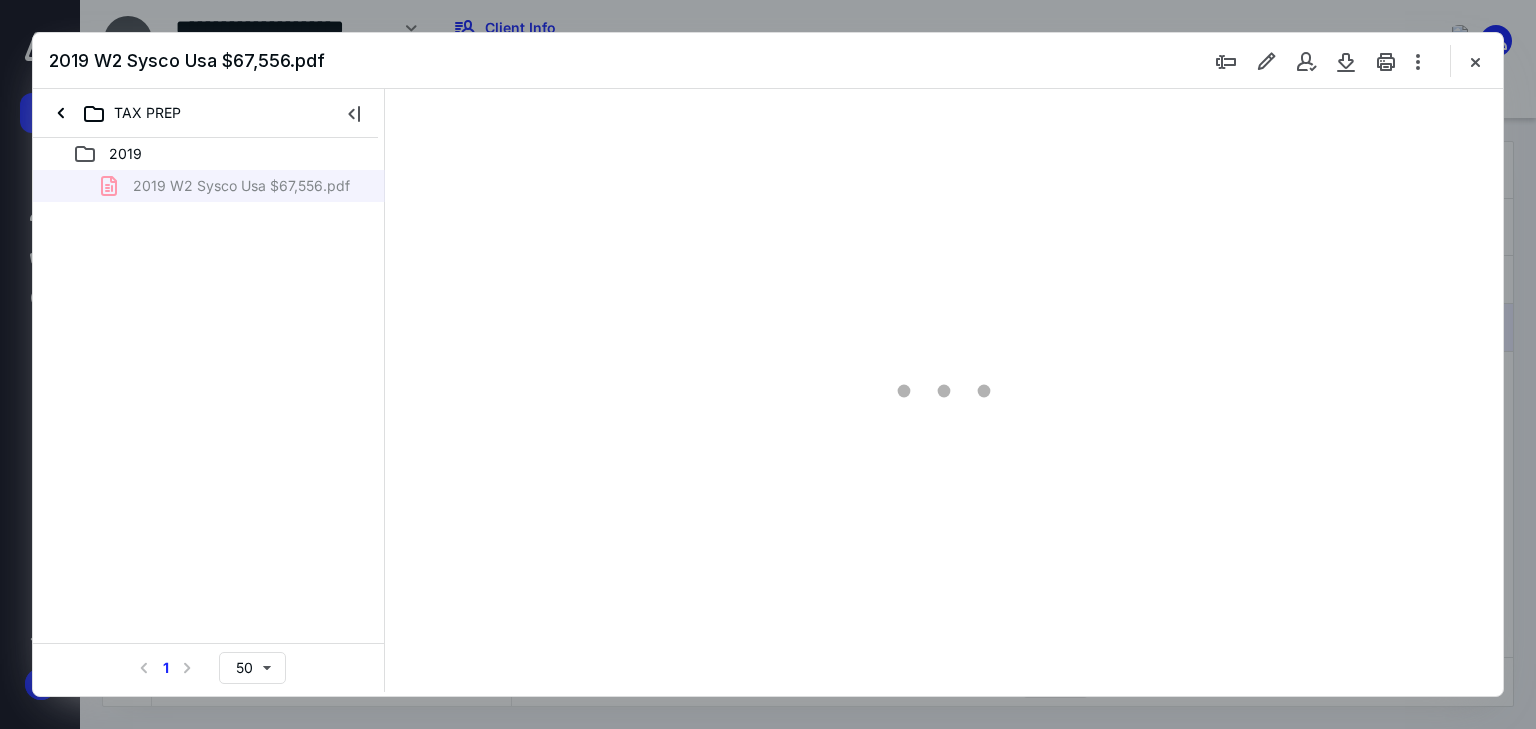 scroll, scrollTop: 0, scrollLeft: 0, axis: both 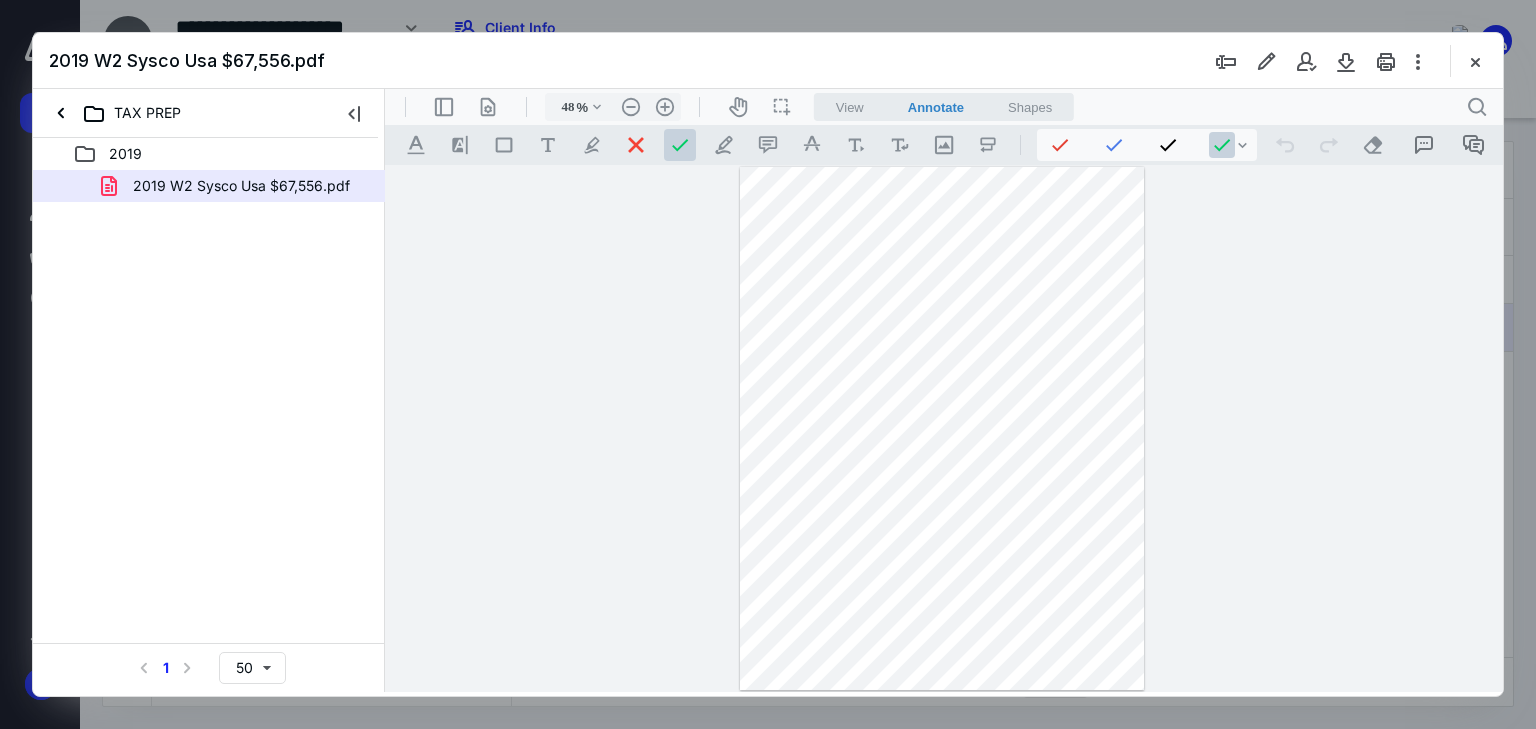 click on "View" at bounding box center (850, 107) 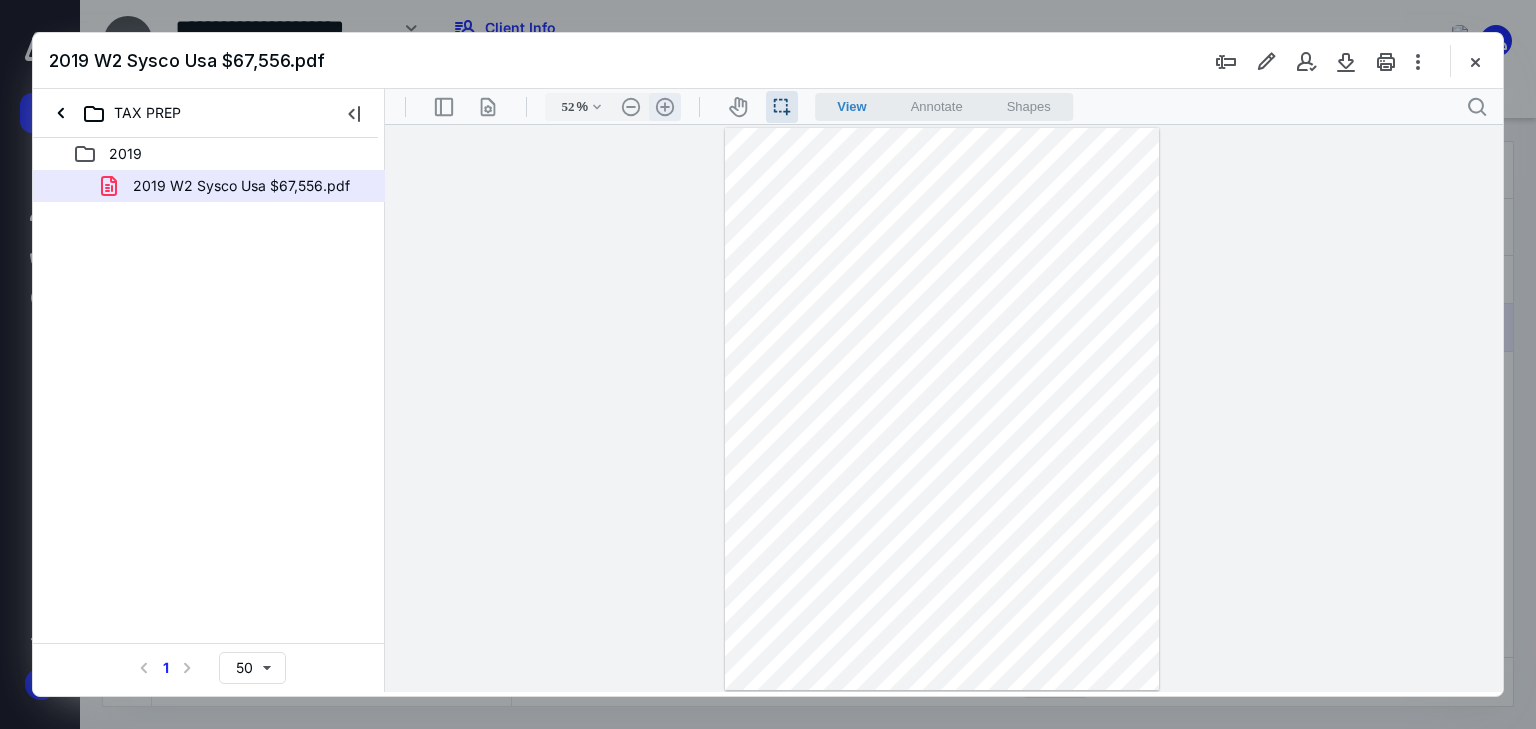 click on ".cls-1{fill:#abb0c4;} icon - header - zoom - in - line" at bounding box center (665, 107) 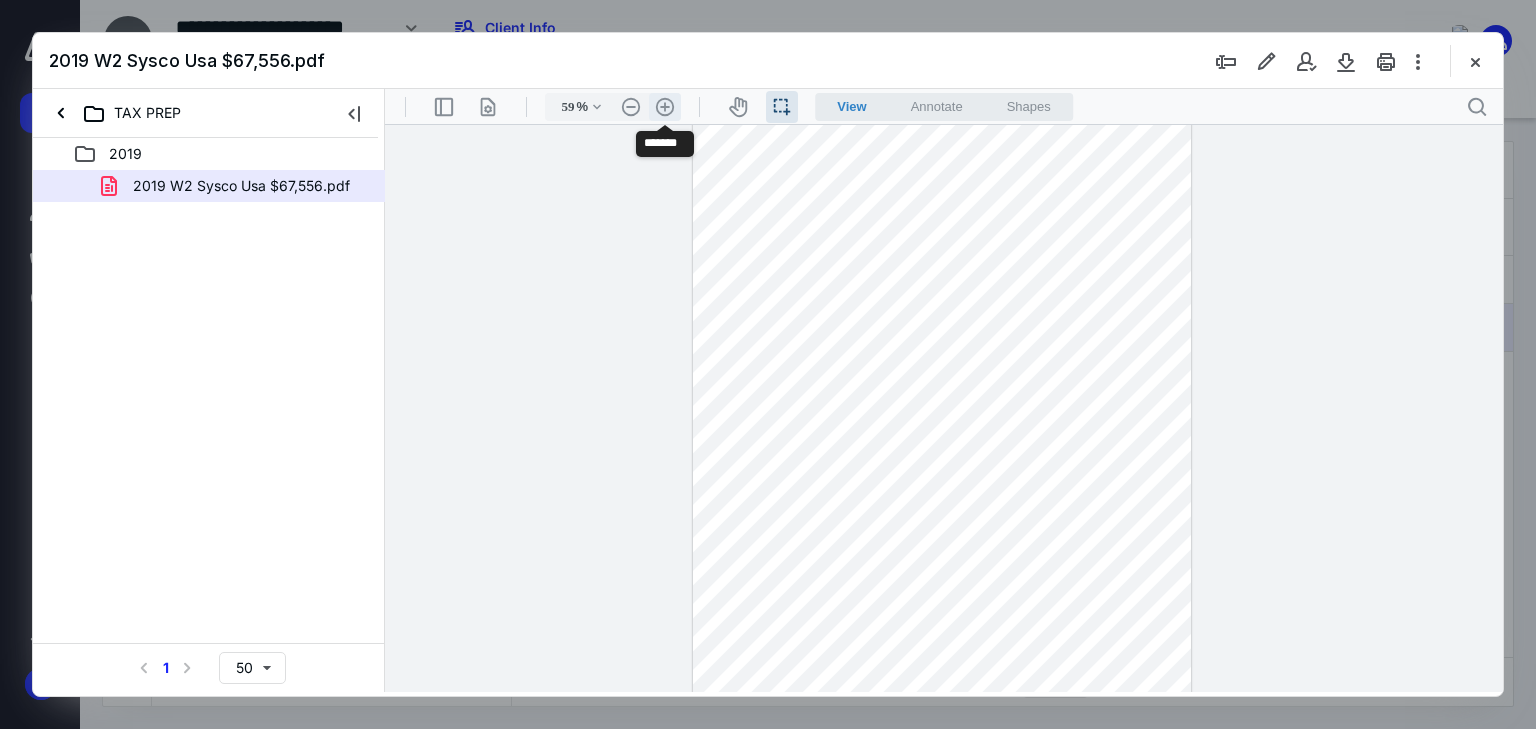 click on ".cls-1{fill:#abb0c4;} icon - header - zoom - in - line" at bounding box center [665, 107] 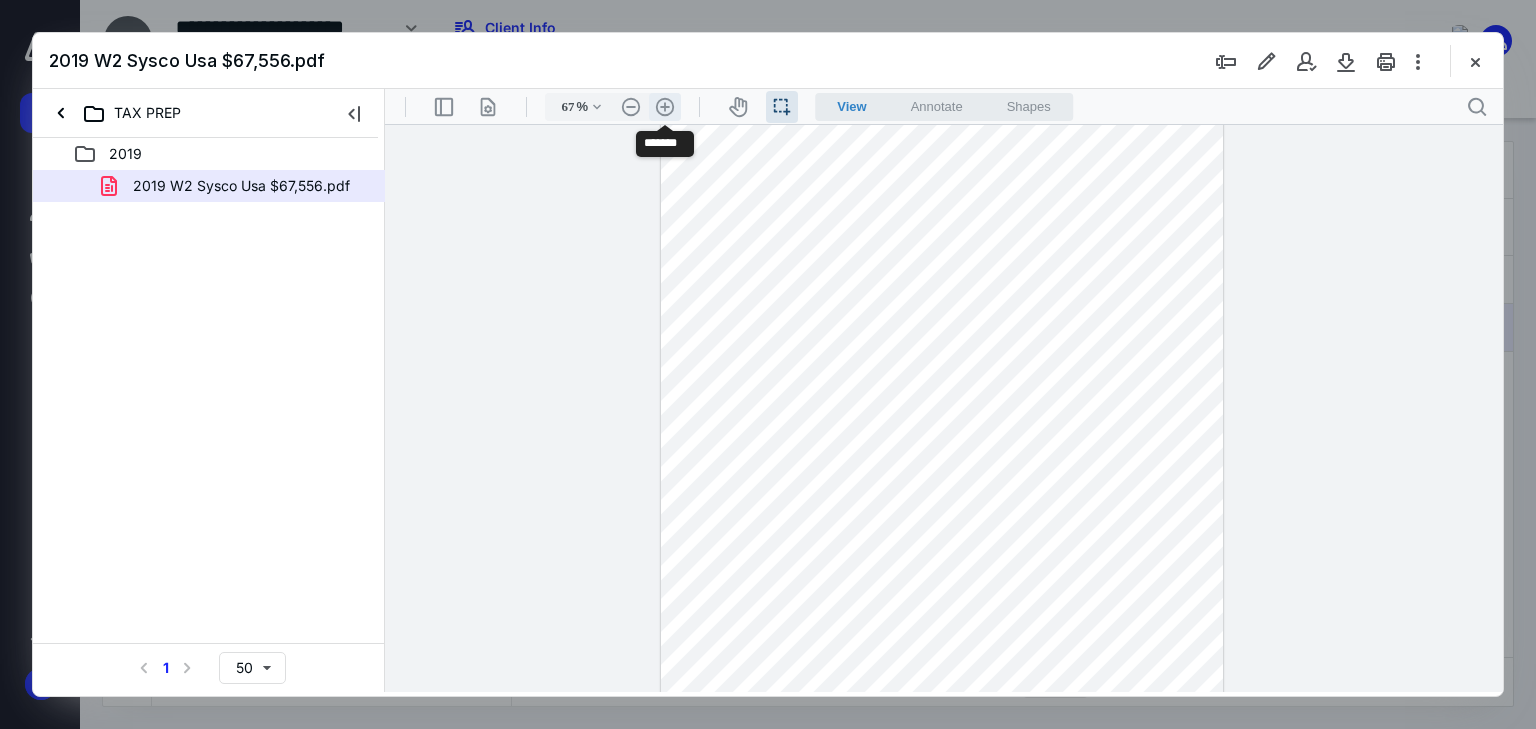 click on ".cls-1{fill:#abb0c4;} icon - header - zoom - in - line" at bounding box center [665, 107] 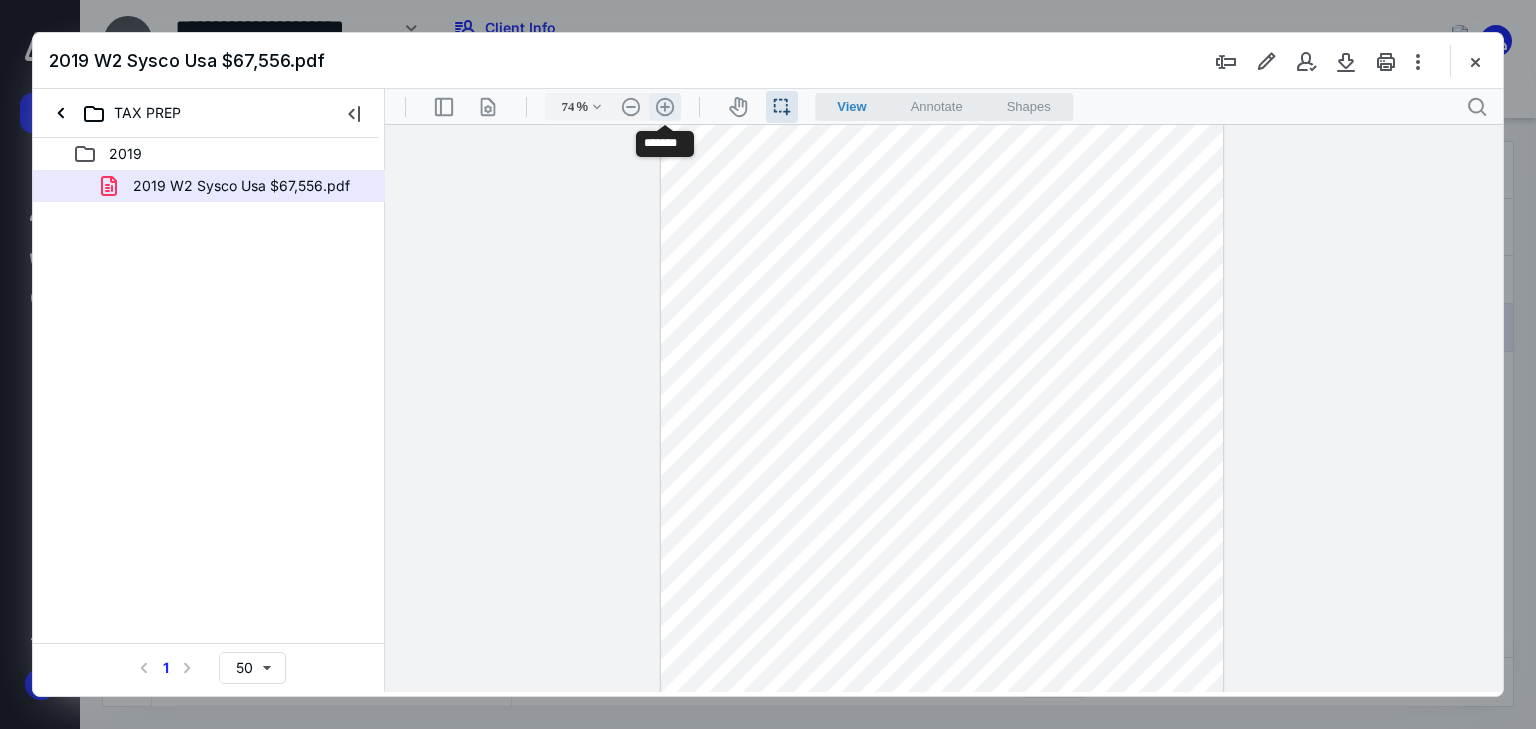 click on ".cls-1{fill:#abb0c4;} icon - header - zoom - in - line" at bounding box center (665, 107) 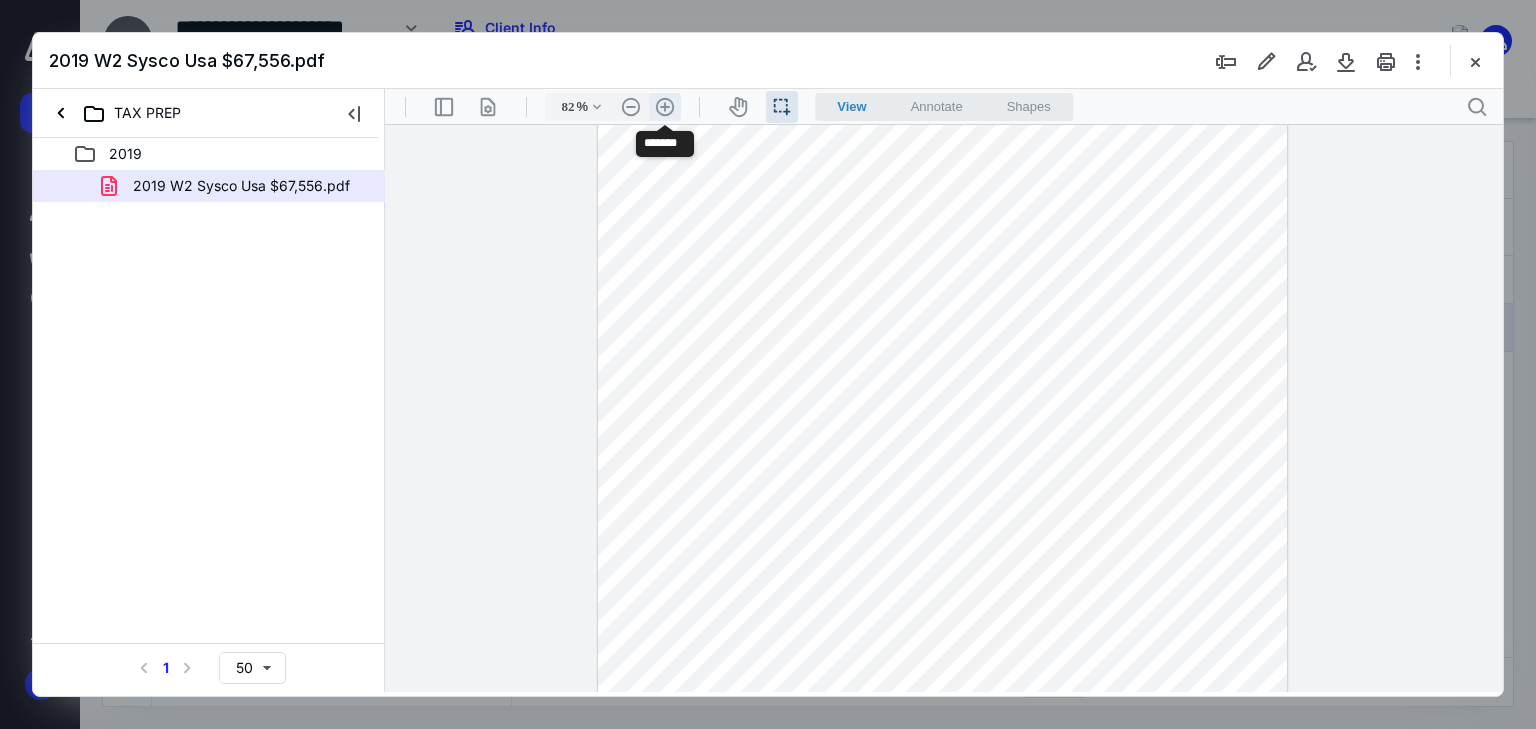 click on ".cls-1{fill:#abb0c4;} icon - header - zoom - in - line" at bounding box center [665, 107] 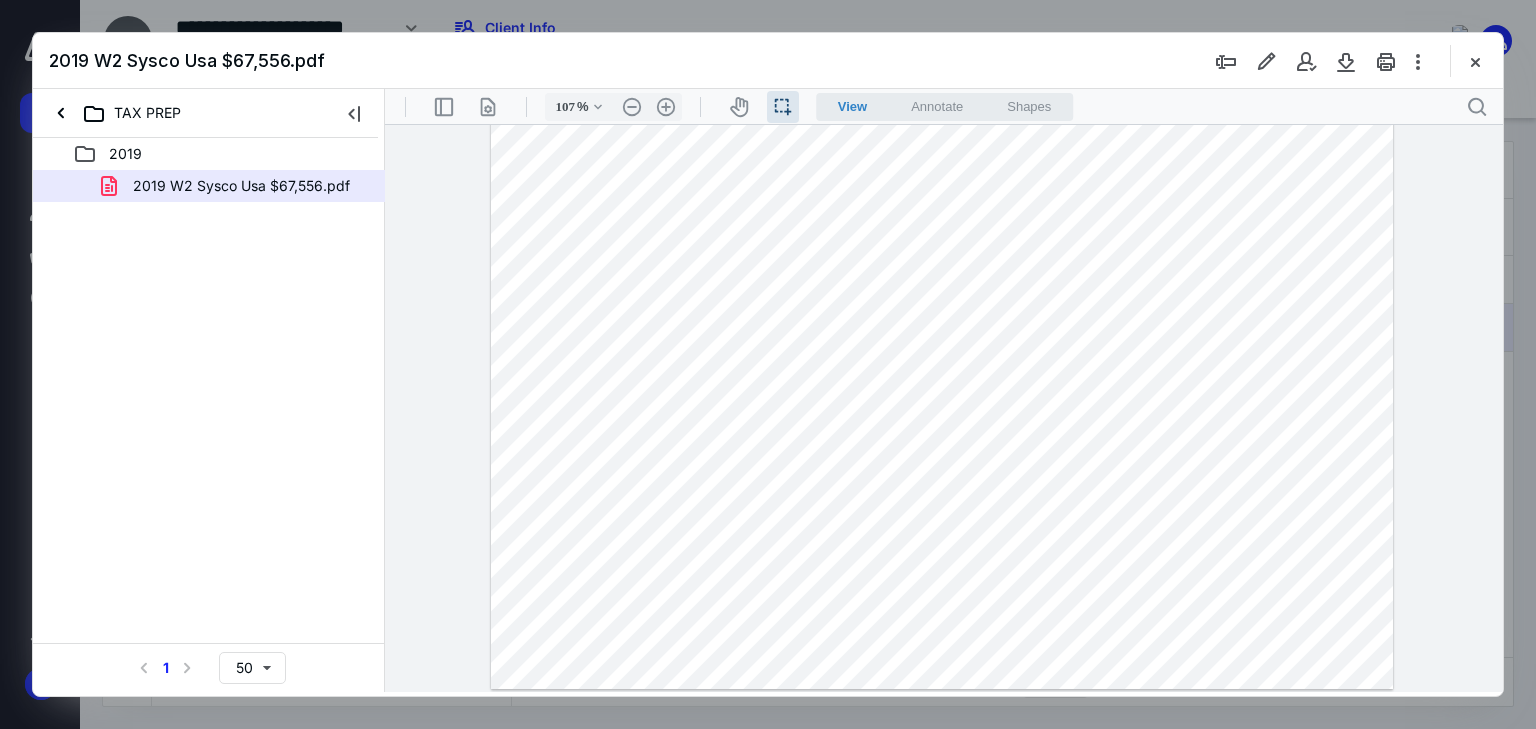 scroll, scrollTop: 608, scrollLeft: 0, axis: vertical 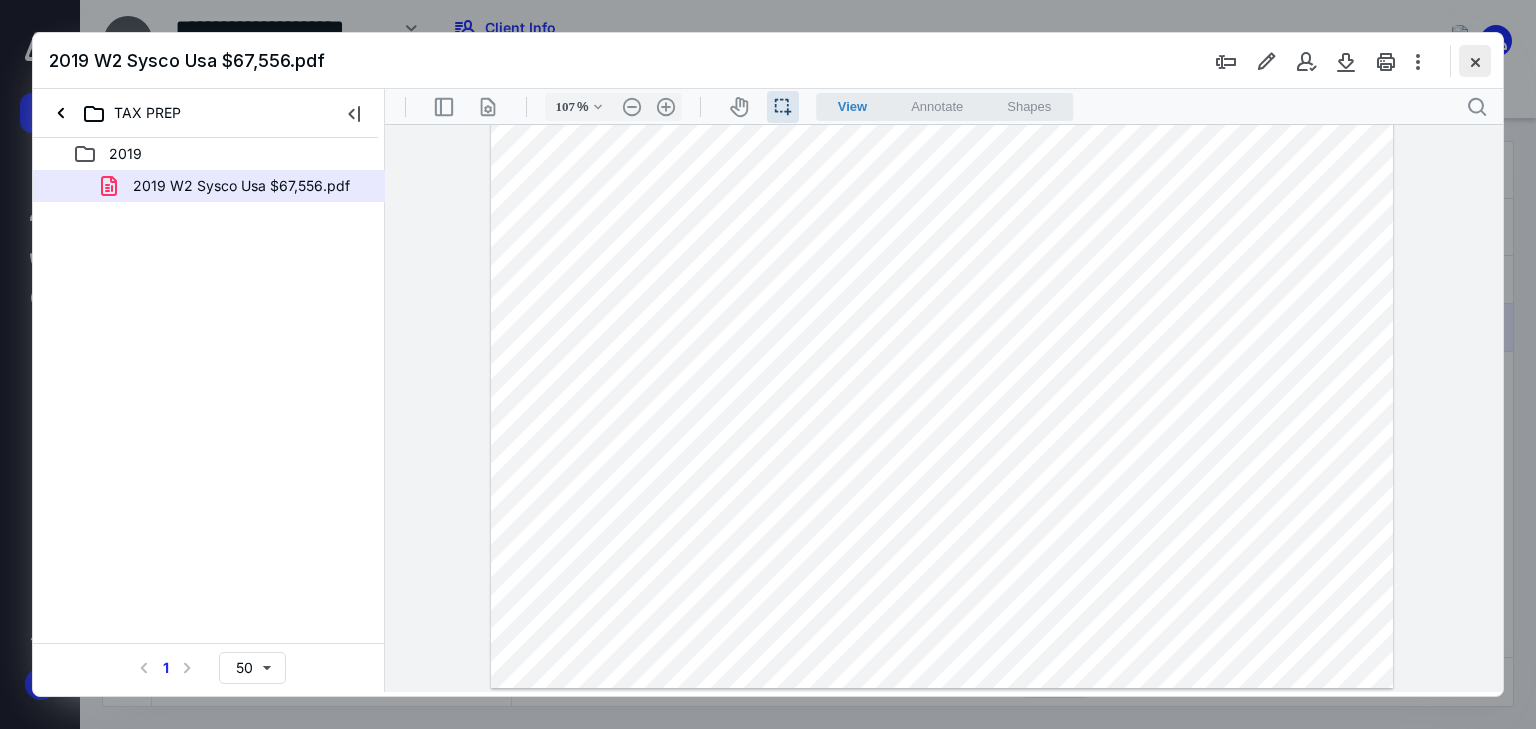 click at bounding box center (1475, 61) 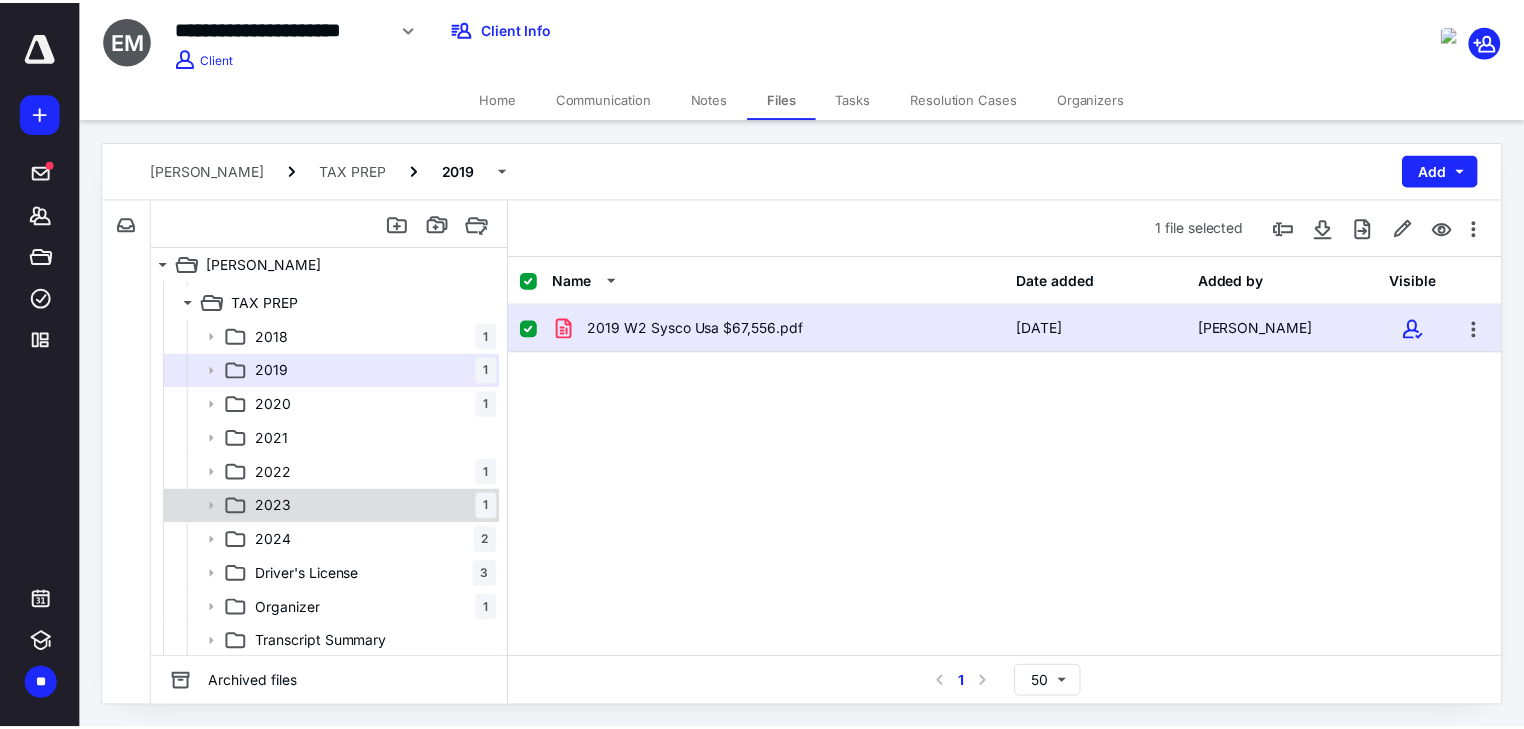 scroll, scrollTop: 1040, scrollLeft: 0, axis: vertical 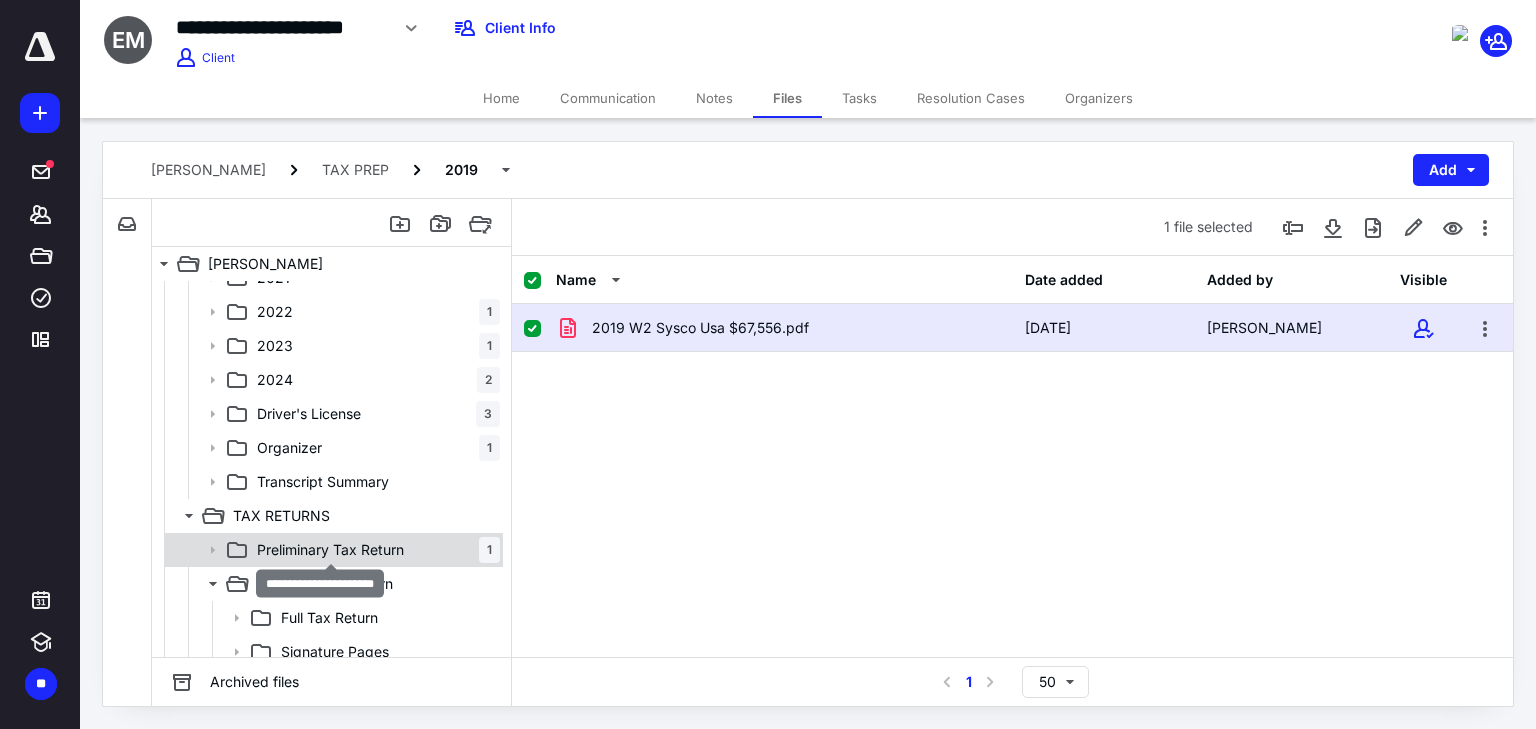 click on "Preliminary Tax Return" at bounding box center (330, 550) 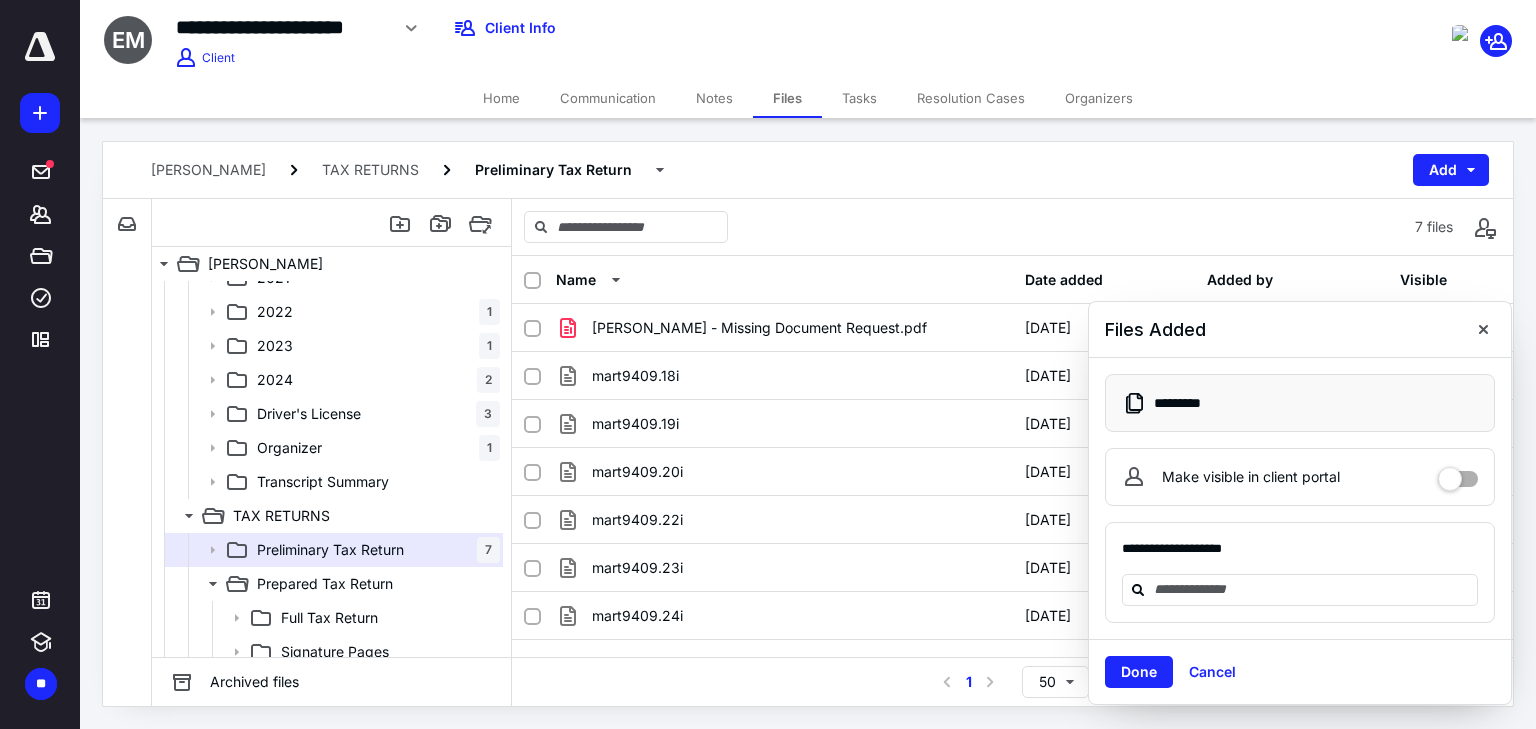 drag, startPoint x: 1152, startPoint y: 672, endPoint x: 1136, endPoint y: 660, distance: 20 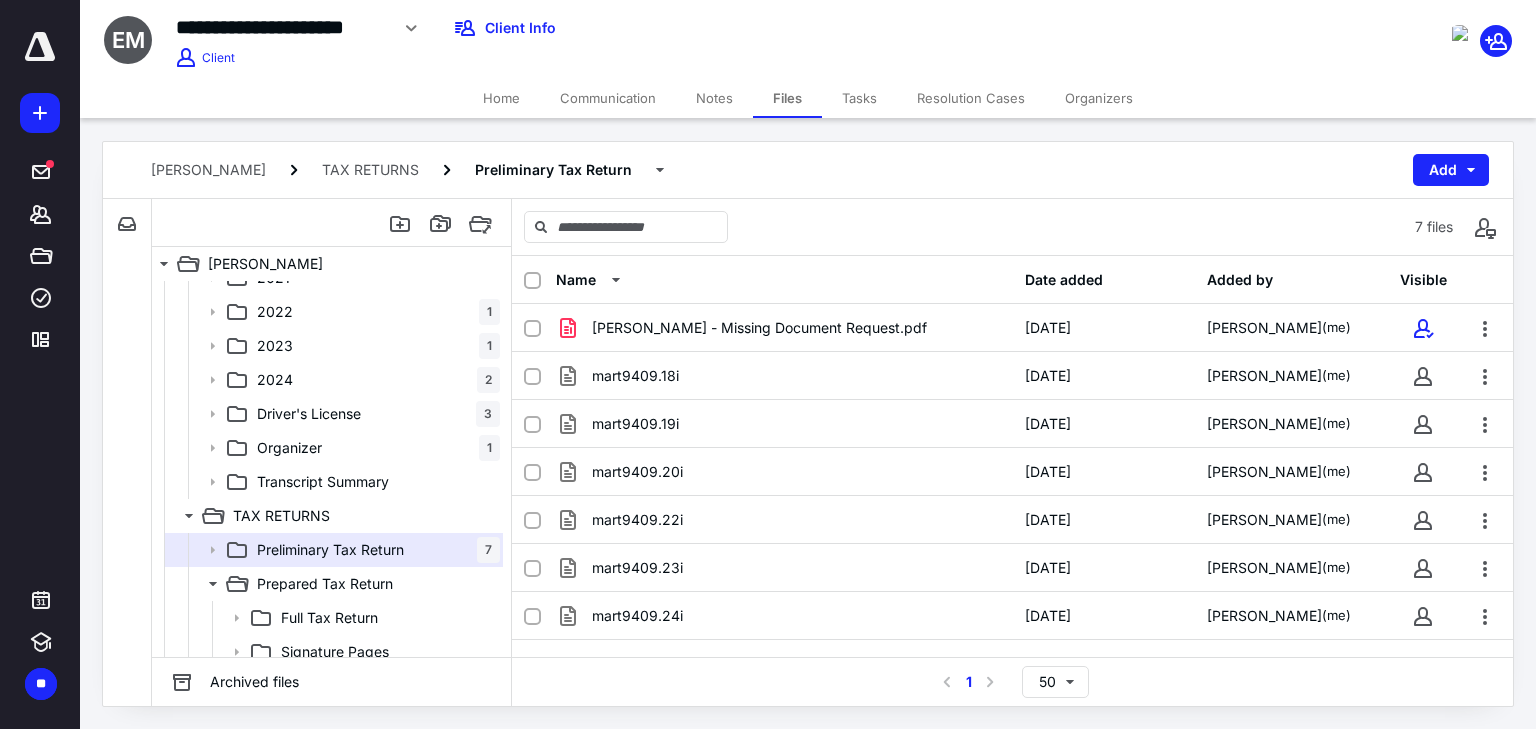 click on "Notes" at bounding box center (714, 98) 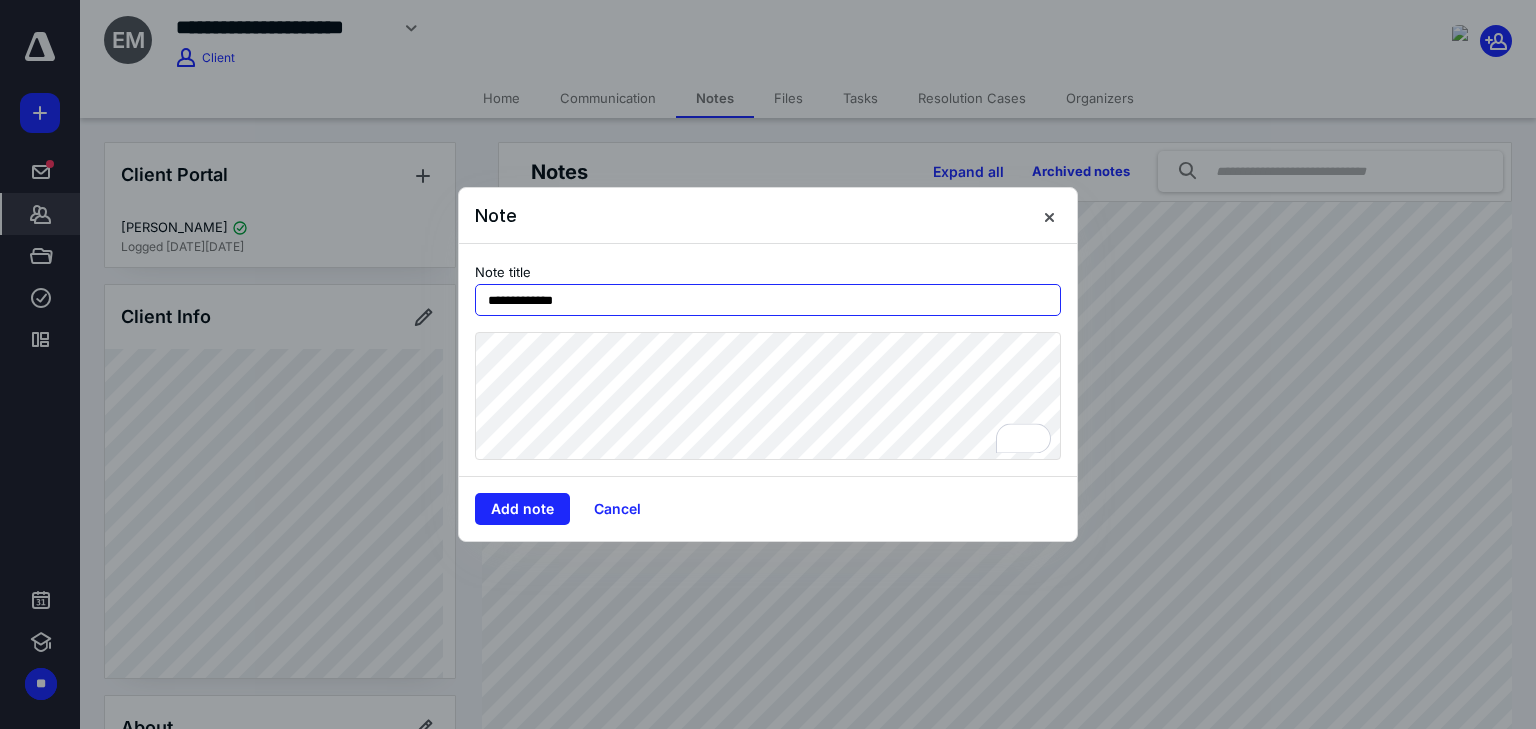 click on "**********" at bounding box center [768, 300] 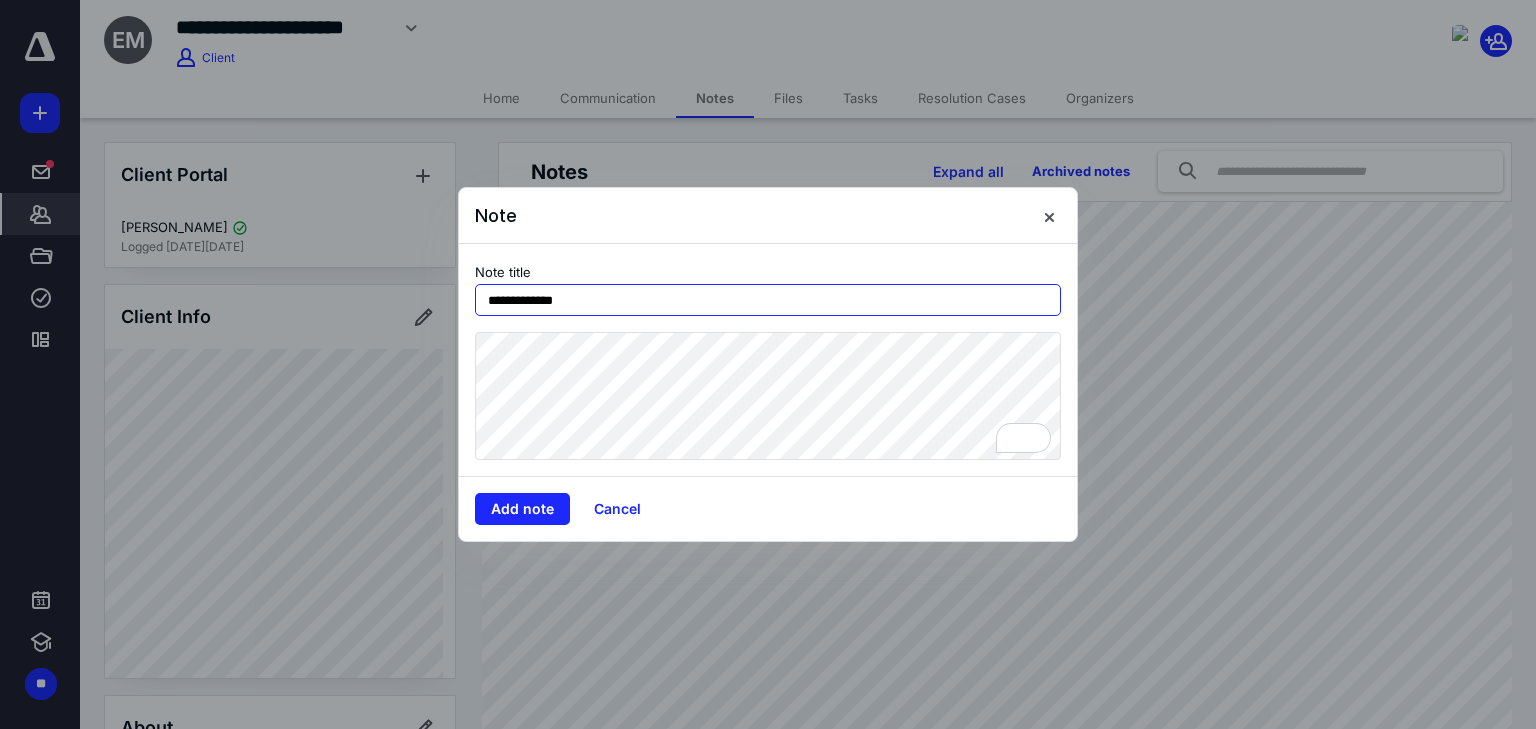 click on "**********" at bounding box center (768, 300) 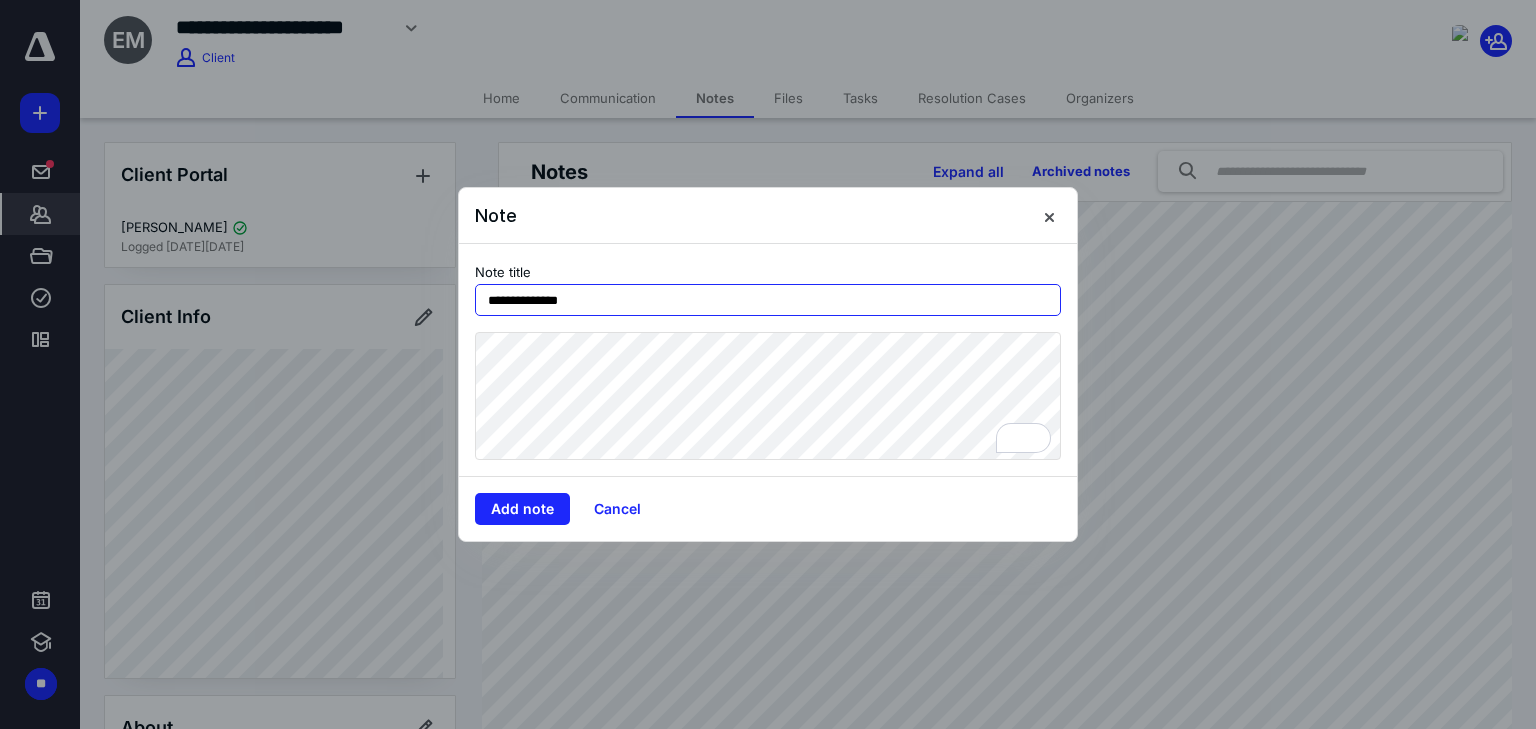 paste on "**********" 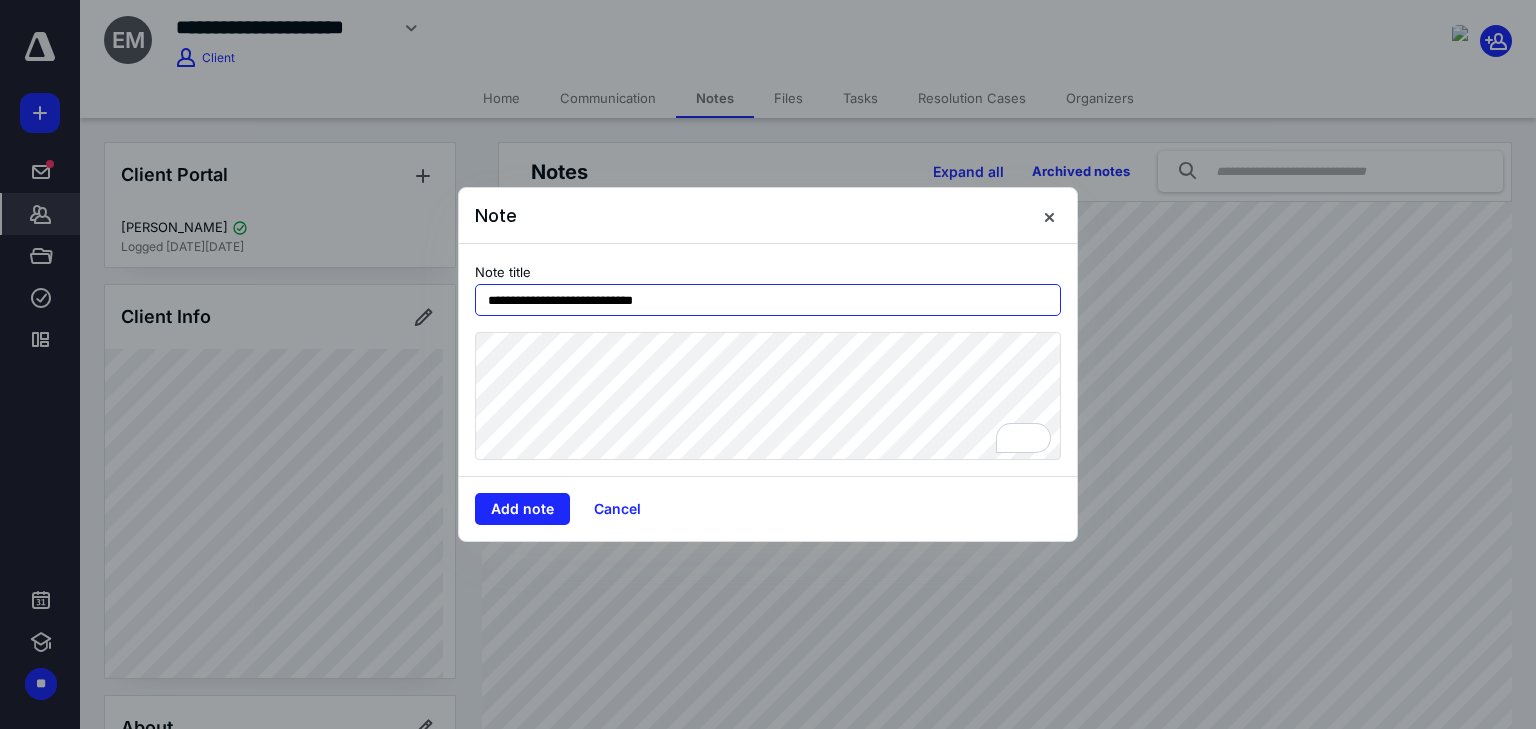 type on "**********" 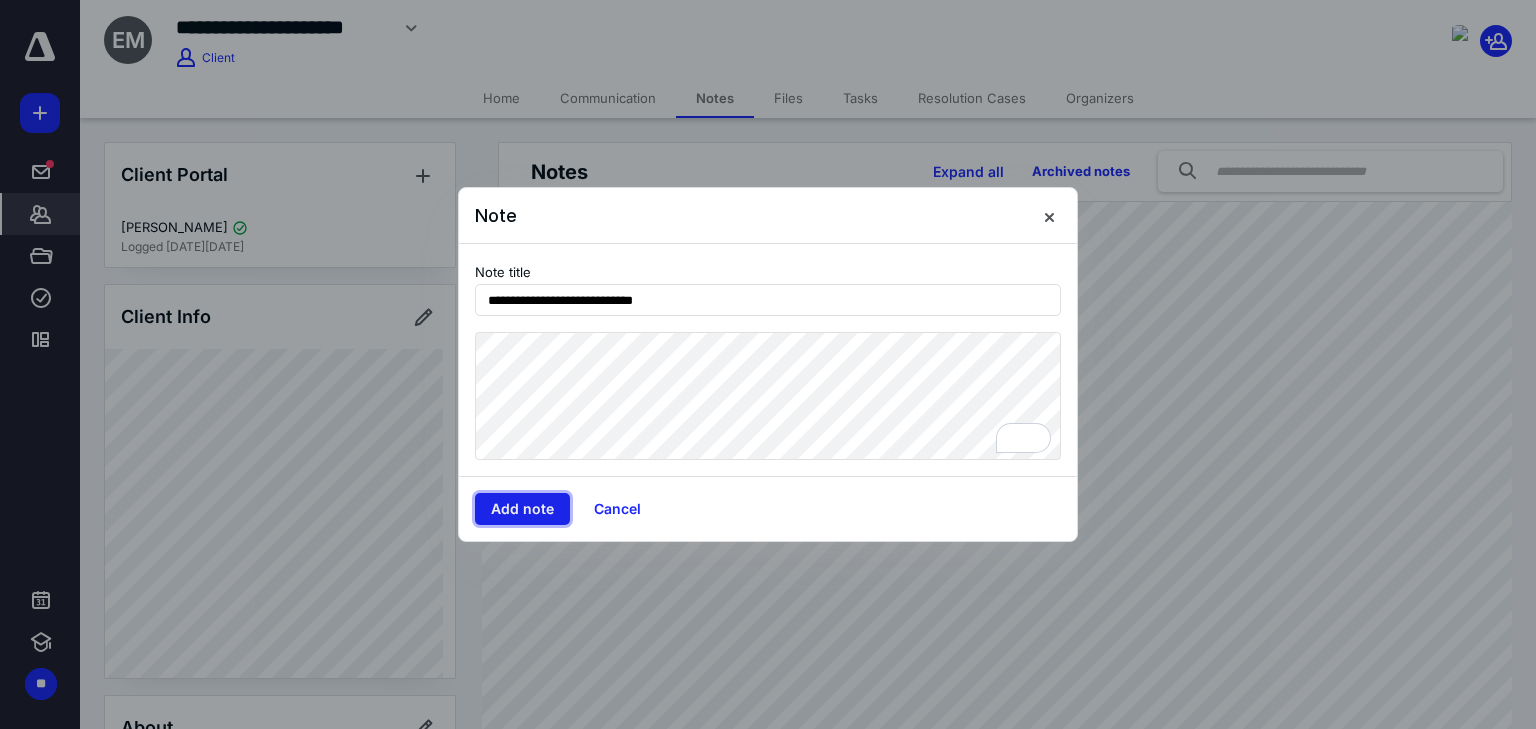click on "Add note" at bounding box center [522, 509] 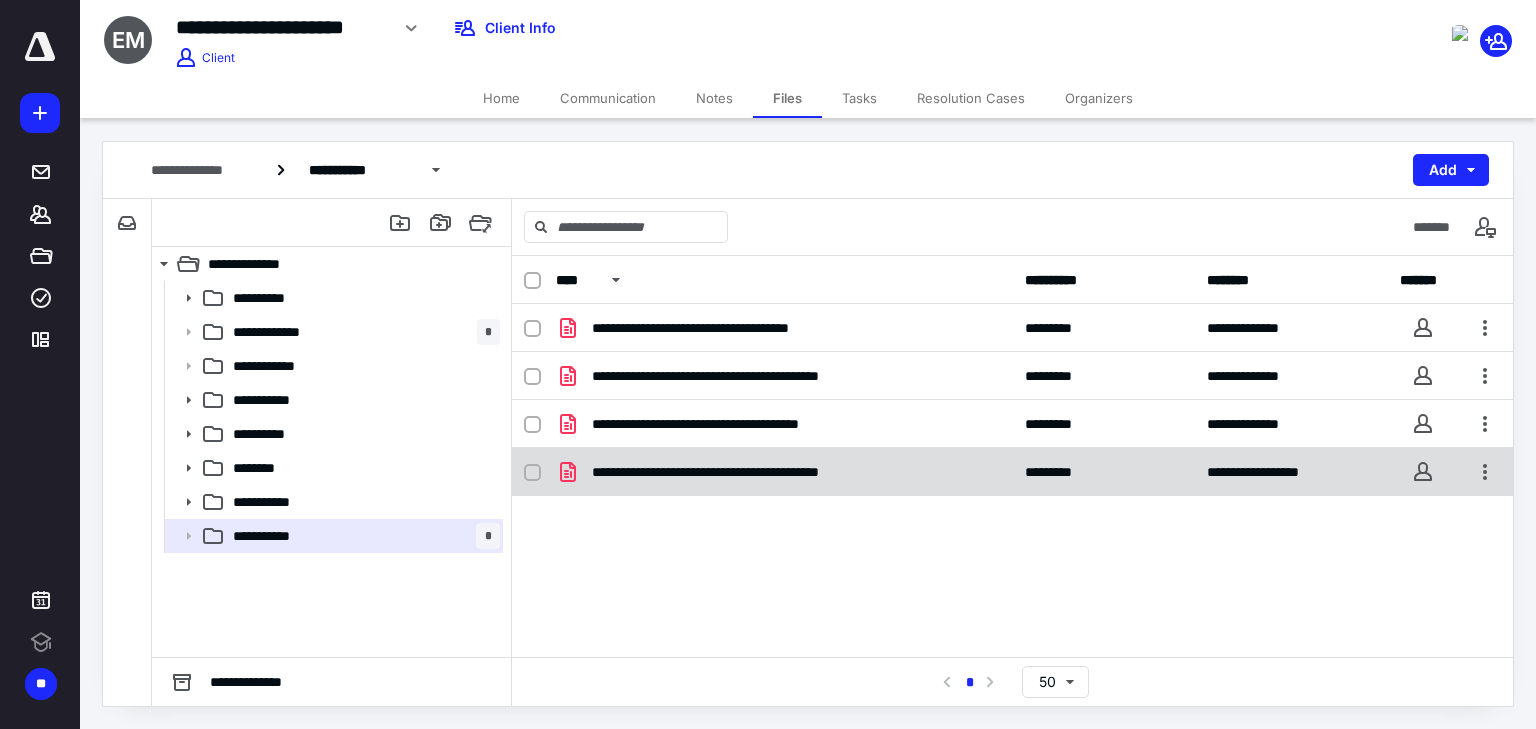 scroll, scrollTop: 0, scrollLeft: 0, axis: both 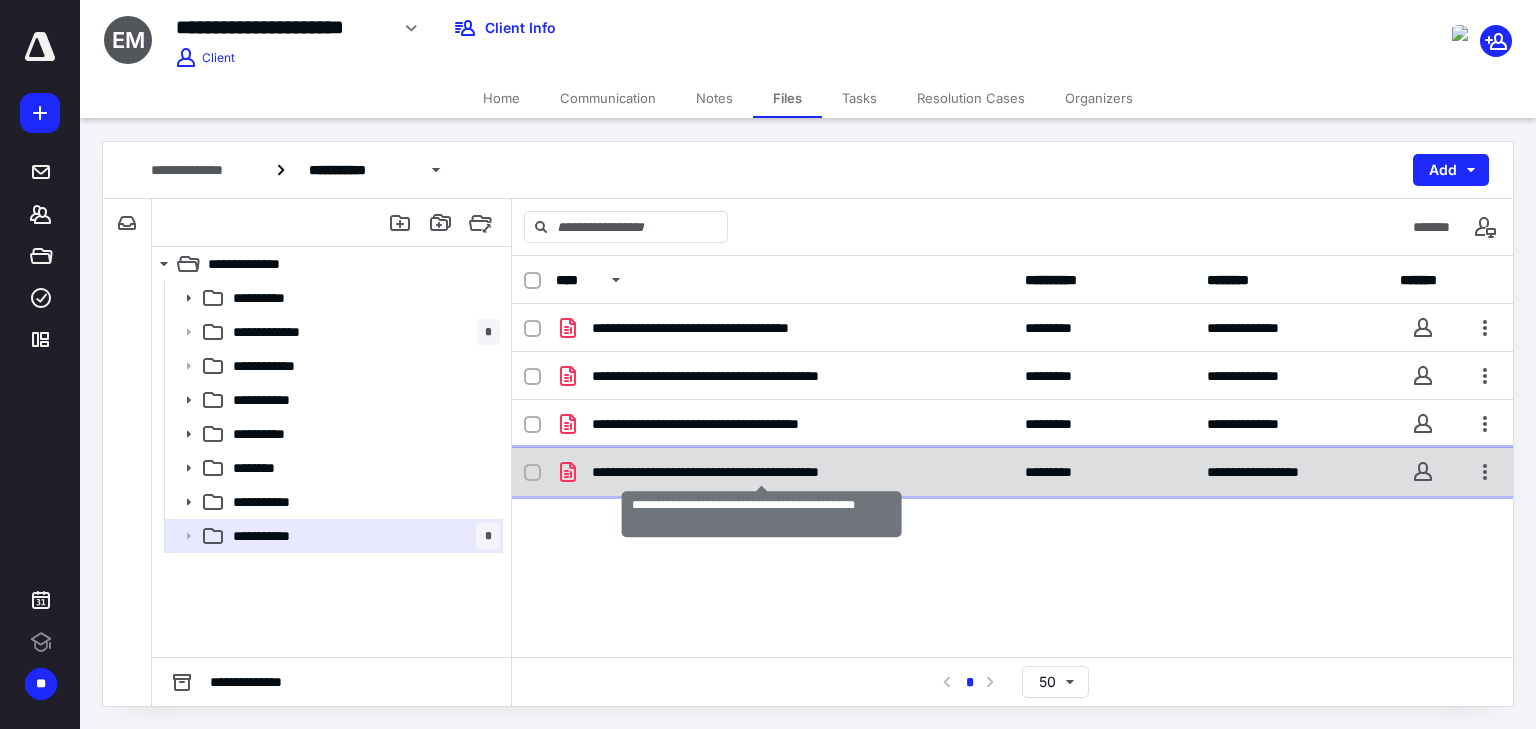click on "**********" at bounding box center (762, 472) 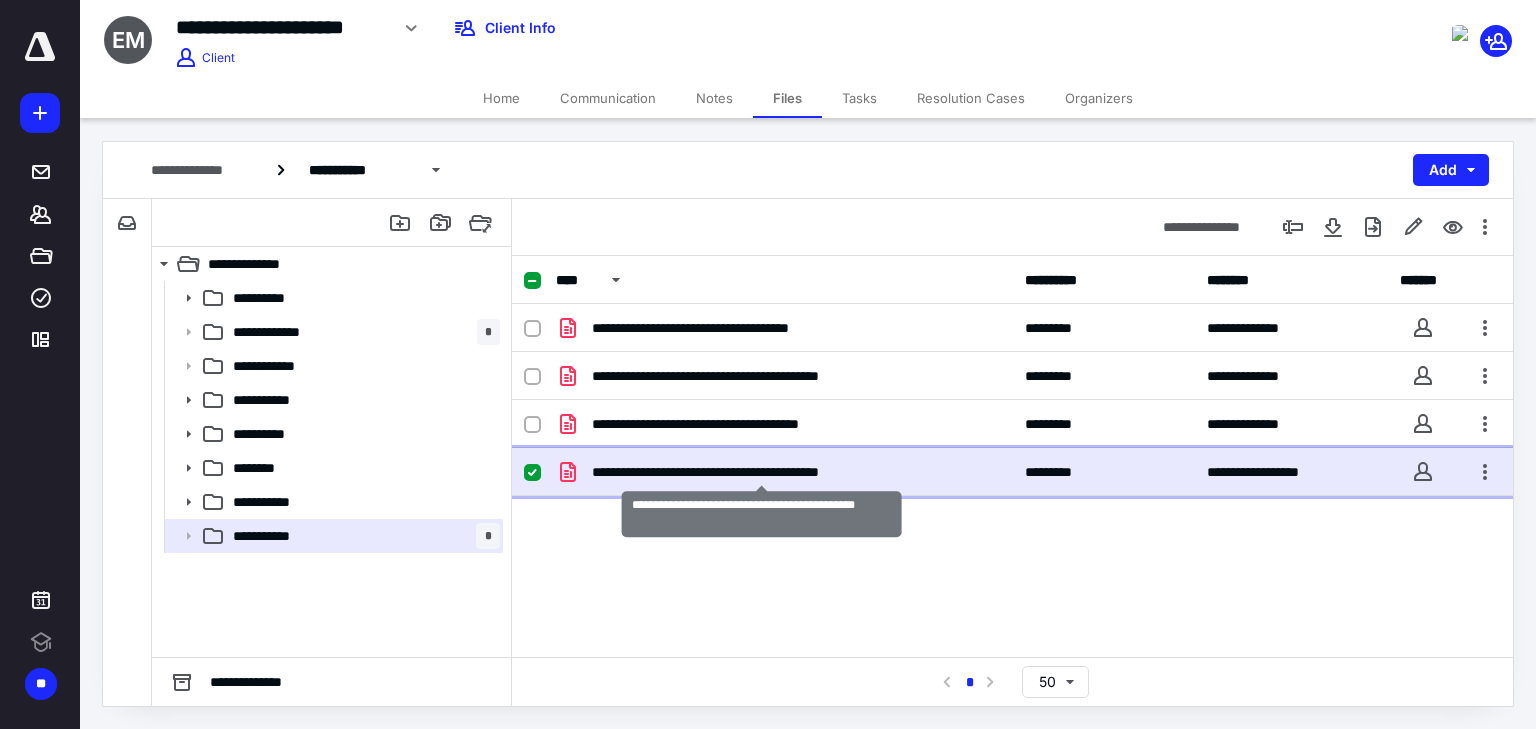 click on "**********" at bounding box center (762, 472) 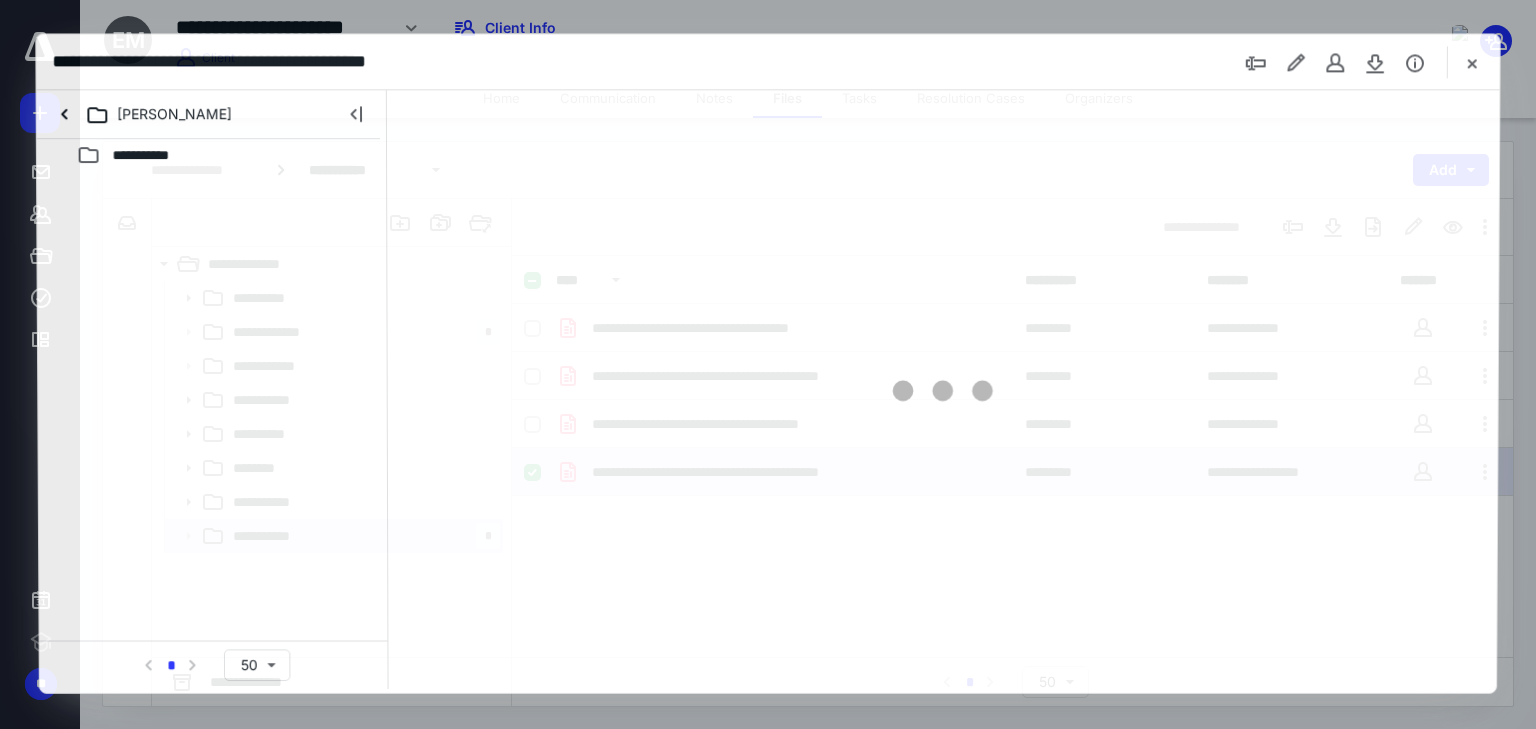 scroll, scrollTop: 0, scrollLeft: 0, axis: both 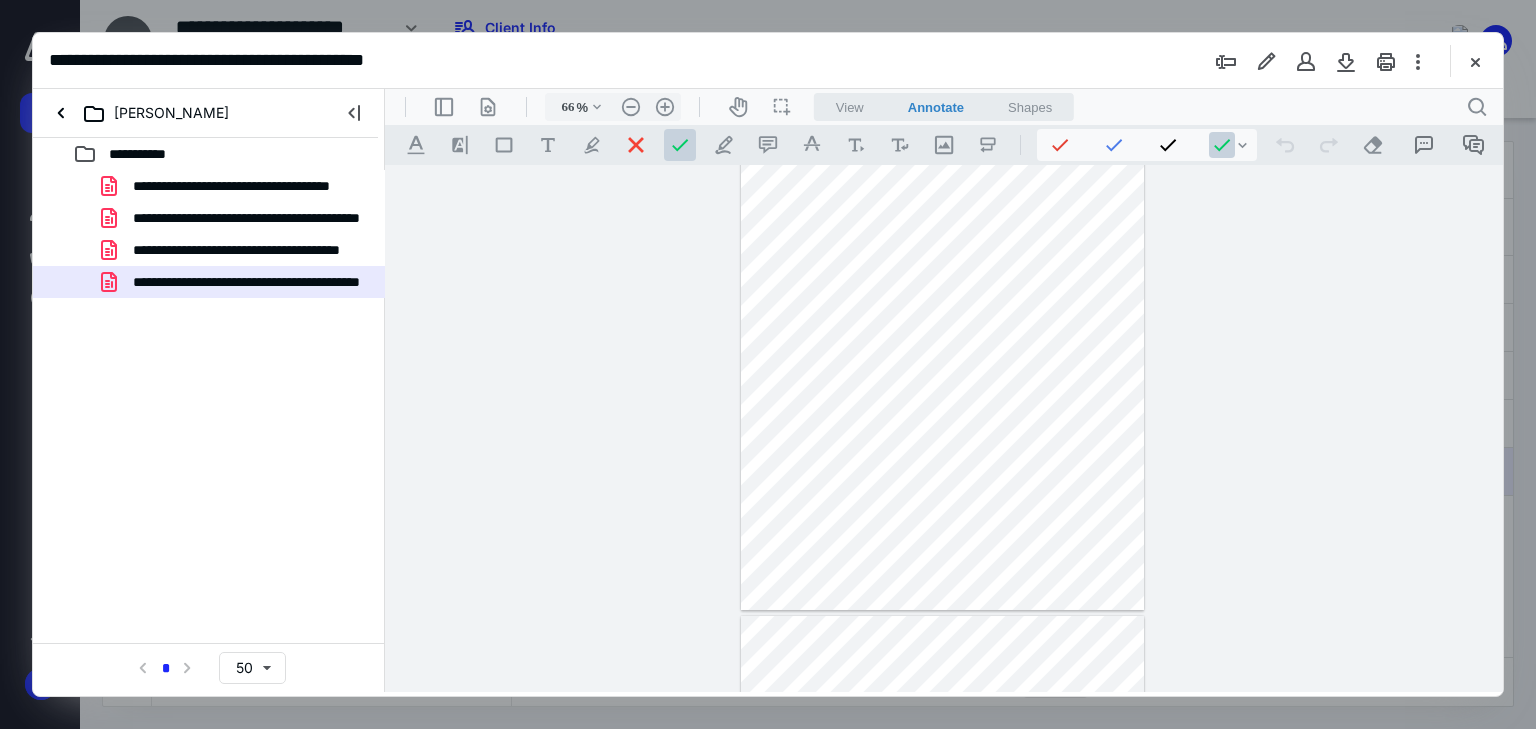 click on "View" at bounding box center (850, 107) 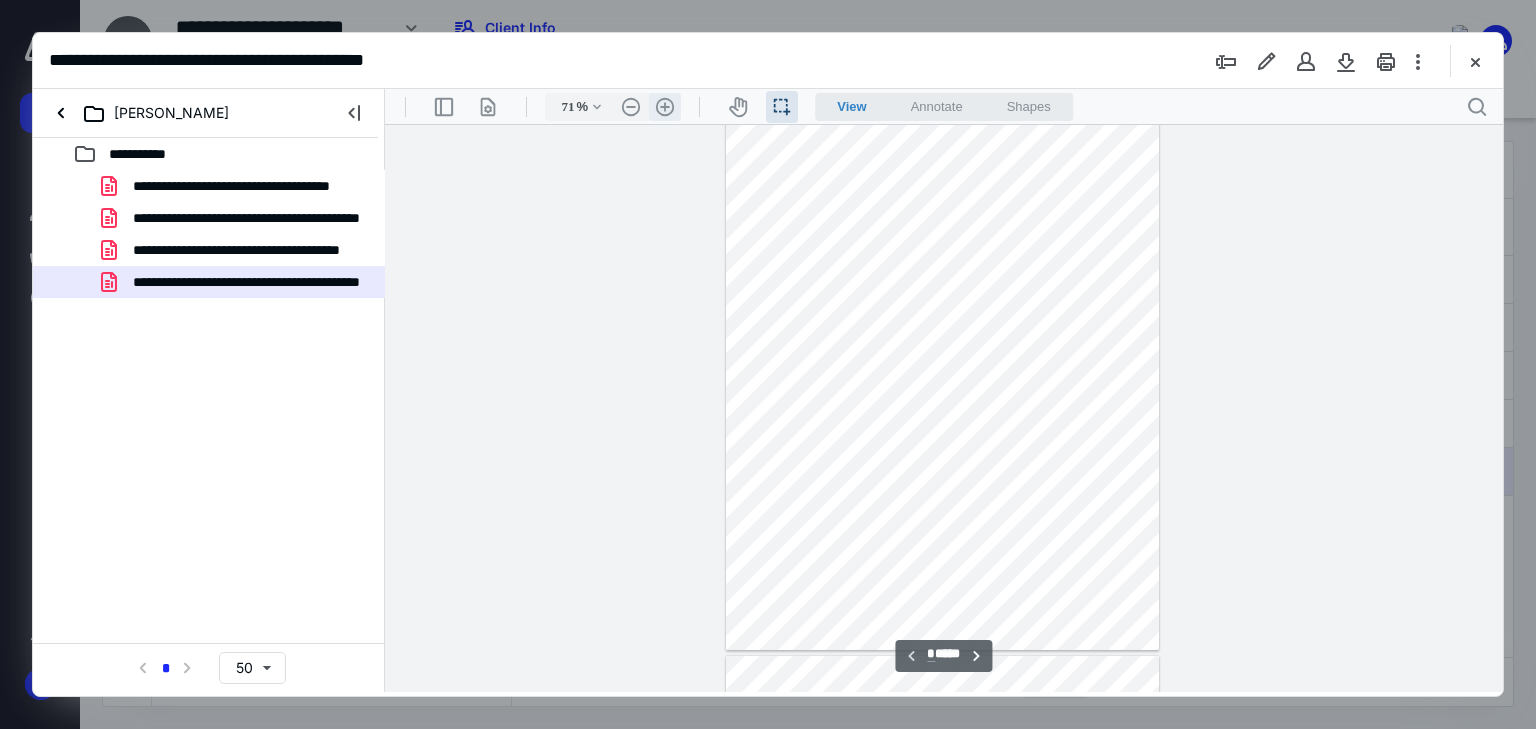 click on ".cls-1{fill:#abb0c4;} icon - header - zoom - in - line" at bounding box center [665, 107] 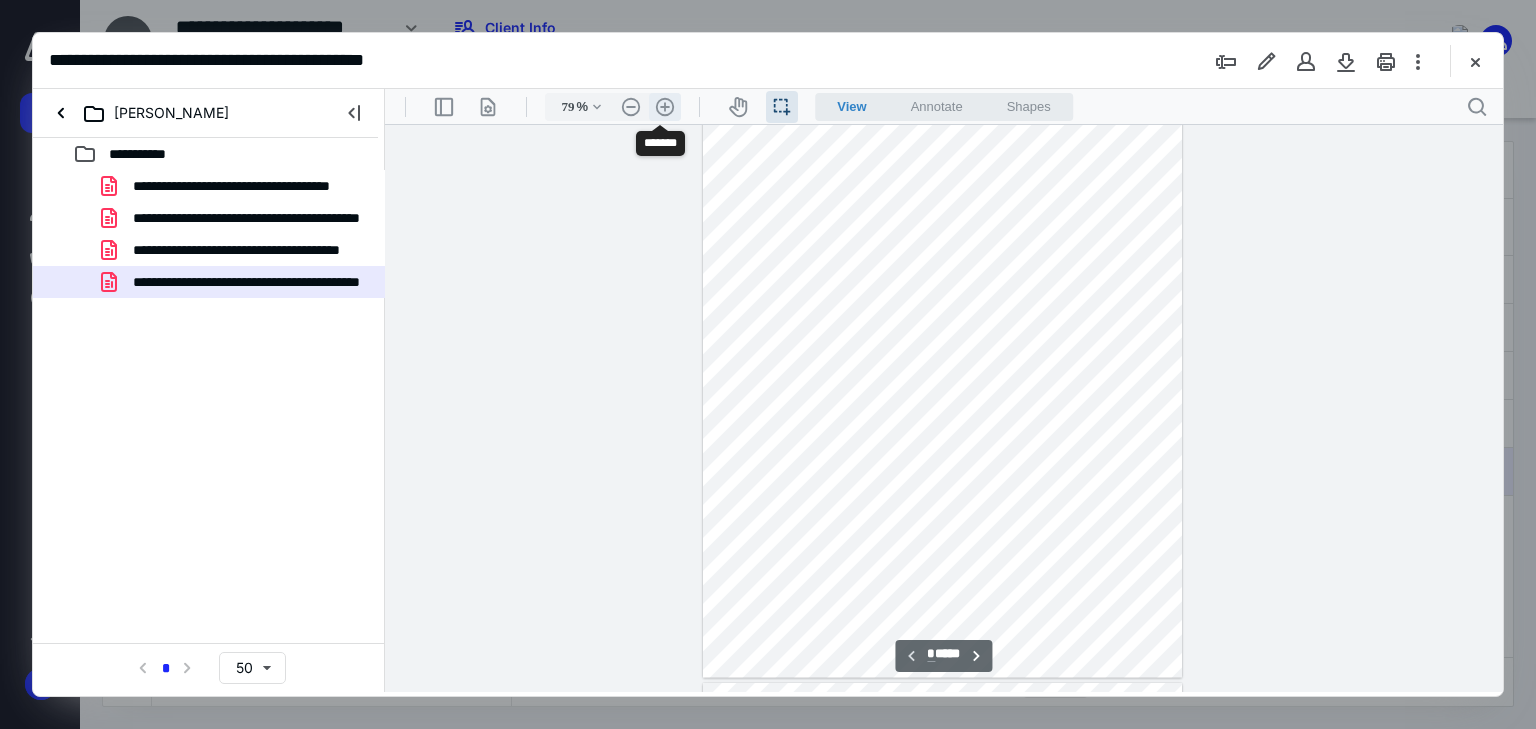 click on ".cls-1{fill:#abb0c4;} icon - header - zoom - in - line" at bounding box center (665, 107) 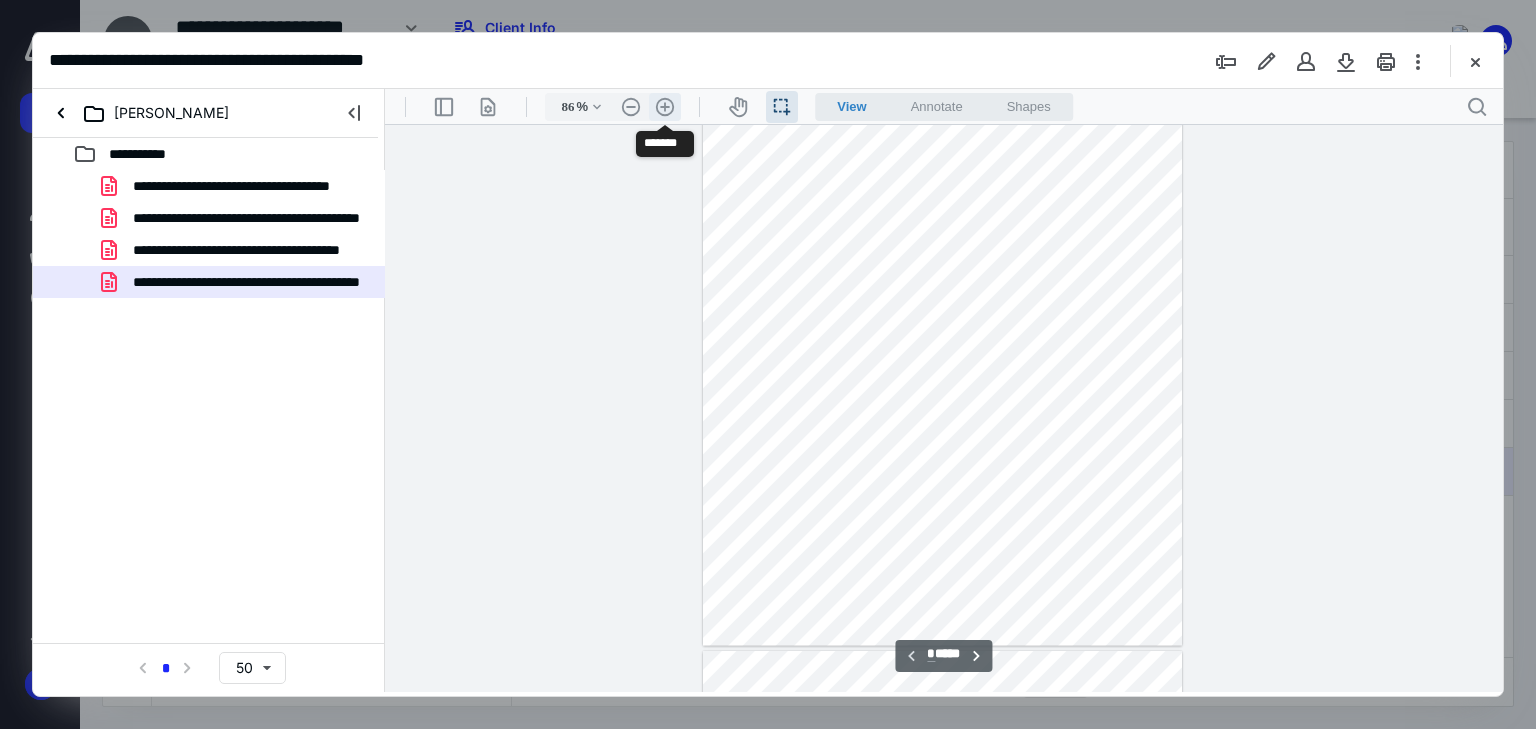 click on ".cls-1{fill:#abb0c4;} icon - header - zoom - in - line" at bounding box center (665, 107) 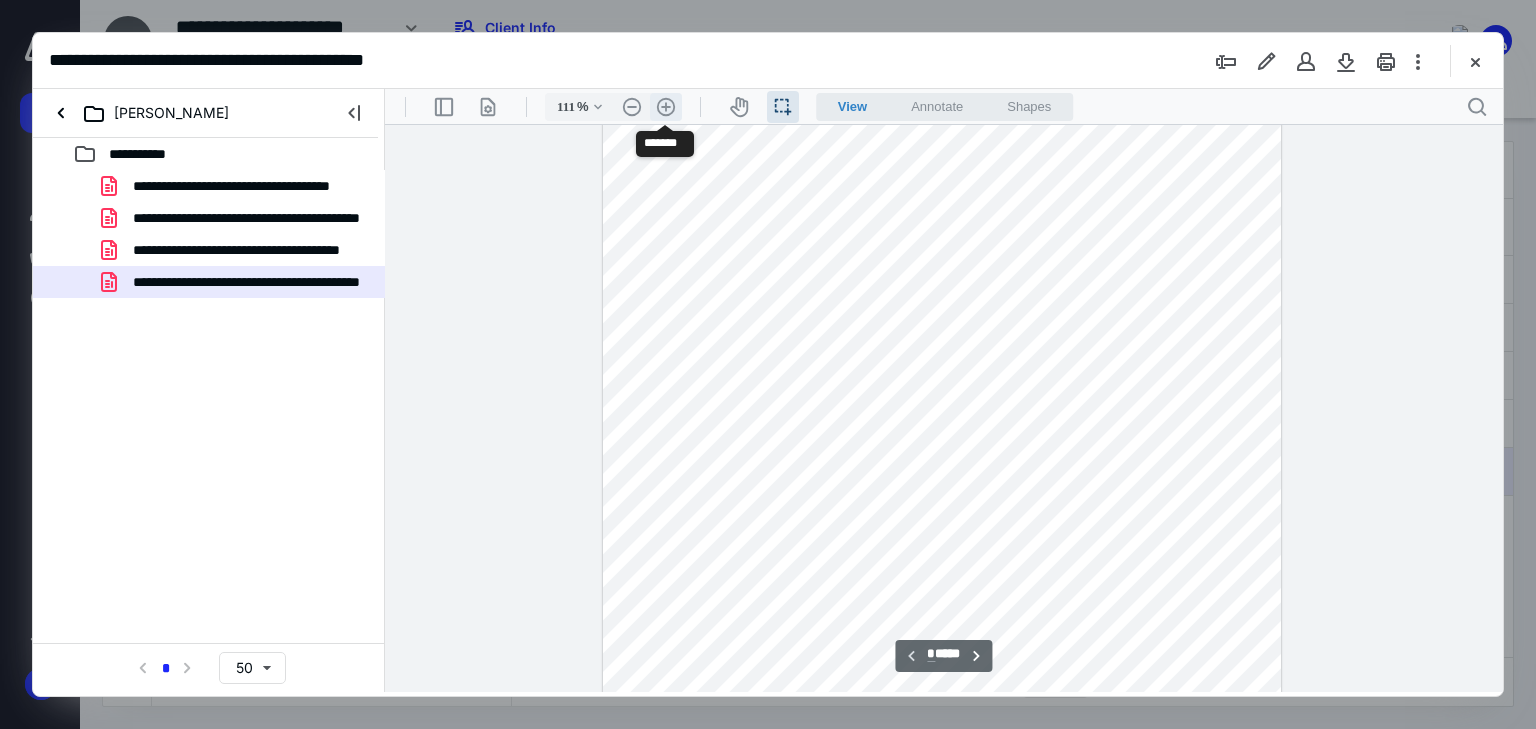 click on ".cls-1{fill:#abb0c4;} icon - header - zoom - in - line" at bounding box center (666, 107) 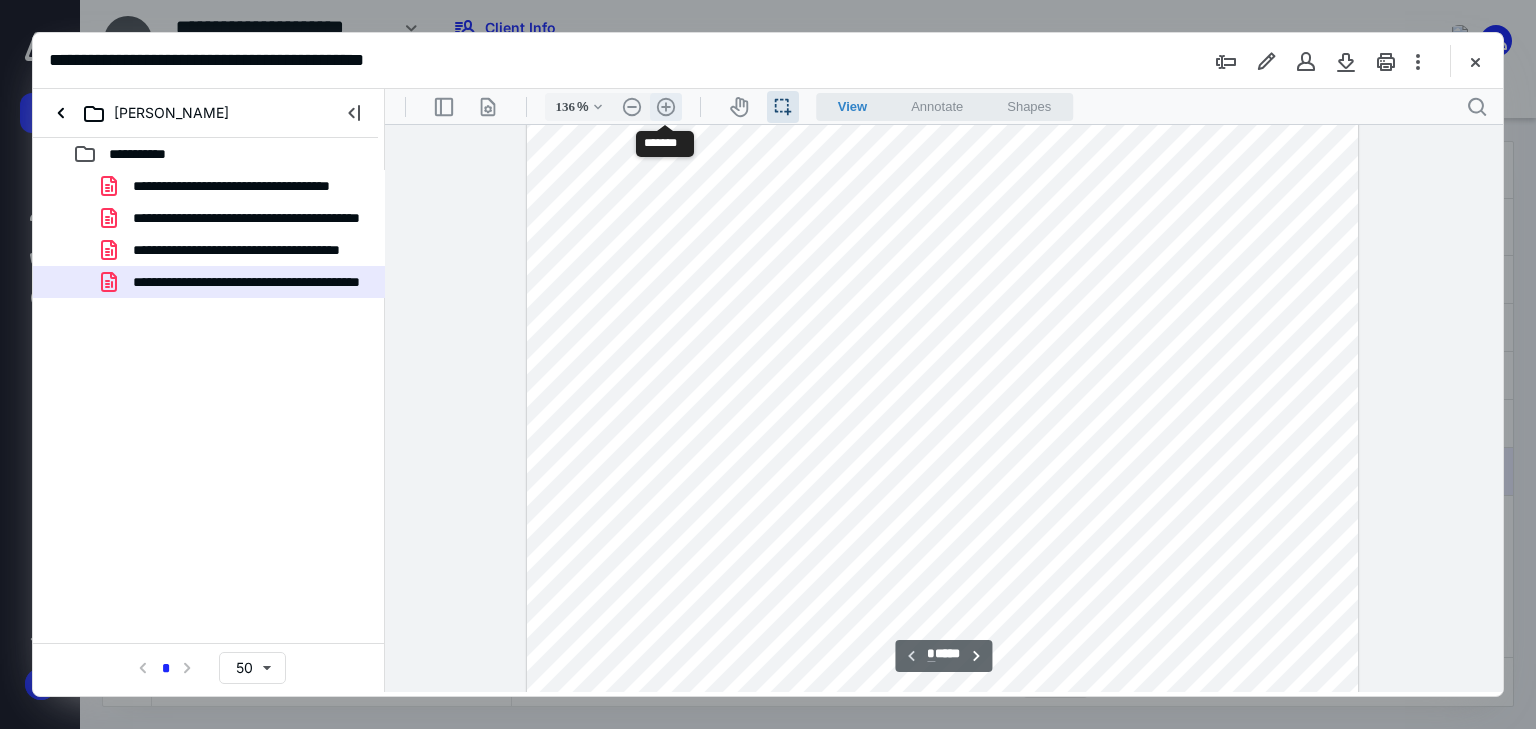 click on ".cls-1{fill:#abb0c4;} icon - header - zoom - in - line" at bounding box center (666, 107) 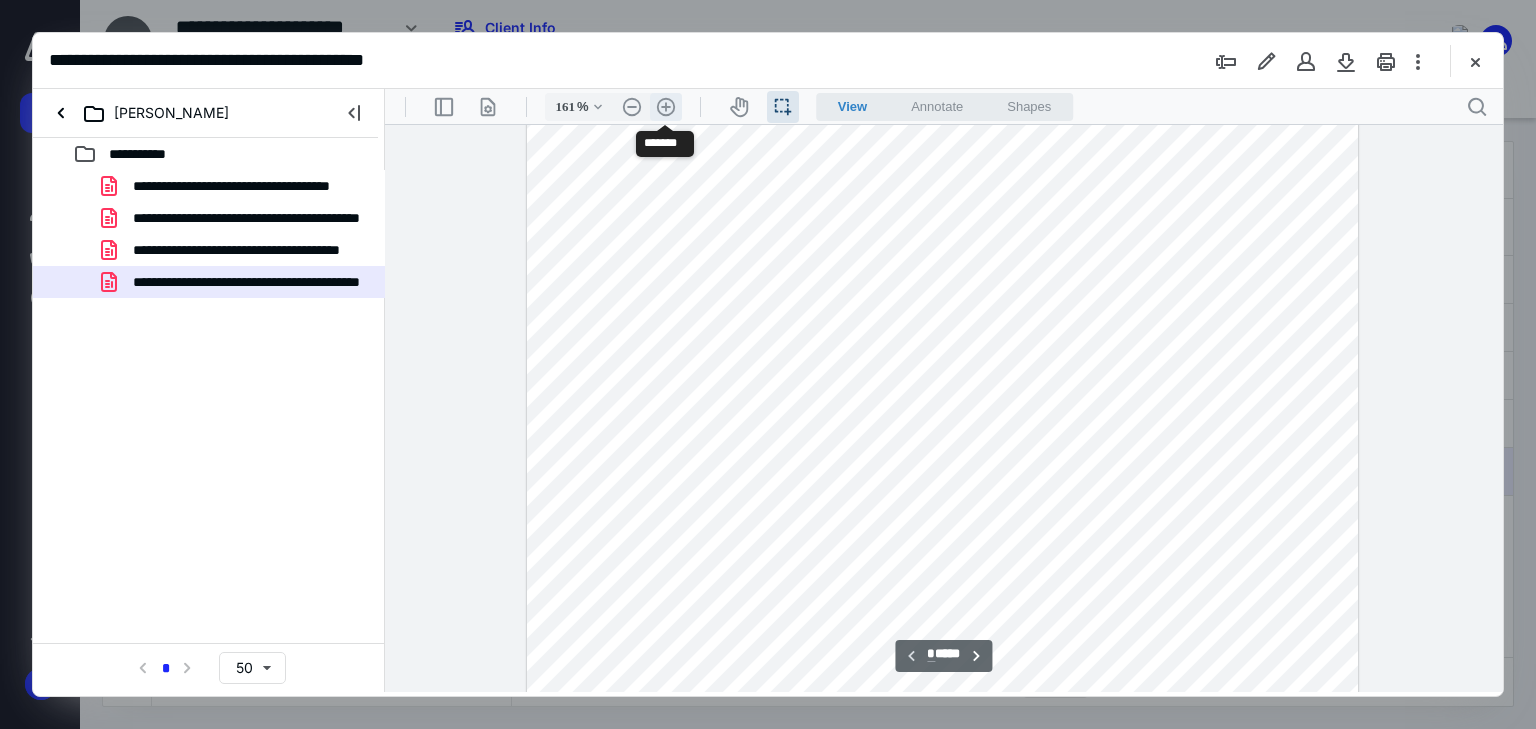 scroll, scrollTop: 424, scrollLeft: 0, axis: vertical 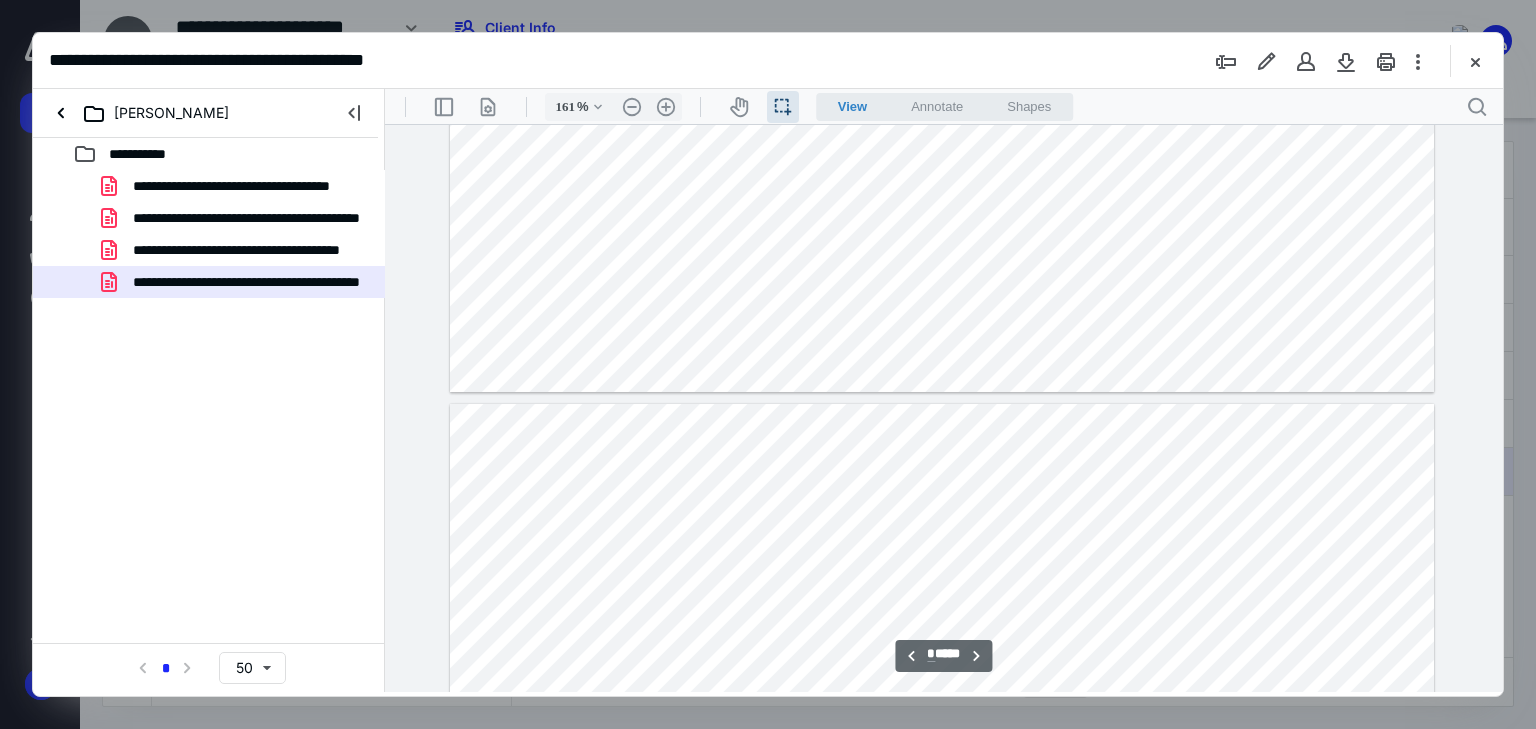 type on "*" 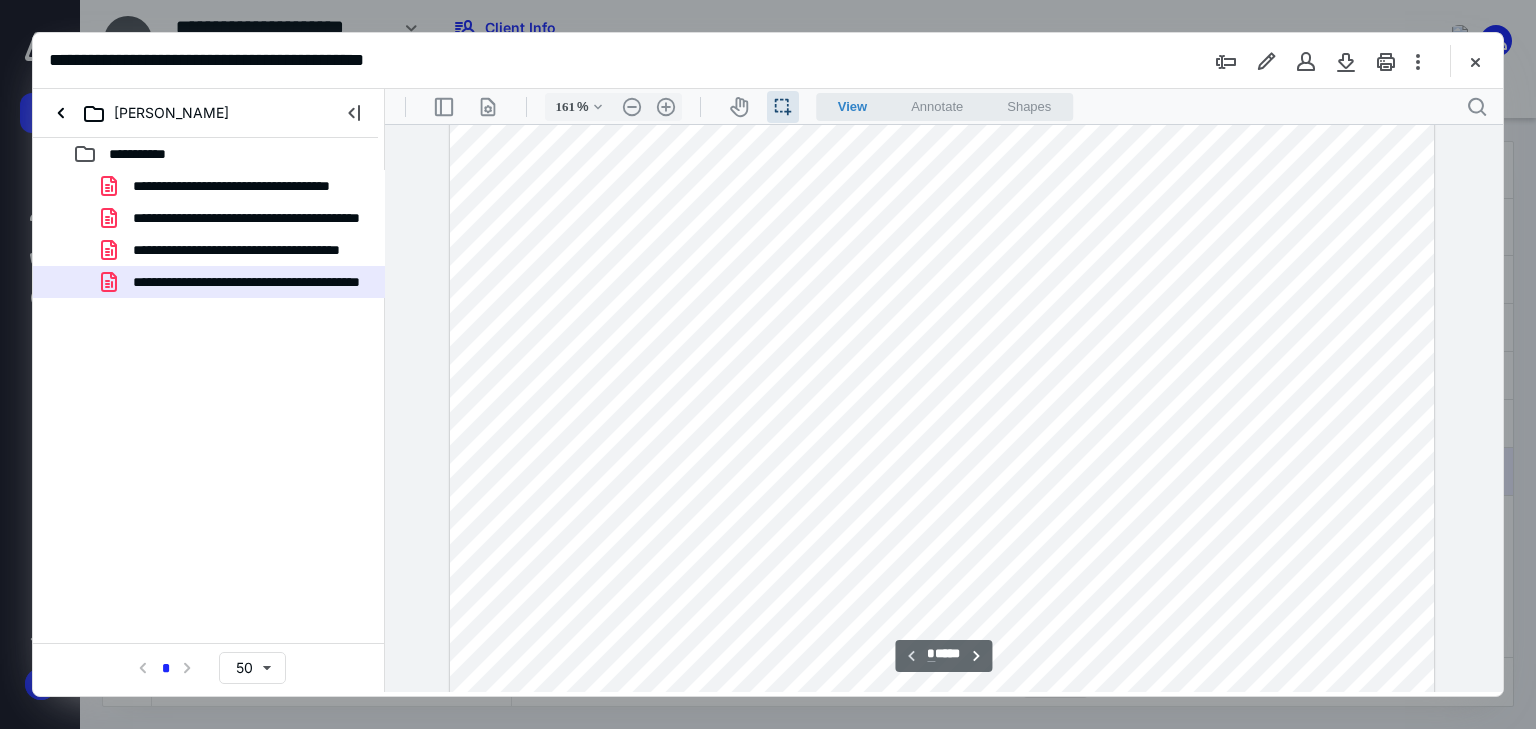 scroll, scrollTop: 0, scrollLeft: 0, axis: both 